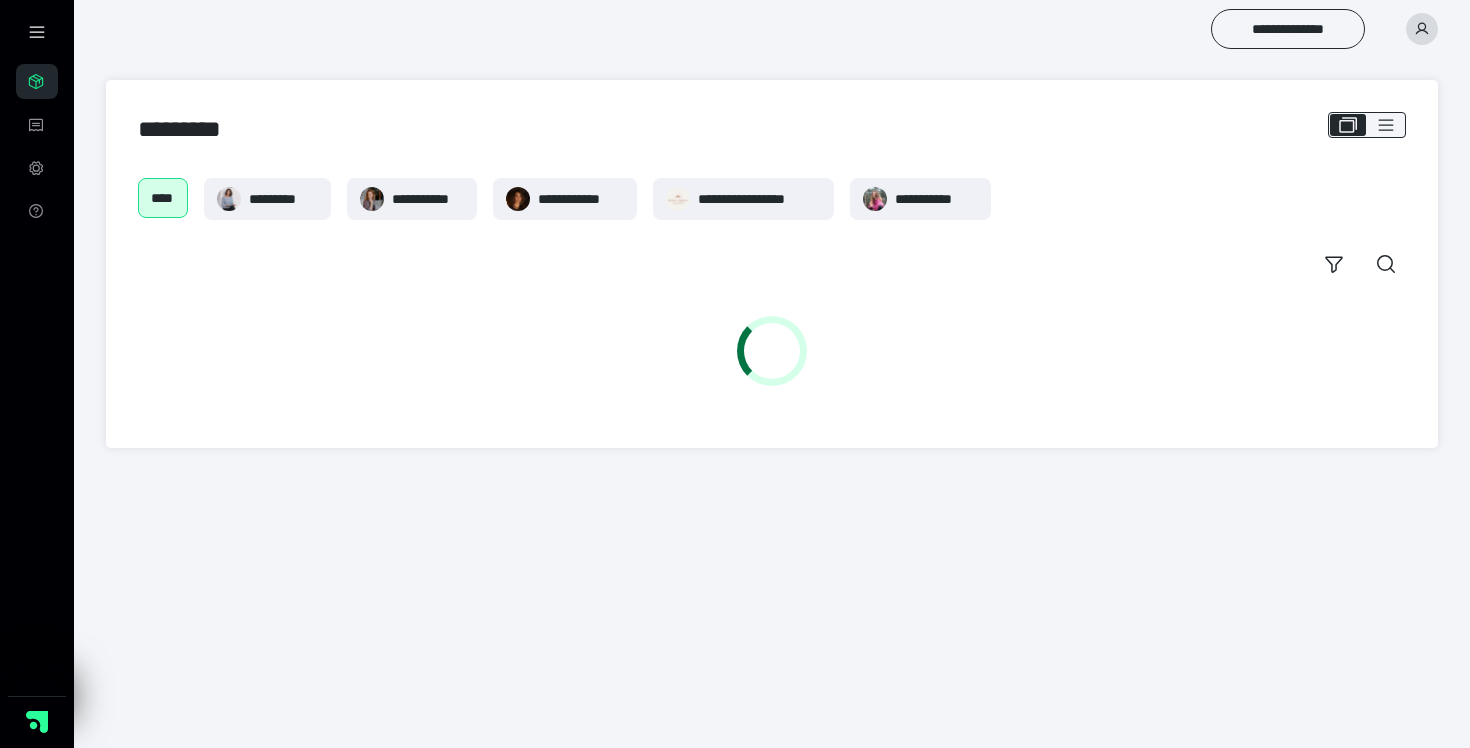scroll, scrollTop: 0, scrollLeft: 0, axis: both 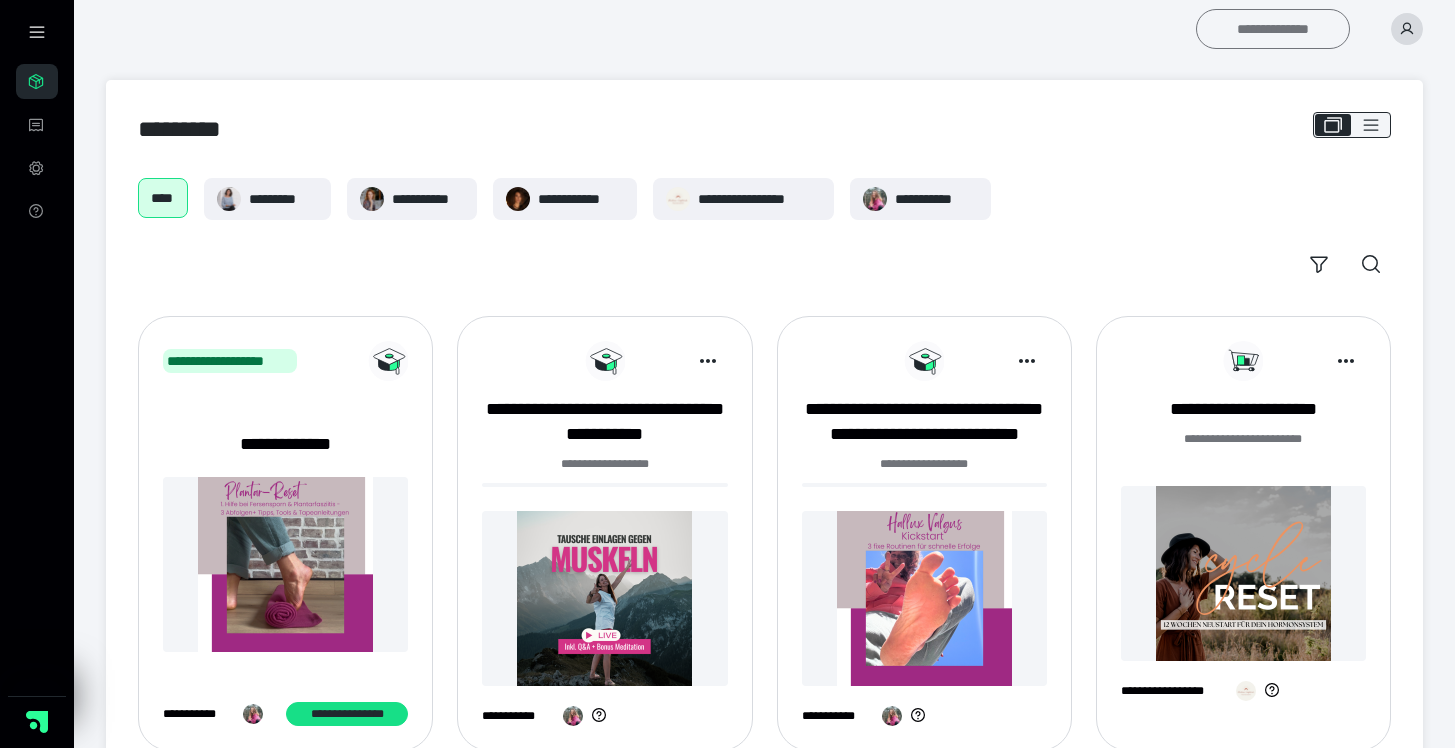 click on "**********" at bounding box center [1273, 29] 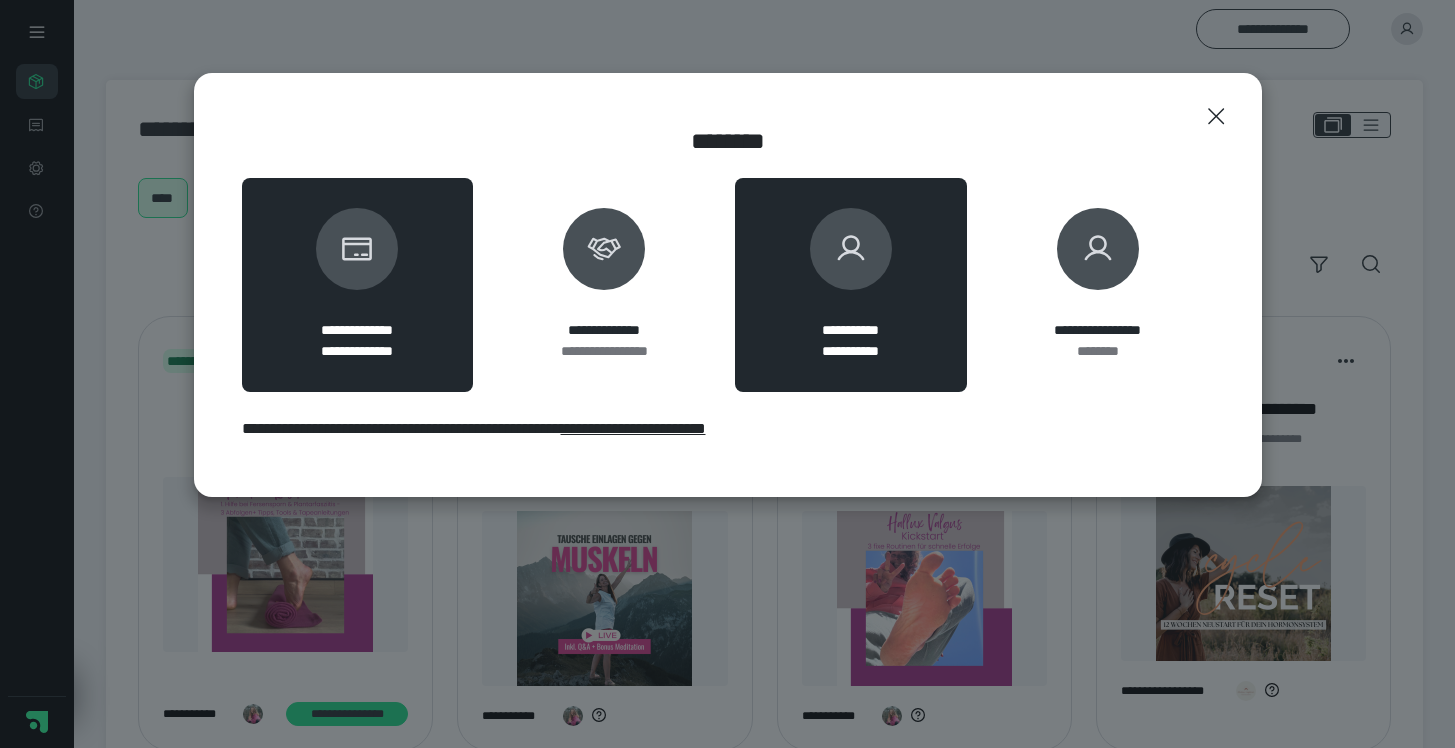 click on "**********" at bounding box center (851, 285) 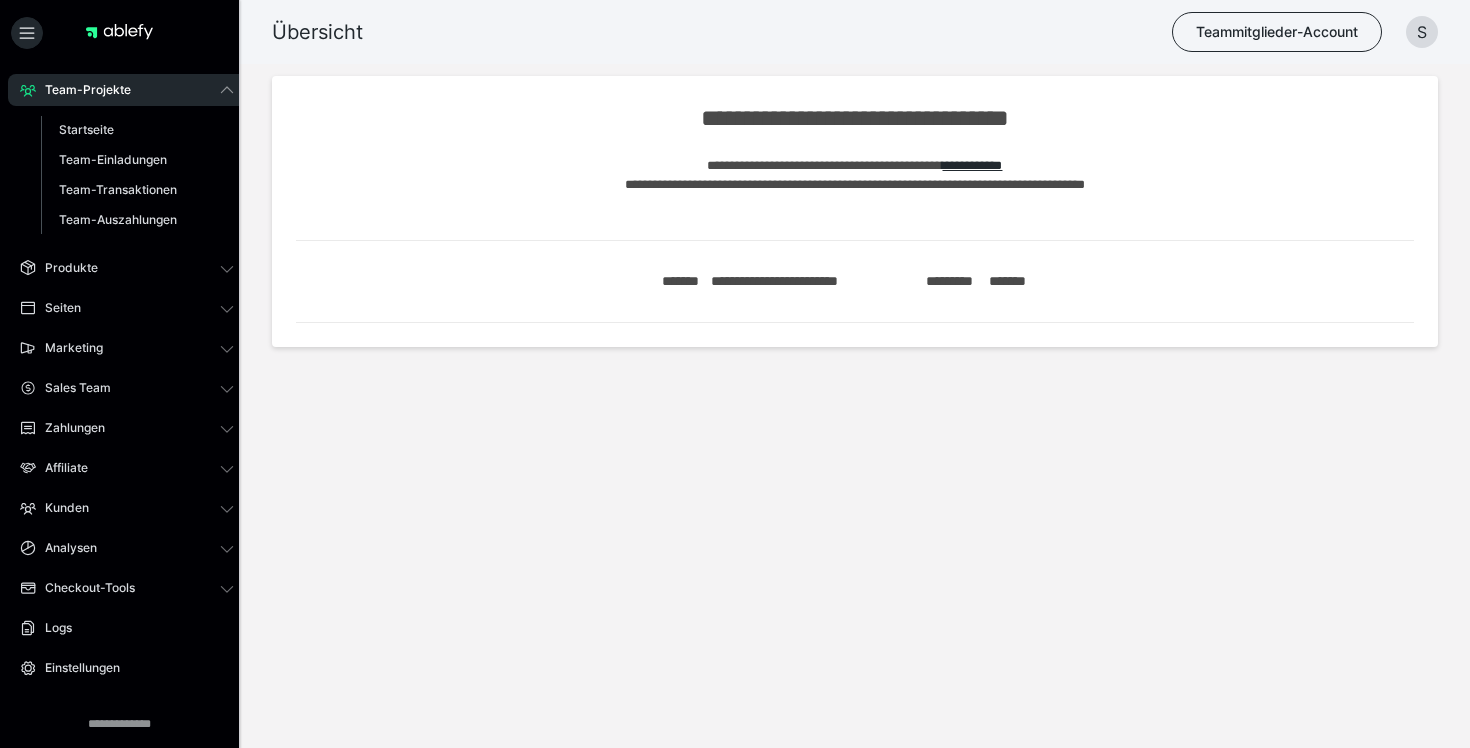 scroll, scrollTop: 0, scrollLeft: 0, axis: both 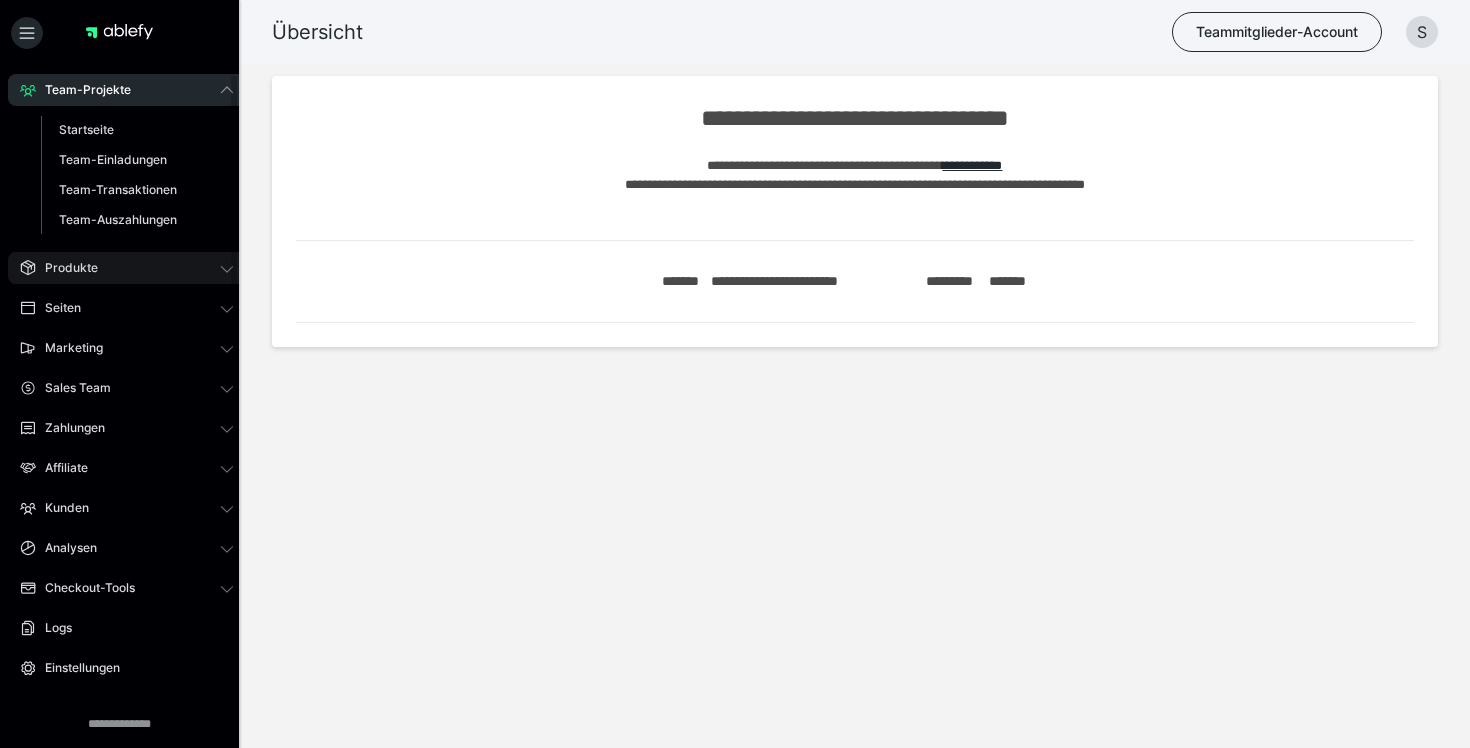 click on "Produkte" at bounding box center (64, 268) 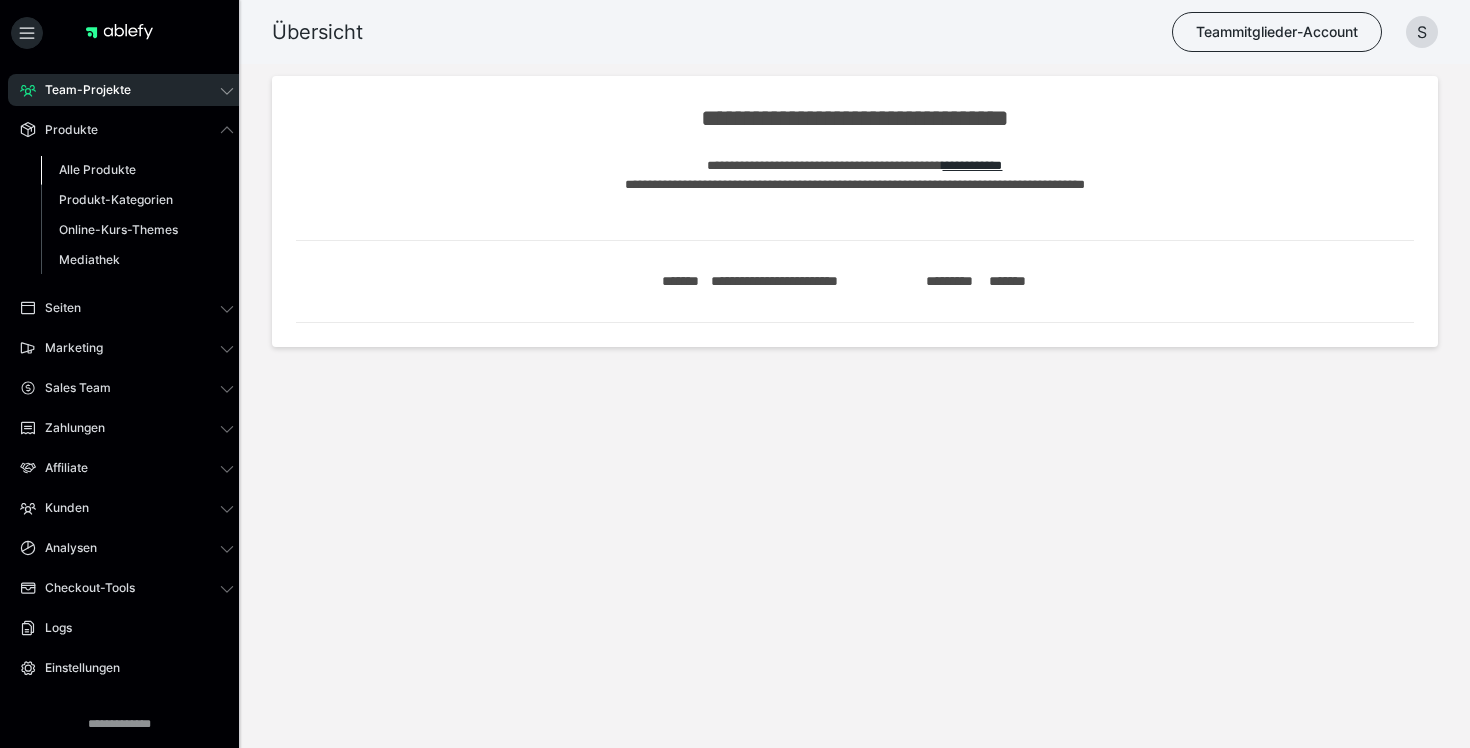 click on "Alle Produkte" at bounding box center (97, 169) 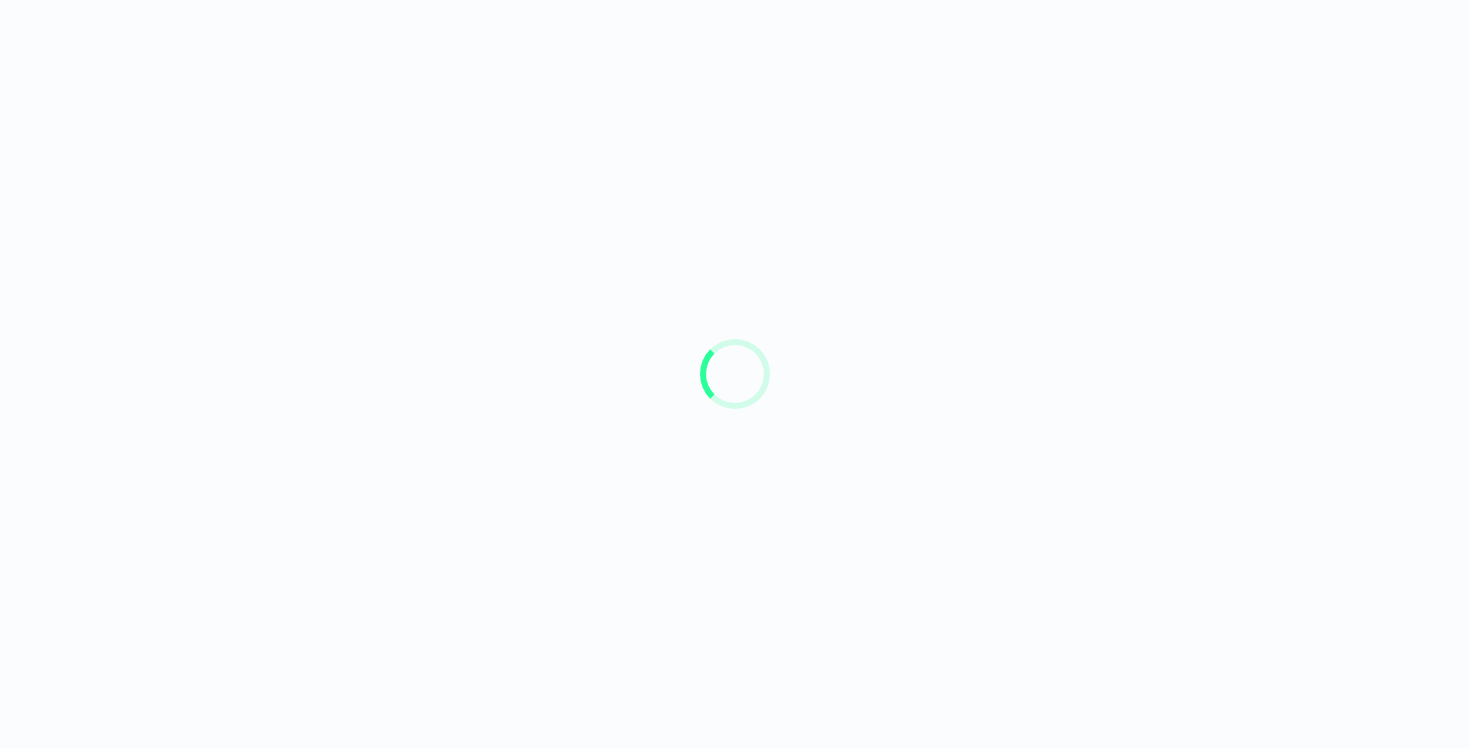 scroll, scrollTop: 0, scrollLeft: 0, axis: both 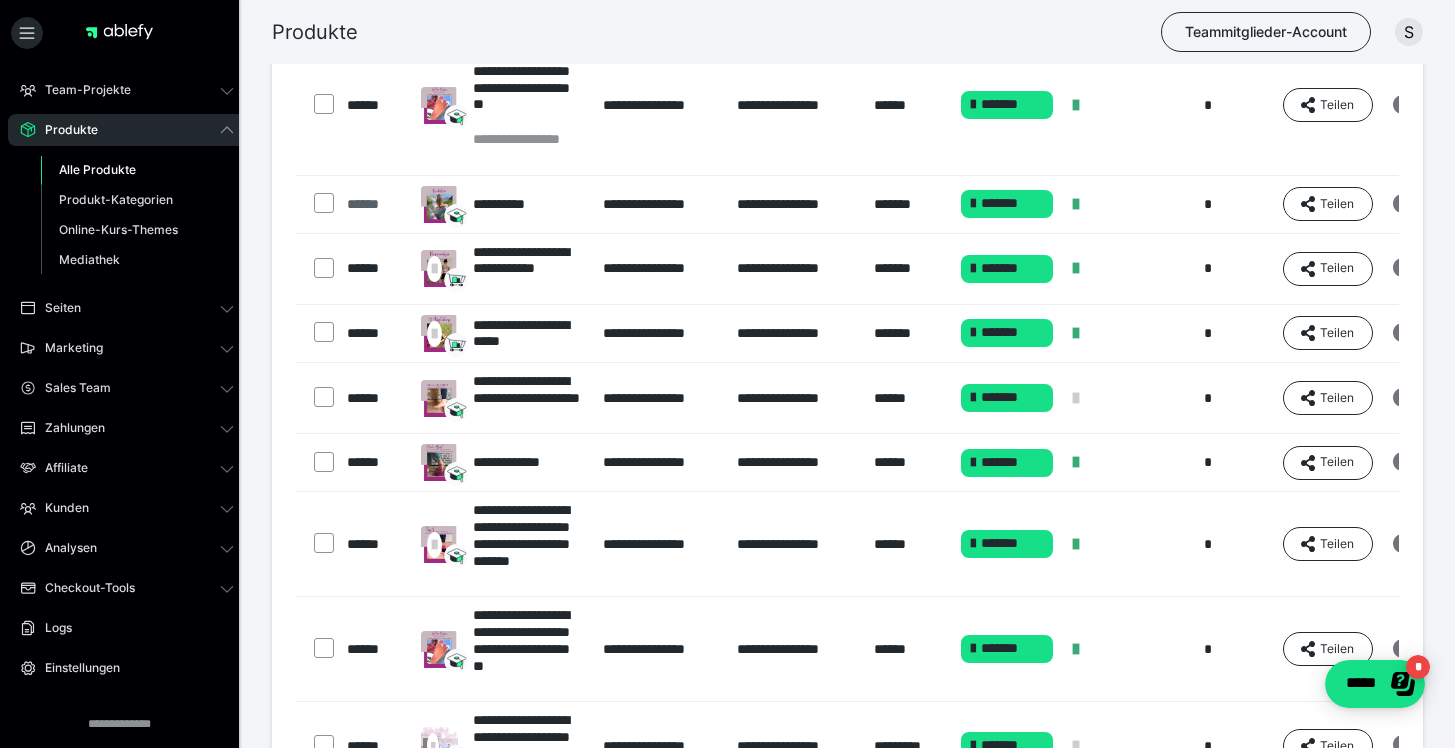 click on "******" at bounding box center [374, 204] 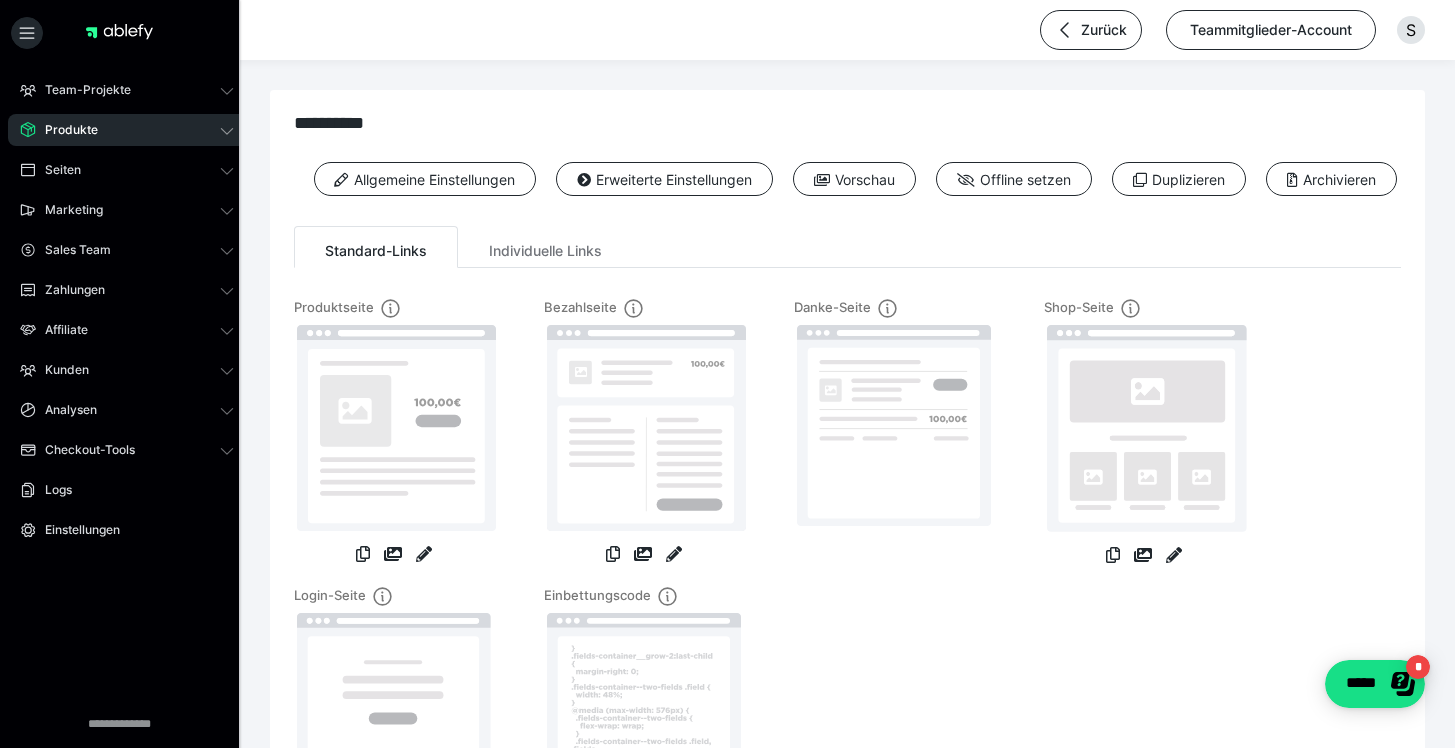 click on "Erweiterte Einstellungen" at bounding box center [654, 186] 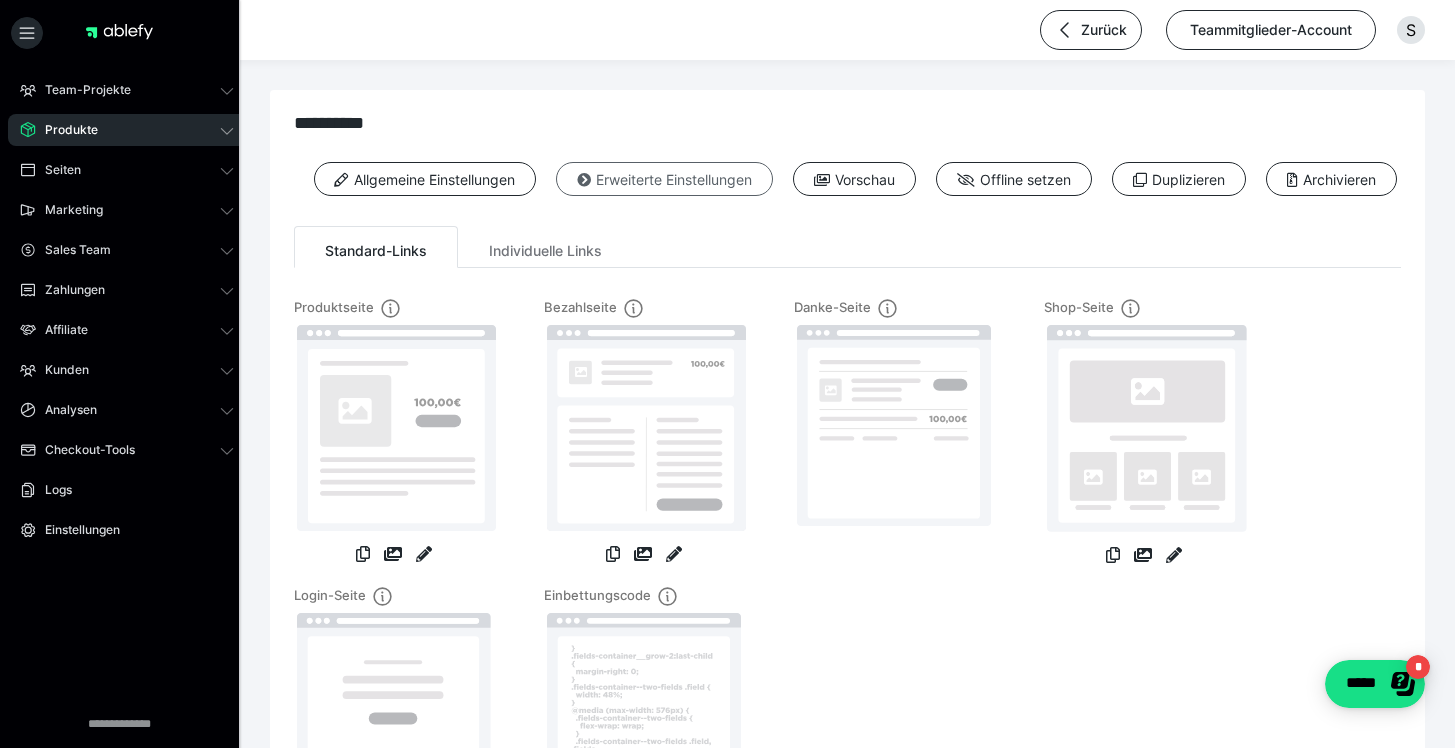 click on "Erweiterte Einstellungen" at bounding box center [664, 179] 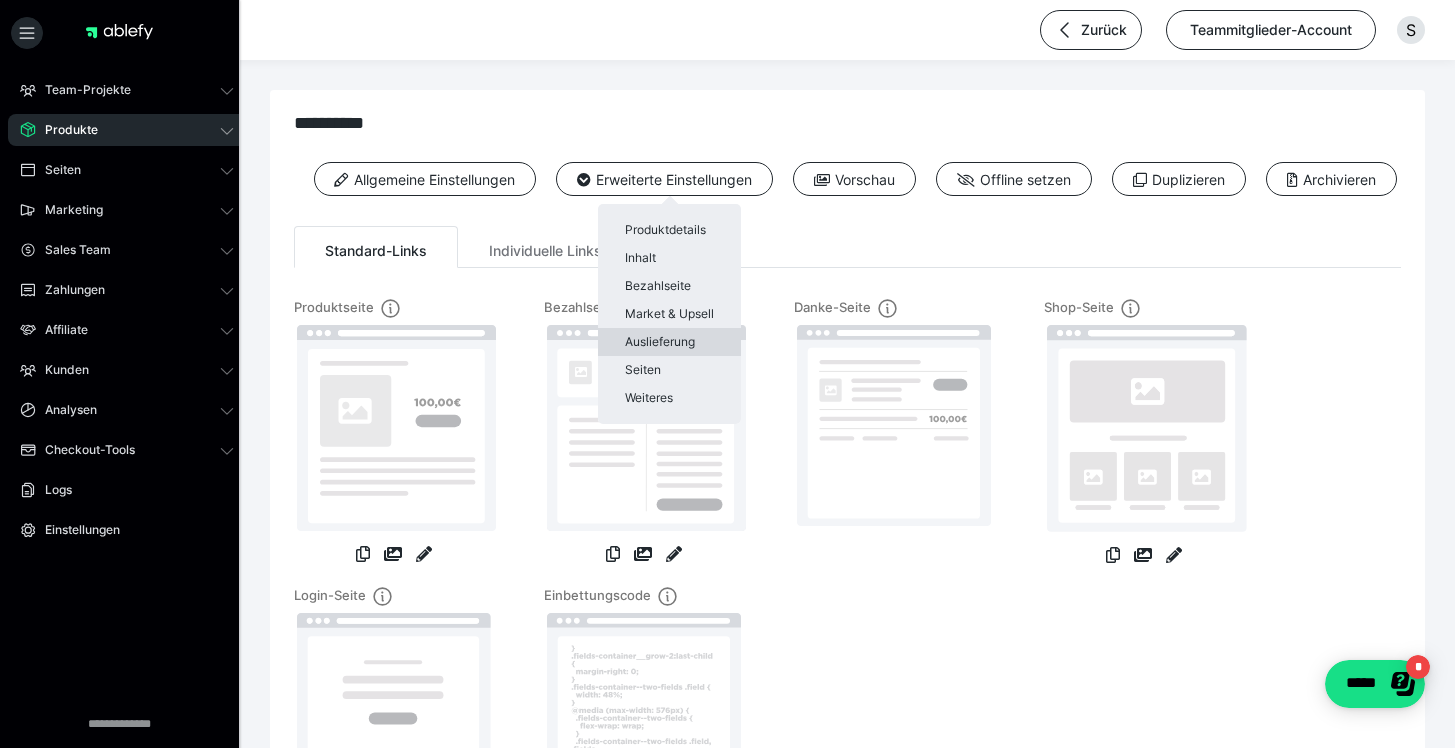 click on "Auslieferung" at bounding box center (669, 342) 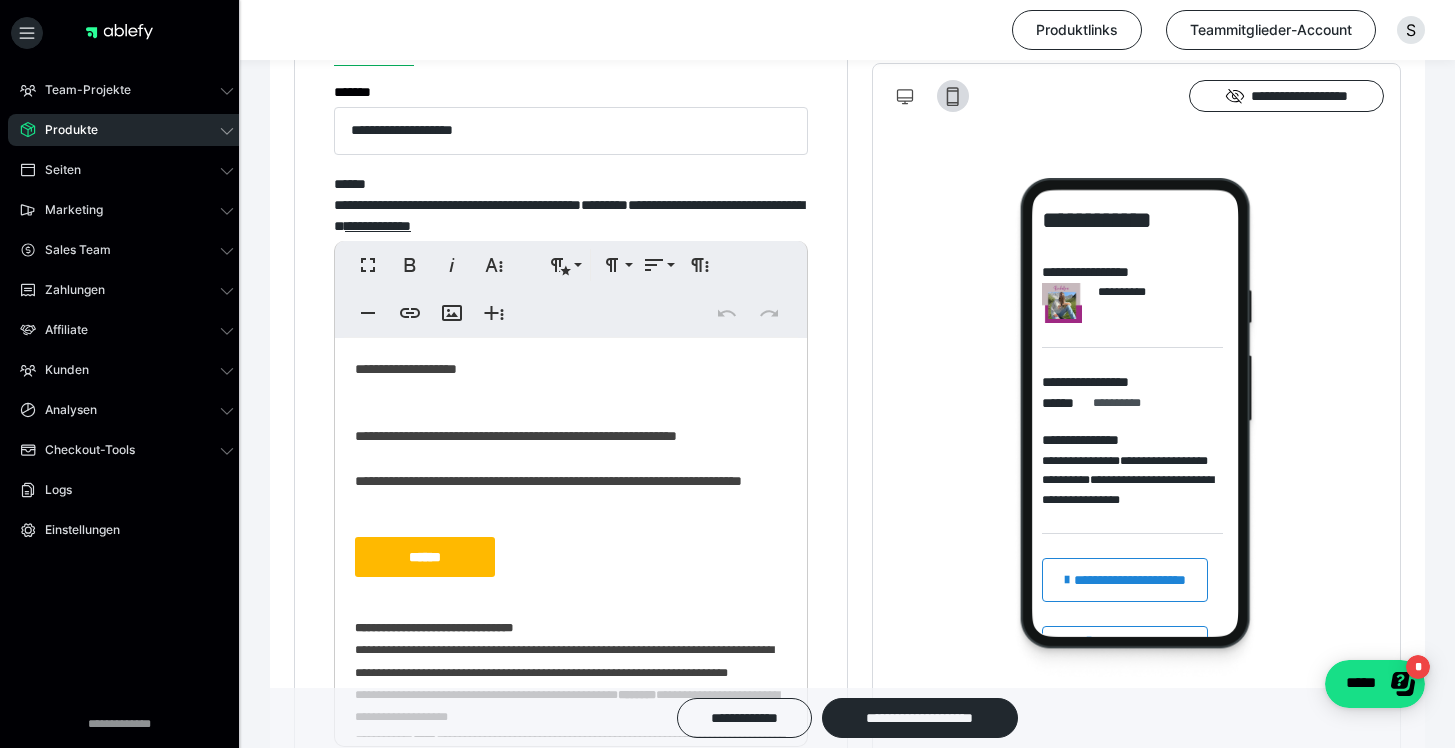 scroll, scrollTop: 1301, scrollLeft: 0, axis: vertical 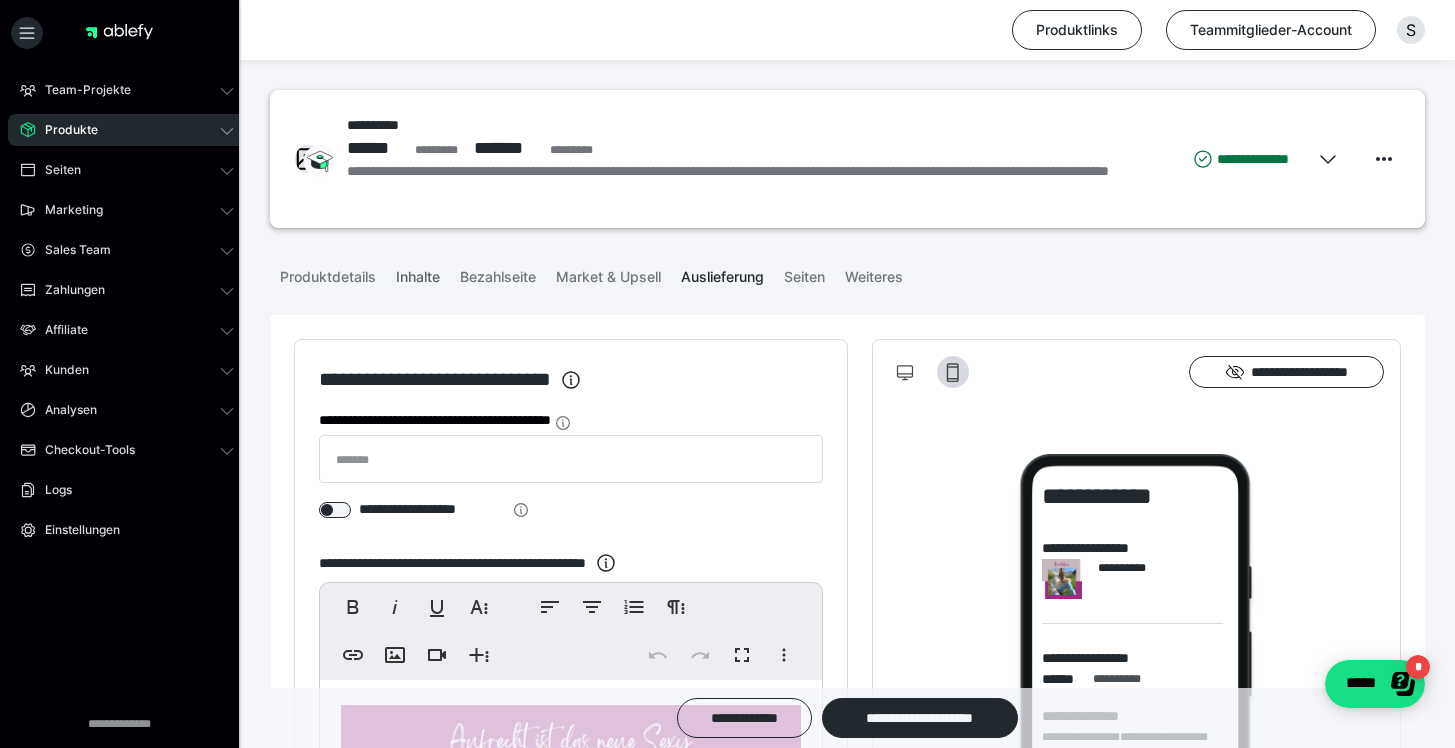 click on "Inhalte" at bounding box center (418, 273) 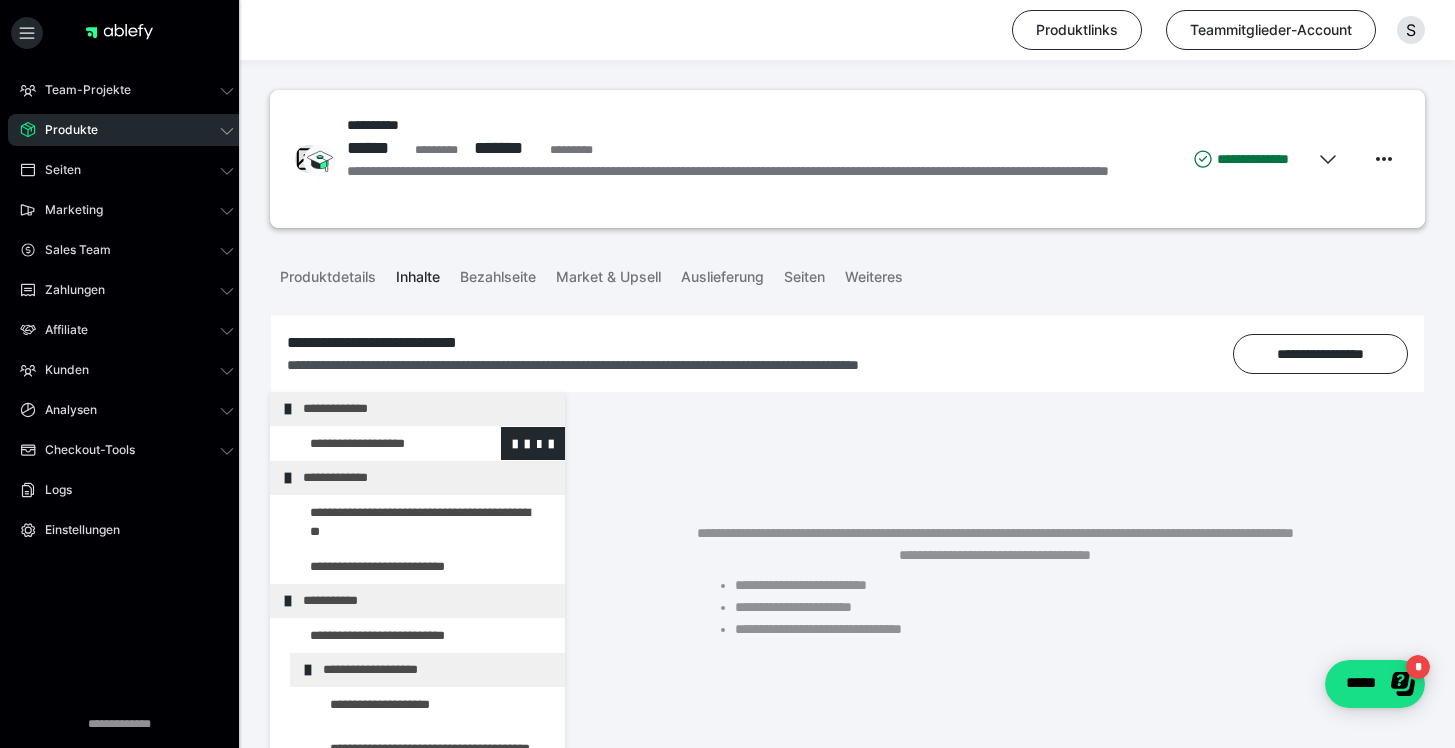 click at bounding box center (375, 444) 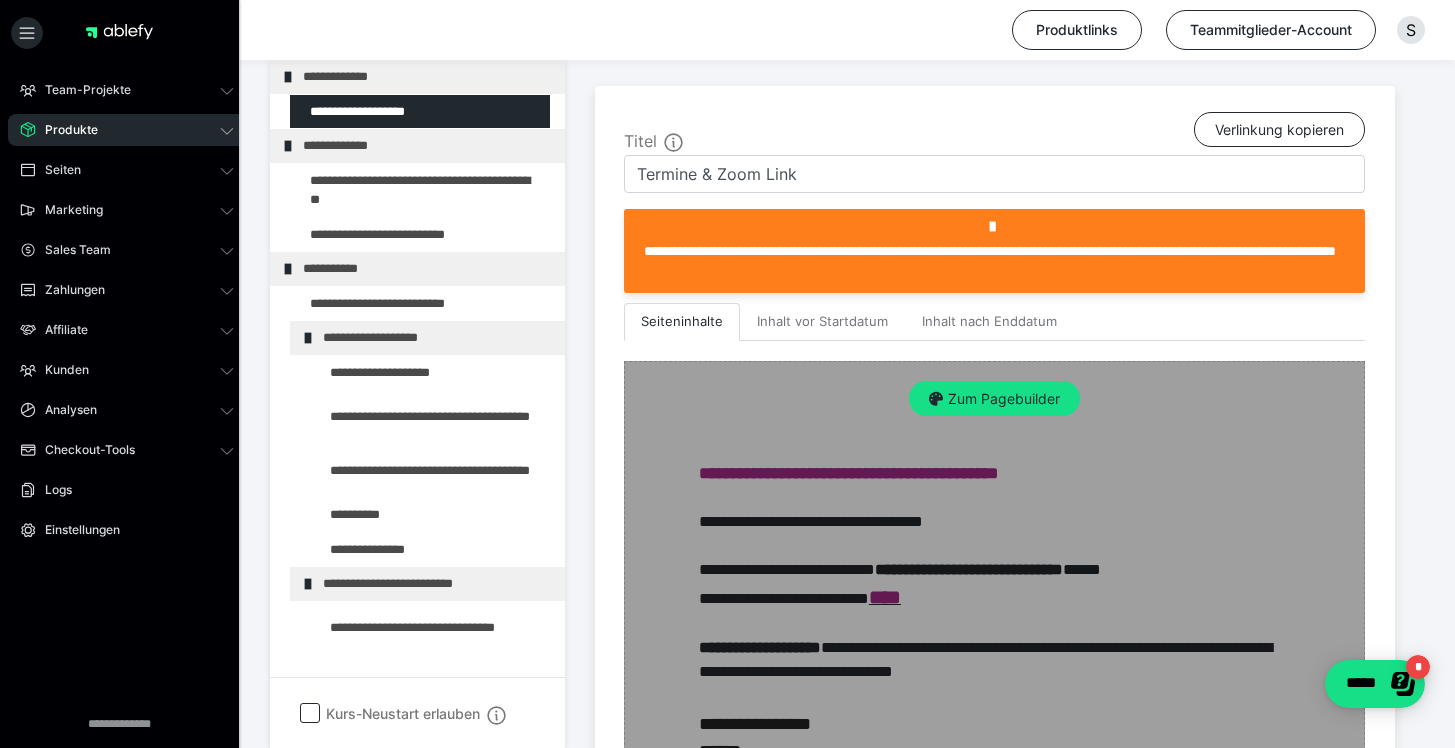 scroll, scrollTop: 461, scrollLeft: 0, axis: vertical 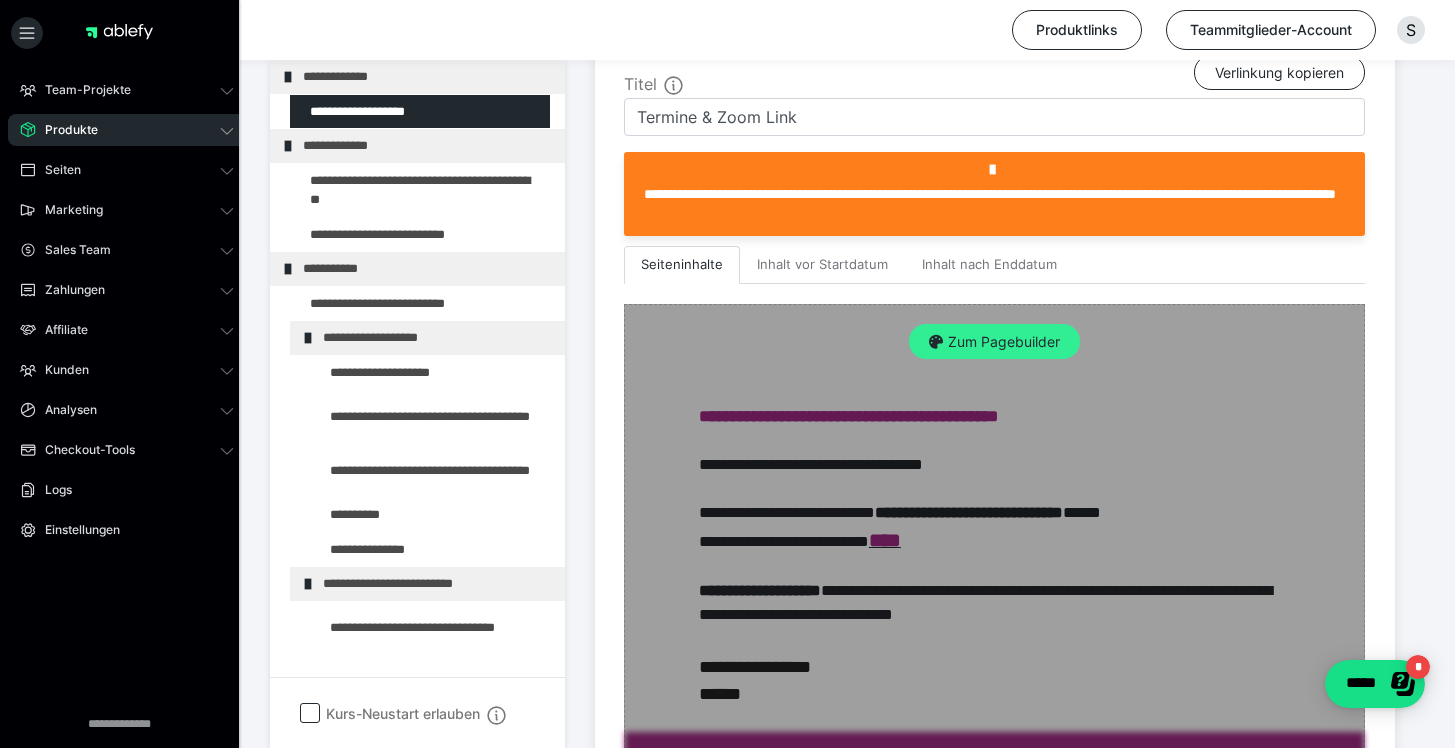 click on "Zum Pagebuilder" at bounding box center [994, 342] 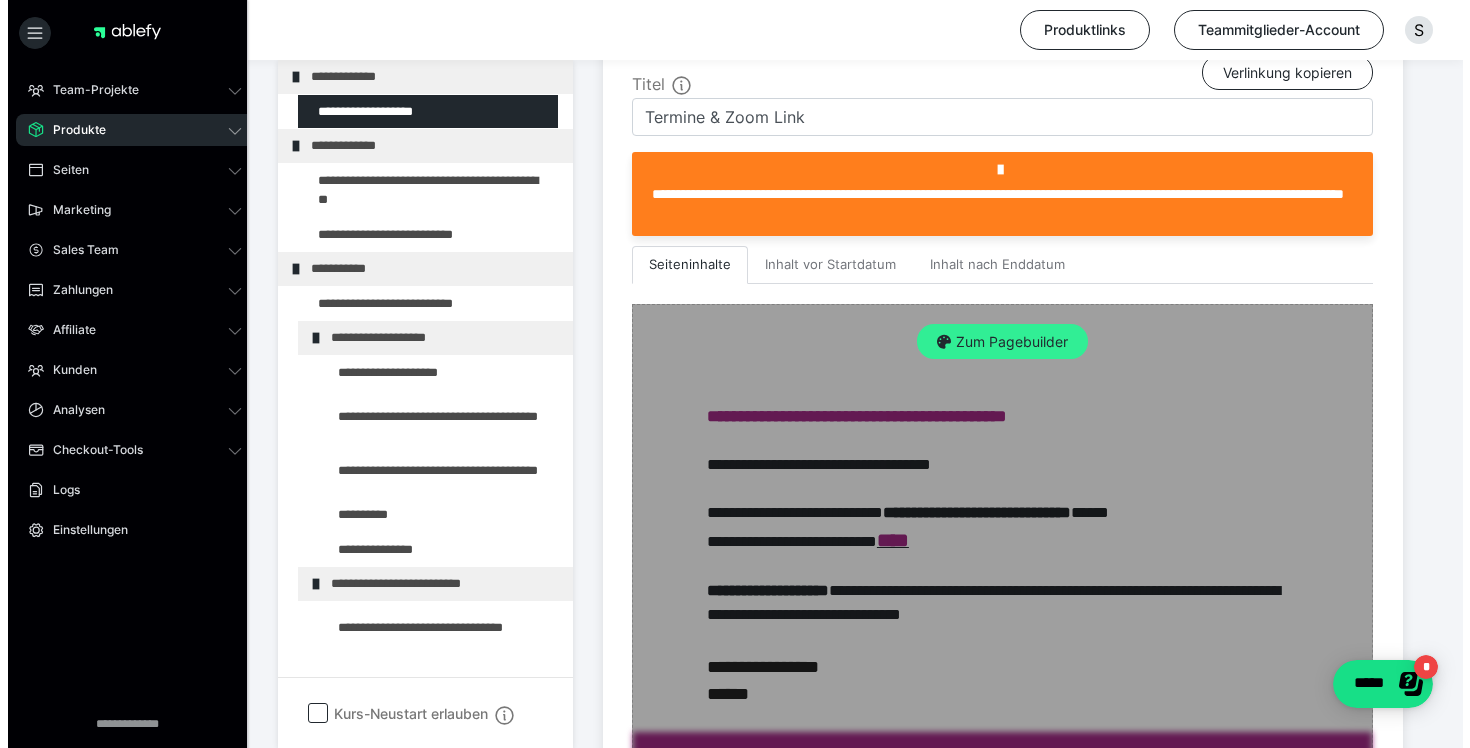 scroll, scrollTop: 332, scrollLeft: 0, axis: vertical 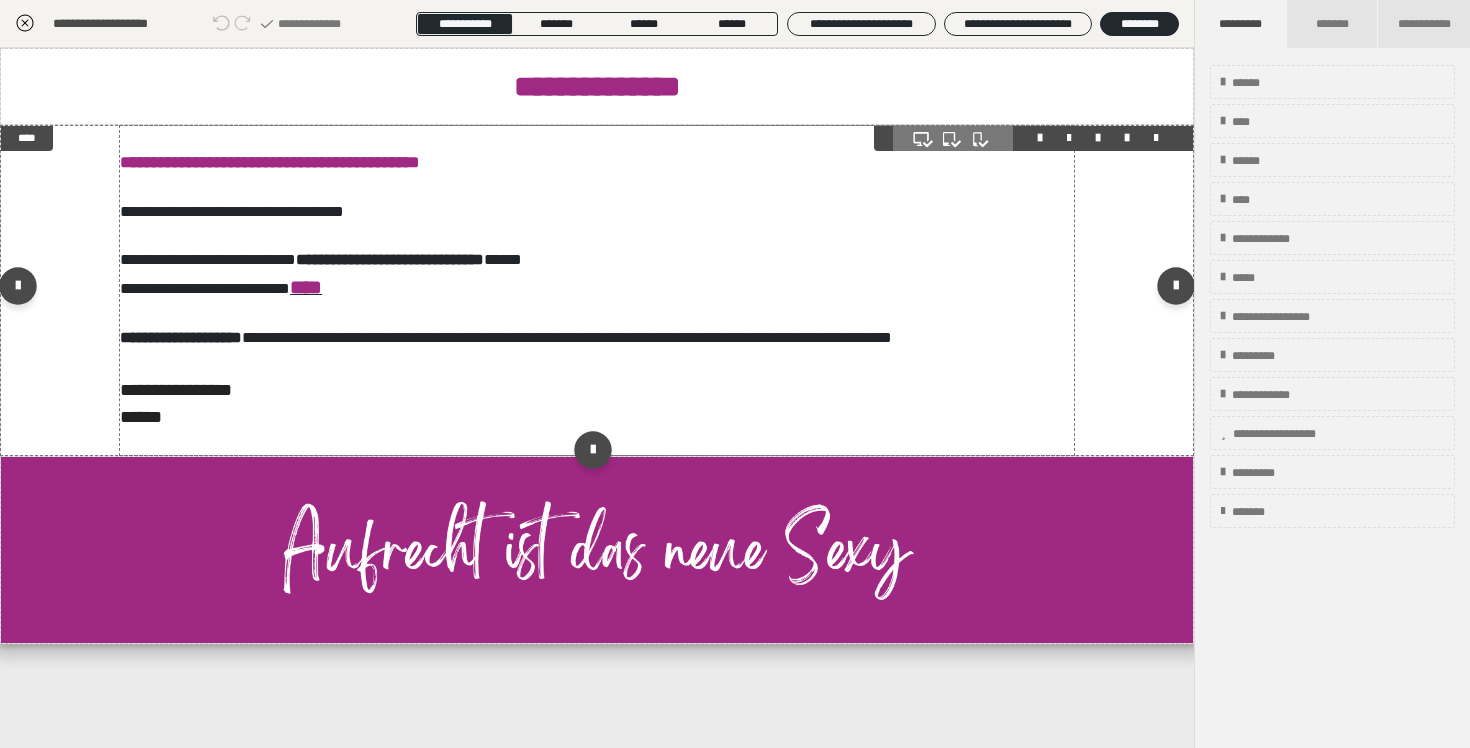 click on "**********" at bounding box center (597, 290) 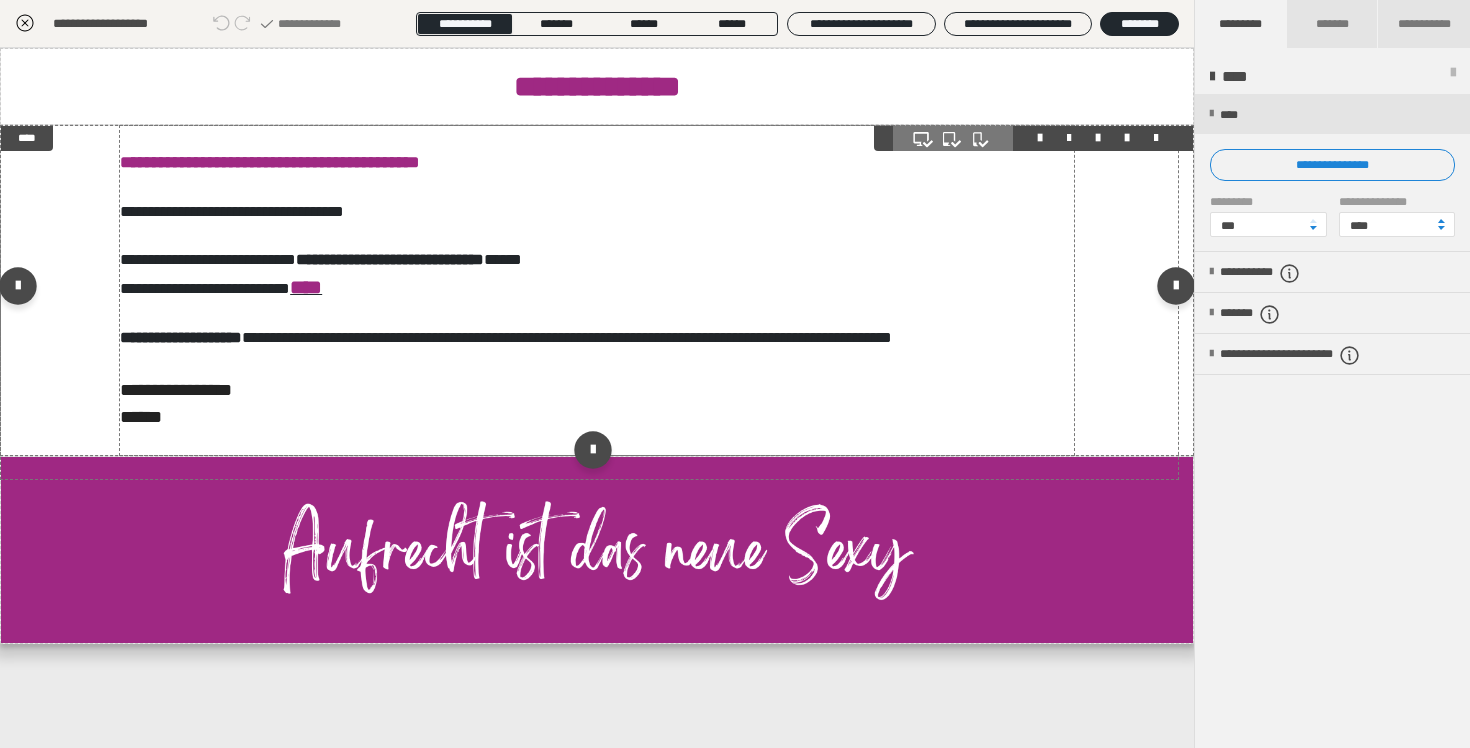 click on "**********" at bounding box center (597, 290) 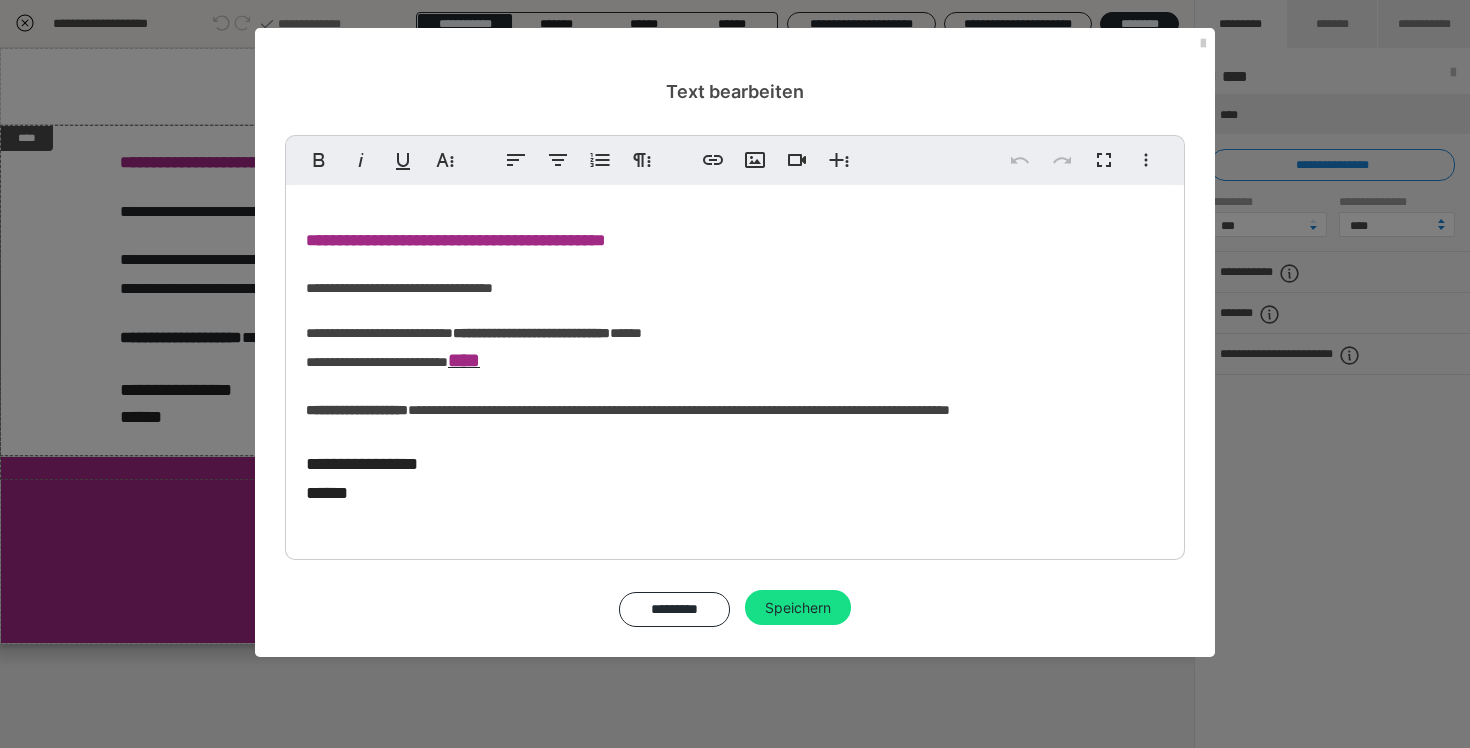 click on "**********" at bounding box center [735, 367] 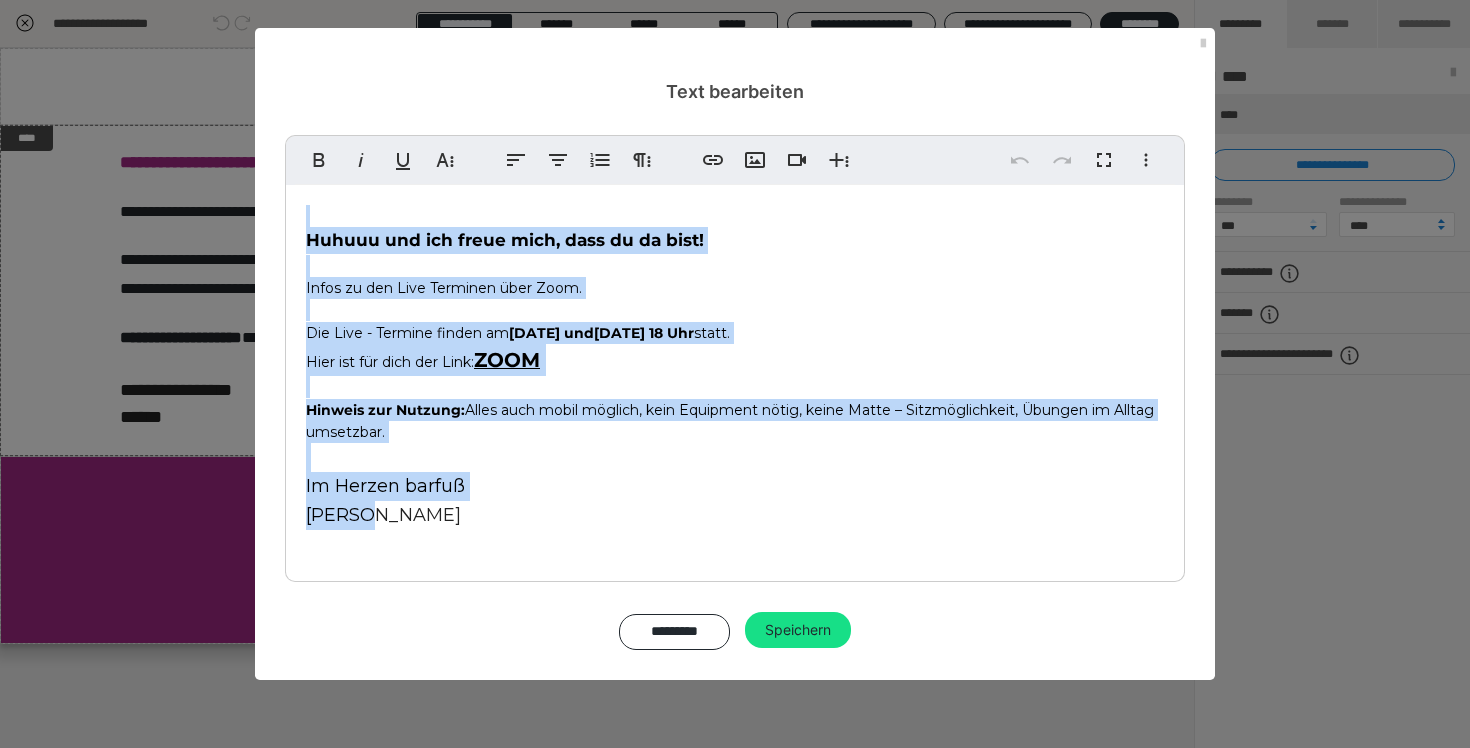 drag, startPoint x: 388, startPoint y: 523, endPoint x: 255, endPoint y: 216, distance: 334.57138 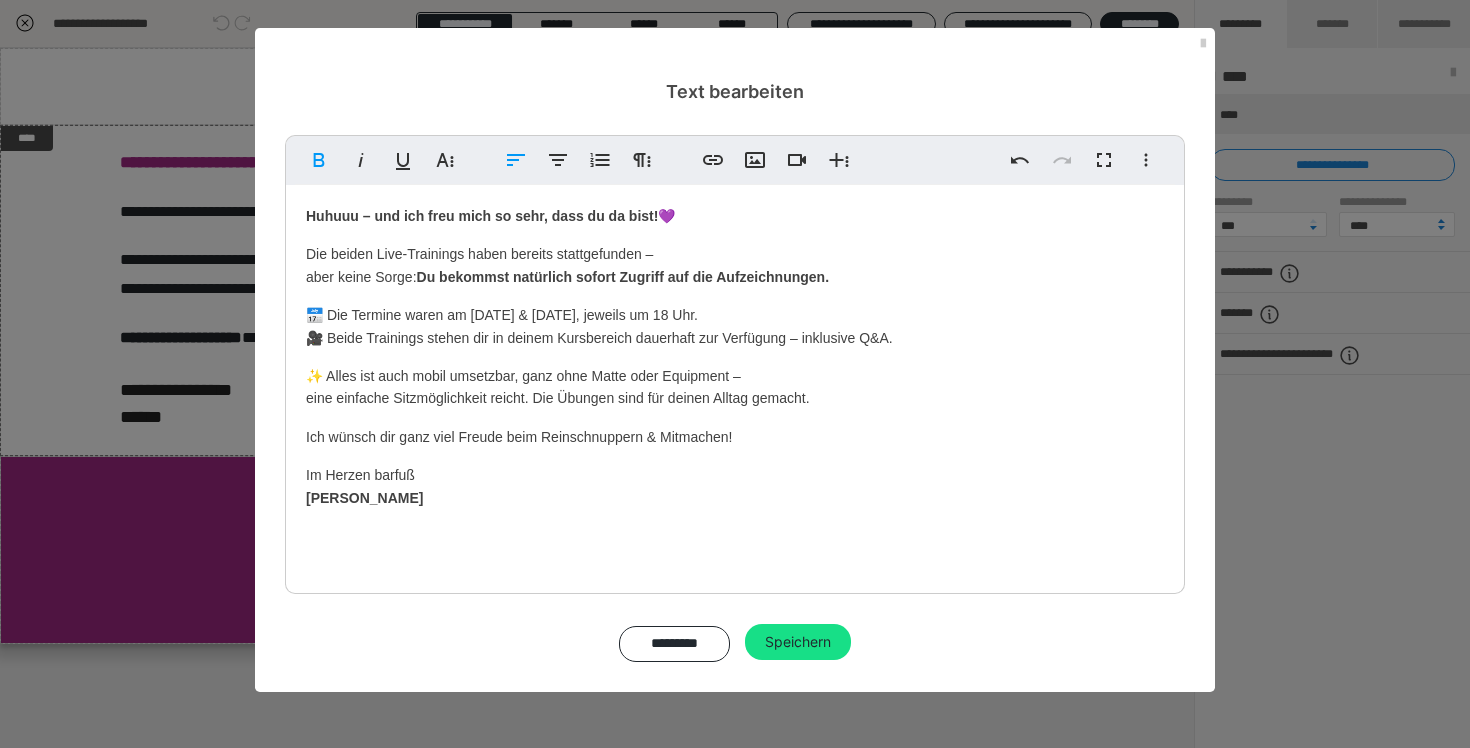 click on "Die beiden Live-Trainings haben bereits stattgefunden – aber keine Sorge:  Du bekommst natürlich sofort Zugriff auf die Aufzeichnungen." at bounding box center (735, 265) 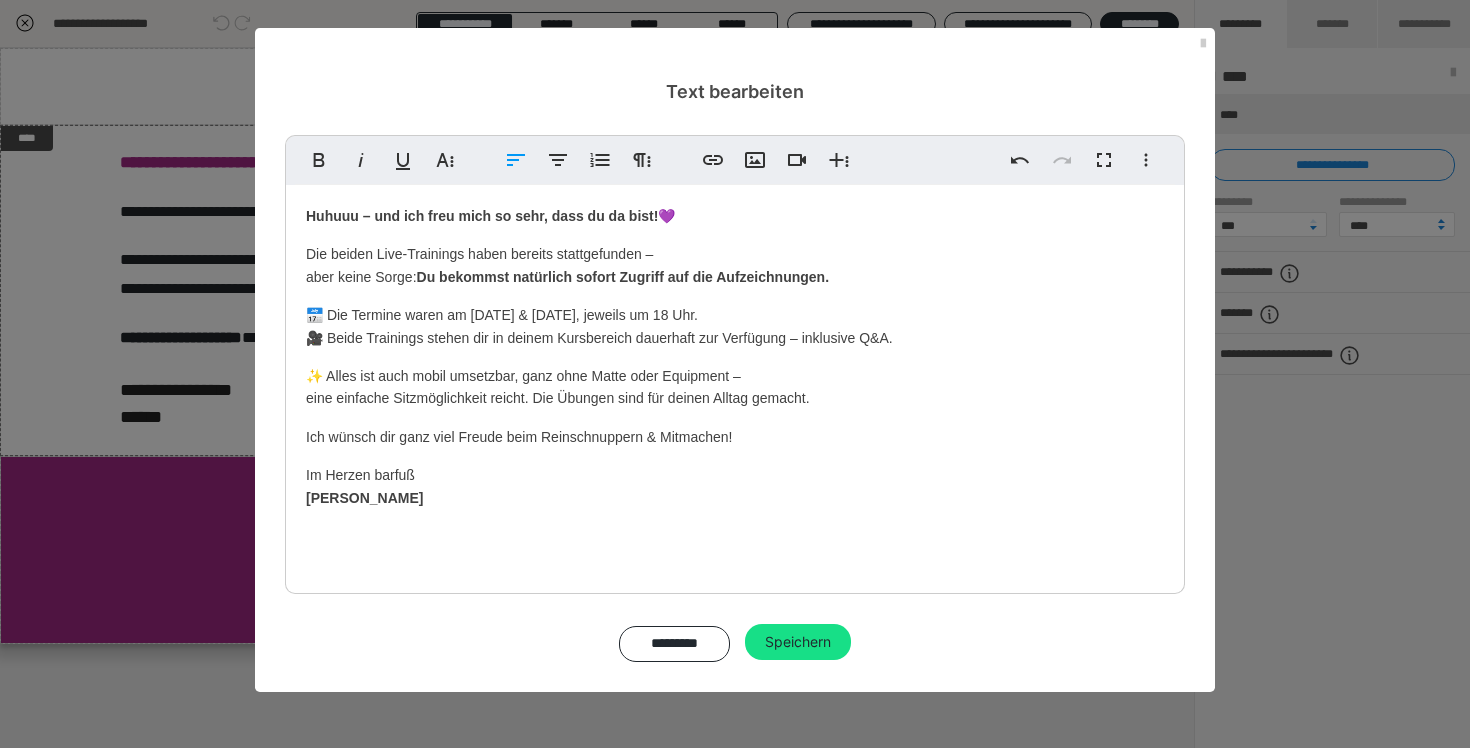 click on "Du bekommst natürlich sofort Zugriff auf die Aufzeichnungen." at bounding box center (623, 277) 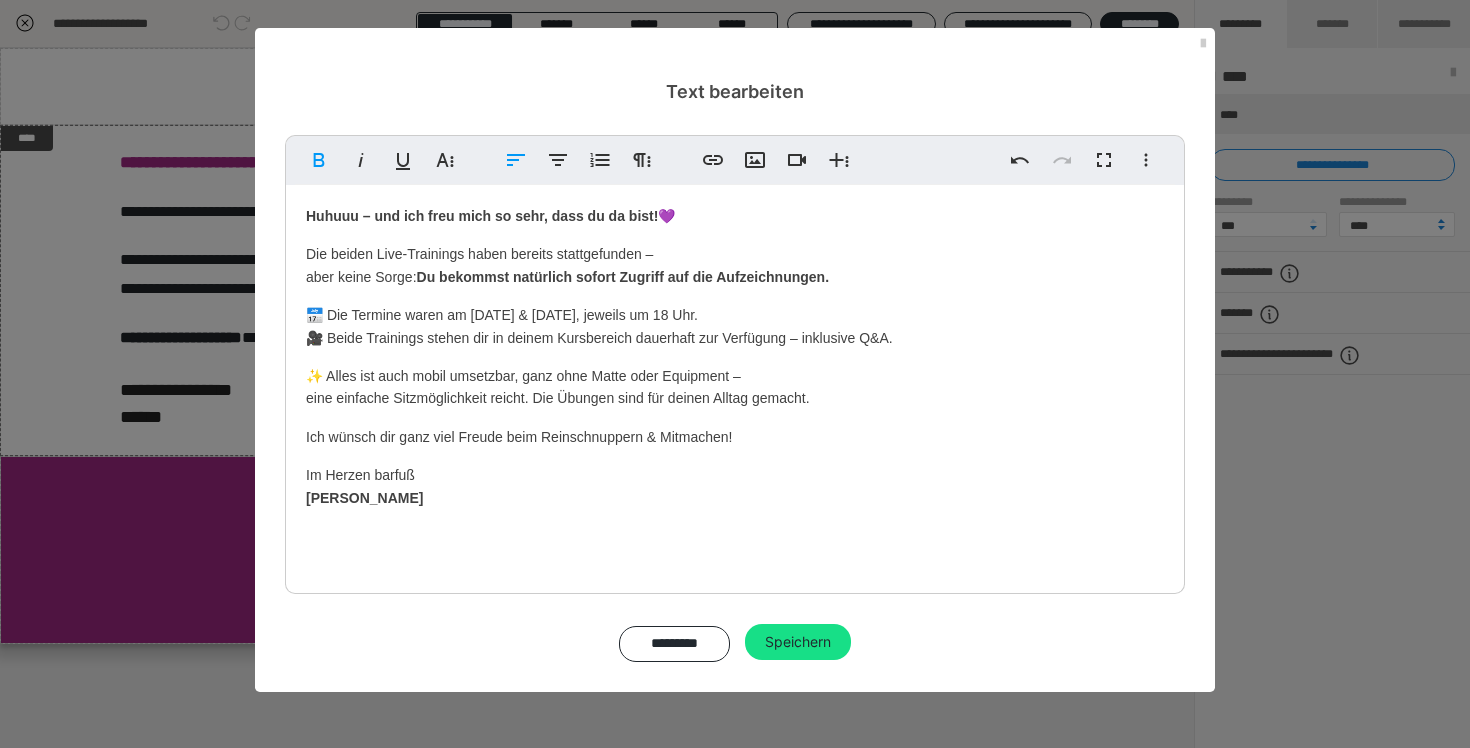 type 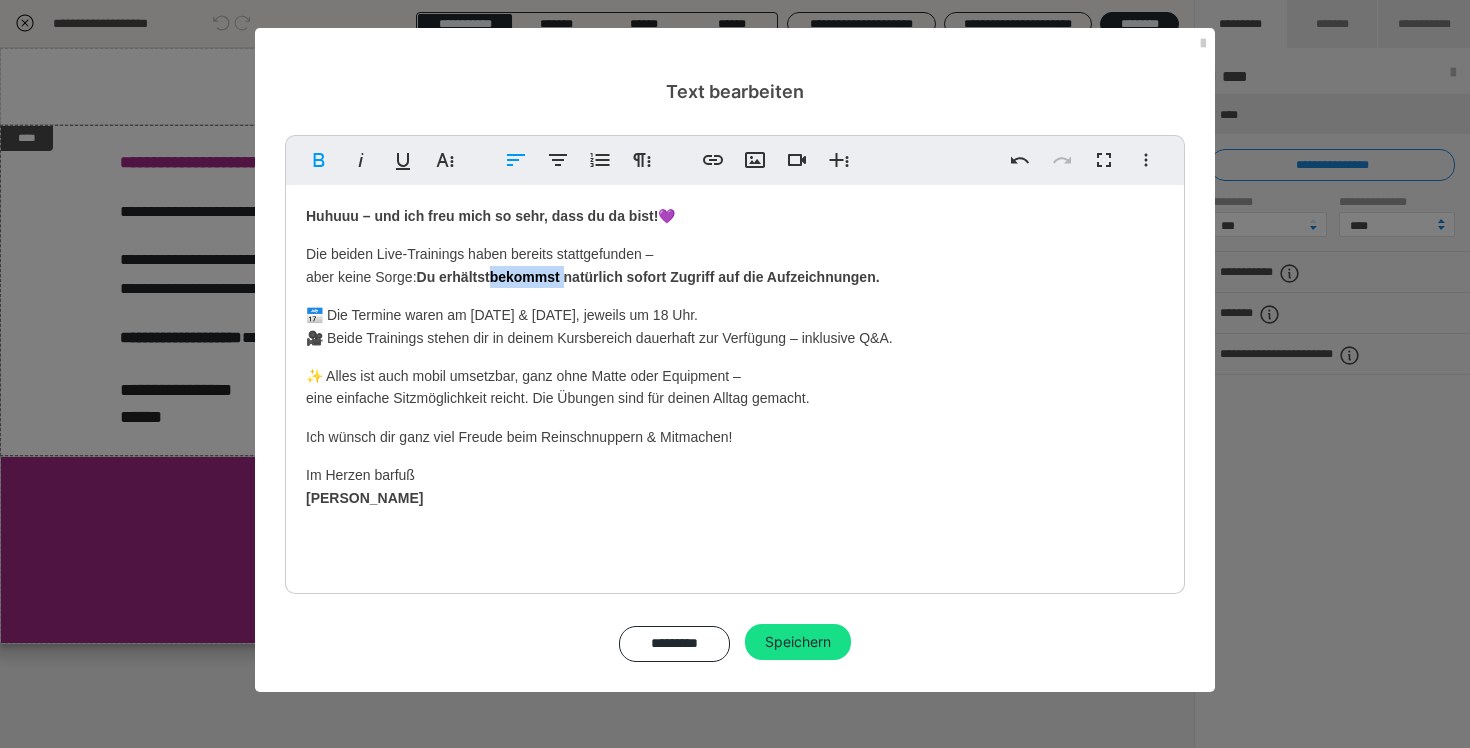 drag, startPoint x: 499, startPoint y: 271, endPoint x: 571, endPoint y: 280, distance: 72.56032 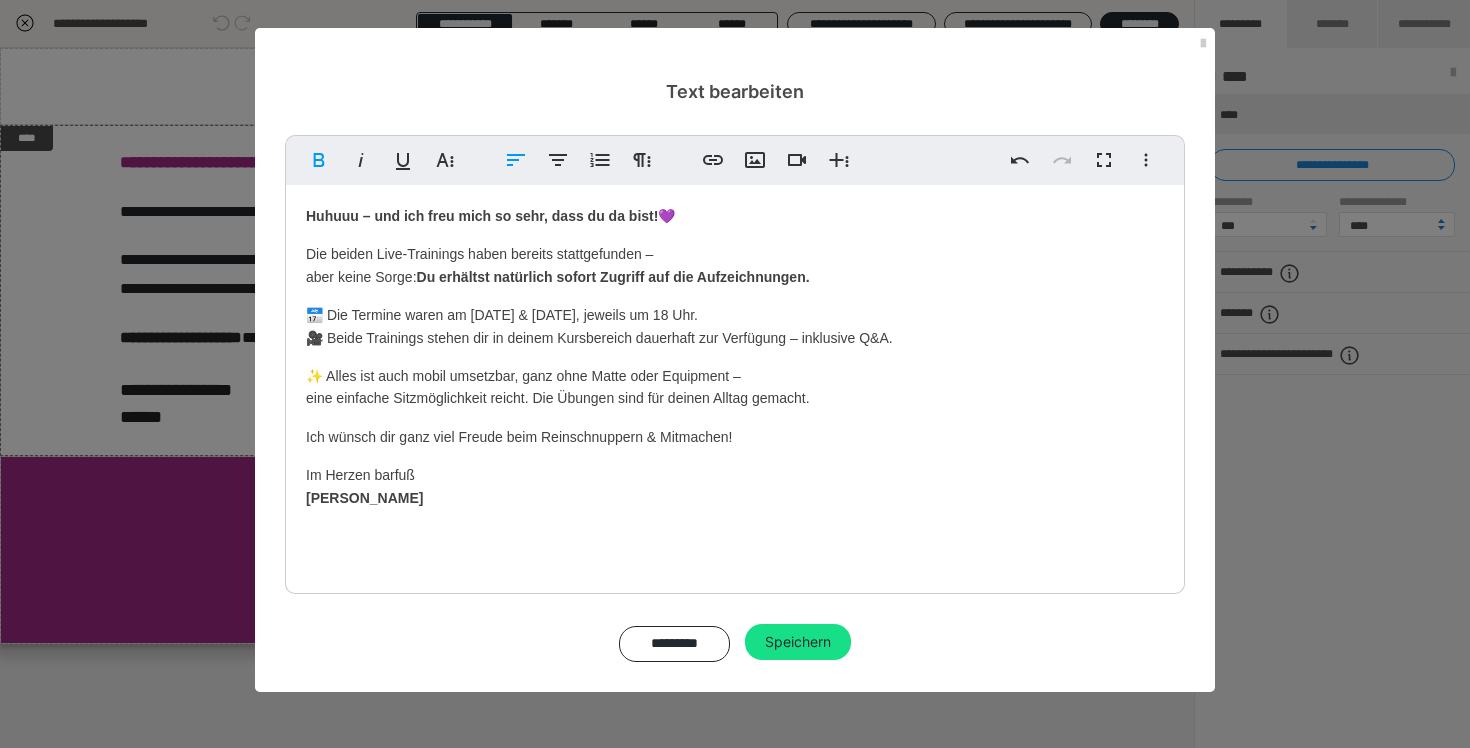 click on "Du erhältst natürlich sofort Zugriff auf die Aufzeichnungen." at bounding box center [613, 277] 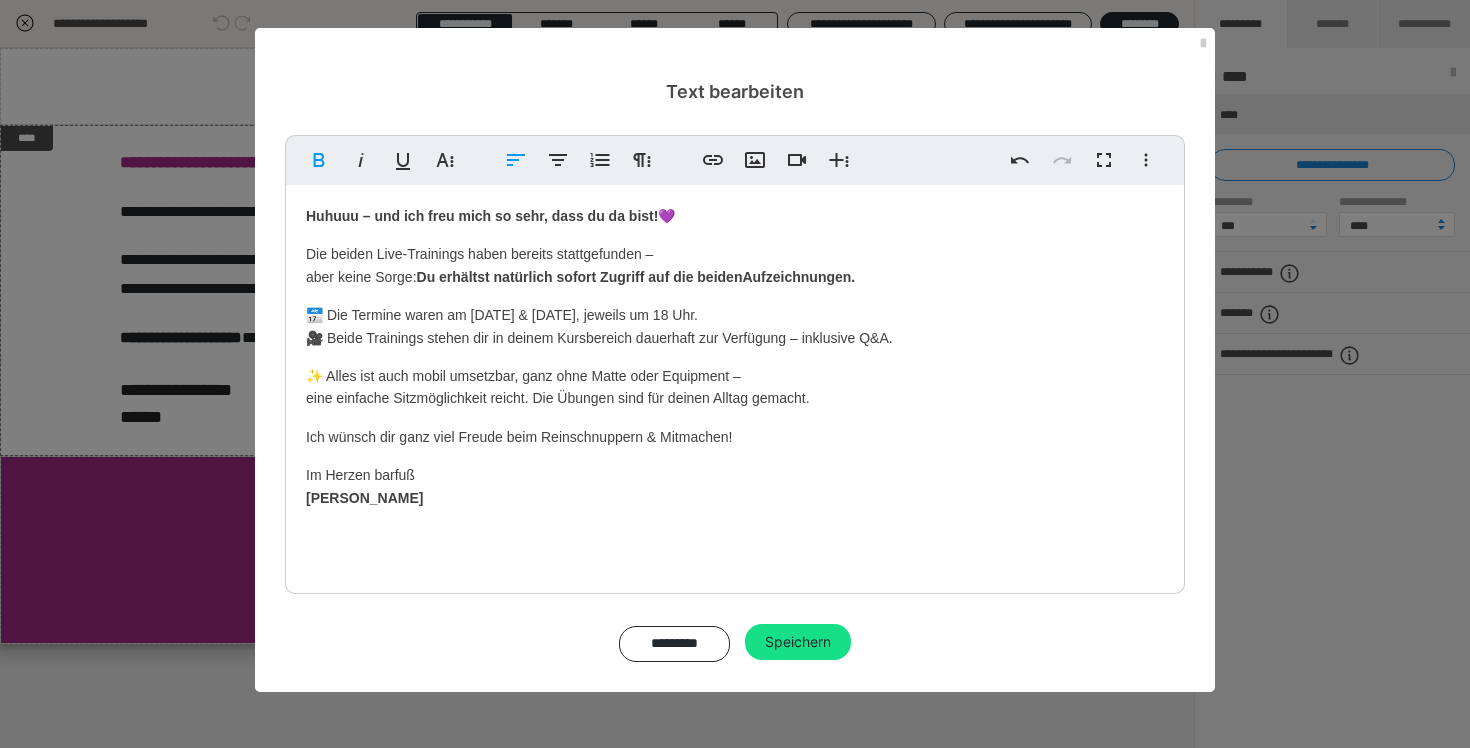 drag, startPoint x: 925, startPoint y: 313, endPoint x: 894, endPoint y: 321, distance: 32.01562 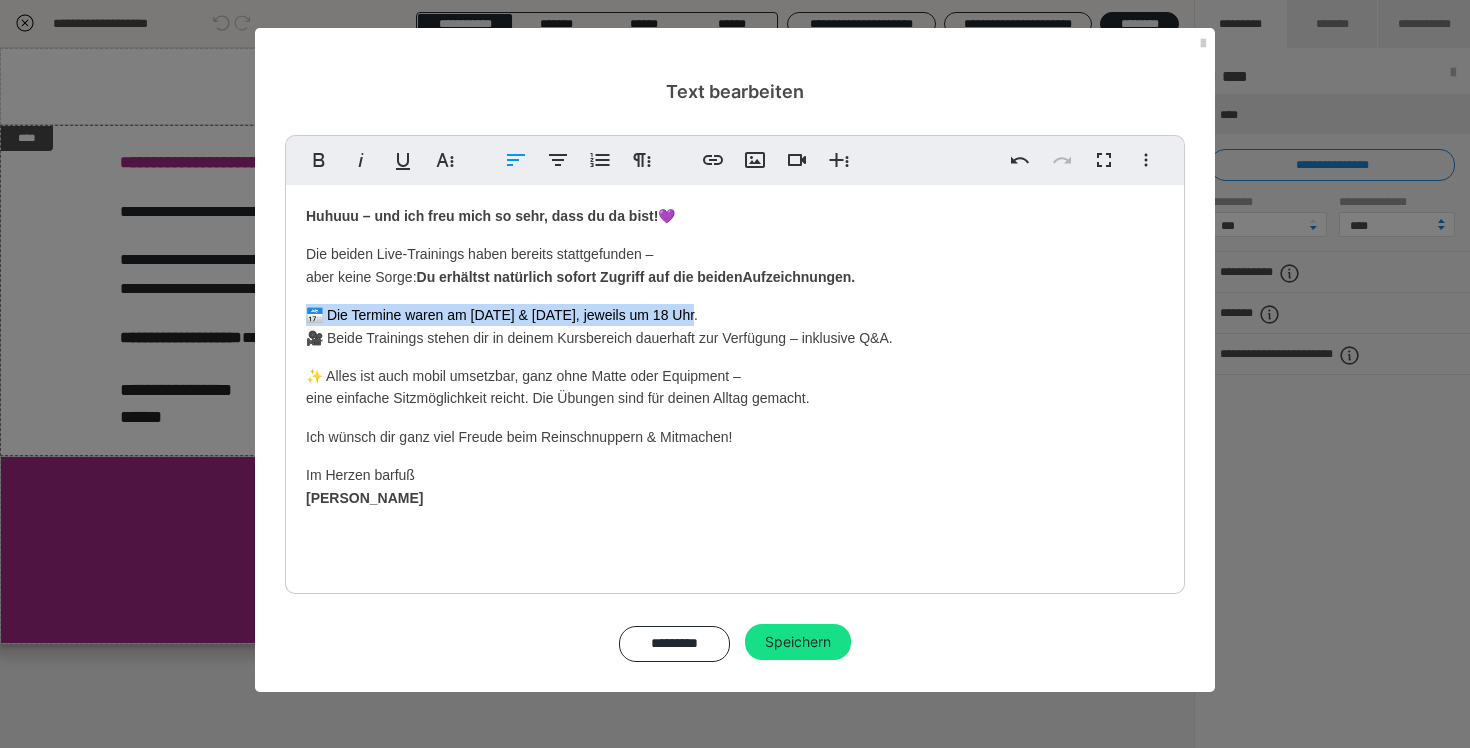 drag, startPoint x: 898, startPoint y: 325, endPoint x: 493, endPoint y: 294, distance: 406.1847 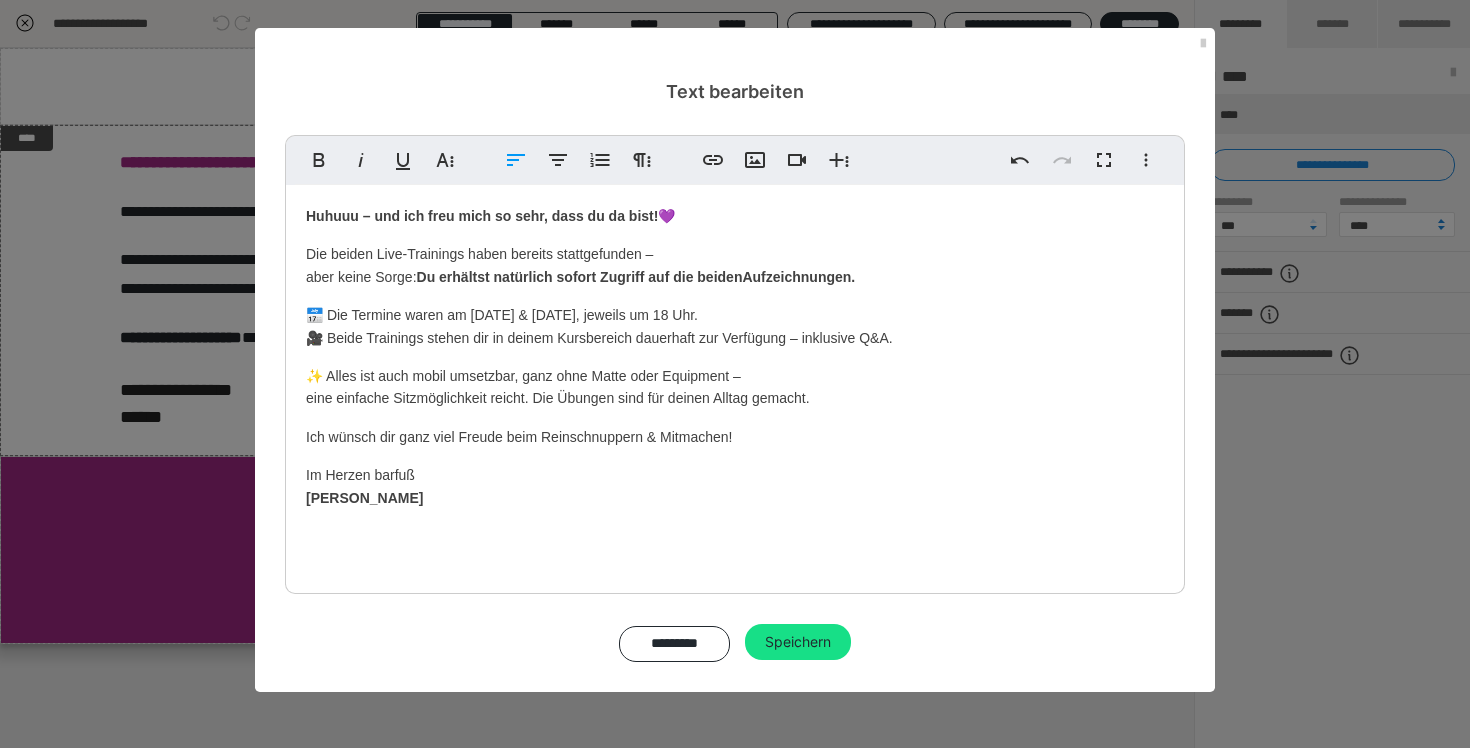 click on "Huhuuu – und ich freu mich so sehr, dass du da bist!  💜 Die beiden Live-Trainings haben bereits stattgefunden – aber keine Sorge:  Du erhältst natürlich sofort Zugriff auf die beiden  Aufzeichnungen. 📅 Die Termine waren am 02. & 16. Juli, jeweils um 18 Uhr. 🎥 Beide Trainings stehen dir in deinem Kursbereich dauerhaft zur Verfügung – inklusive Q&A. ✨ Alles ist auch mobil umsetzbar, ganz ohne Matte oder Equipment – eine einfache Sitzmöglichkeit reicht. Die Übungen sind für deinen Alltag gemacht. Ich wünsch dir ganz viel Freude beim Reinschnuppern & Mitmachen! Im Herzen barfuß Nadine" at bounding box center (735, 387) 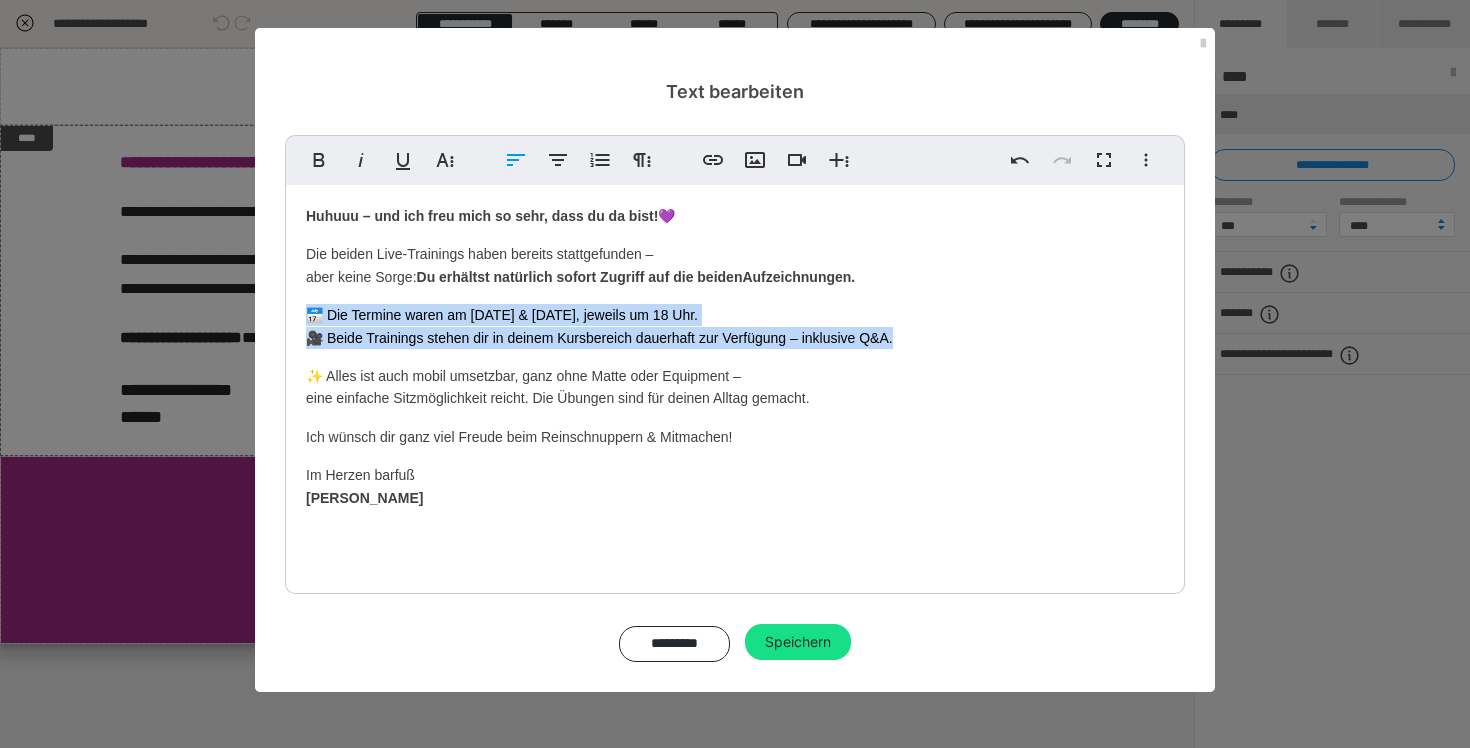 drag, startPoint x: 924, startPoint y: 337, endPoint x: 289, endPoint y: 310, distance: 635.5737 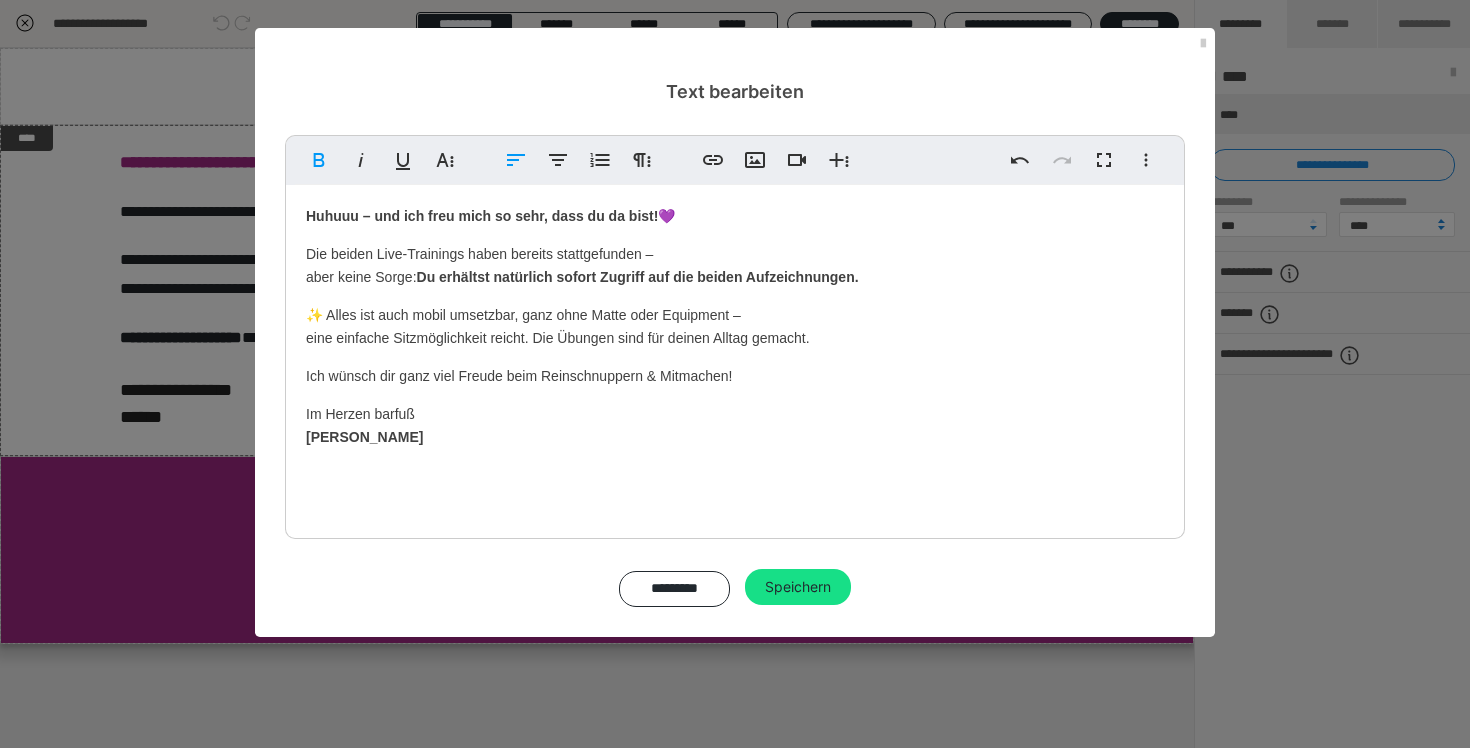 click on "✨ Alles ist auch mobil umsetzbar, ganz ohne Matte oder Equipment – eine einfache Sitzmöglichkeit reicht. Die Übungen sind für deinen Alltag gemacht." at bounding box center (735, 326) 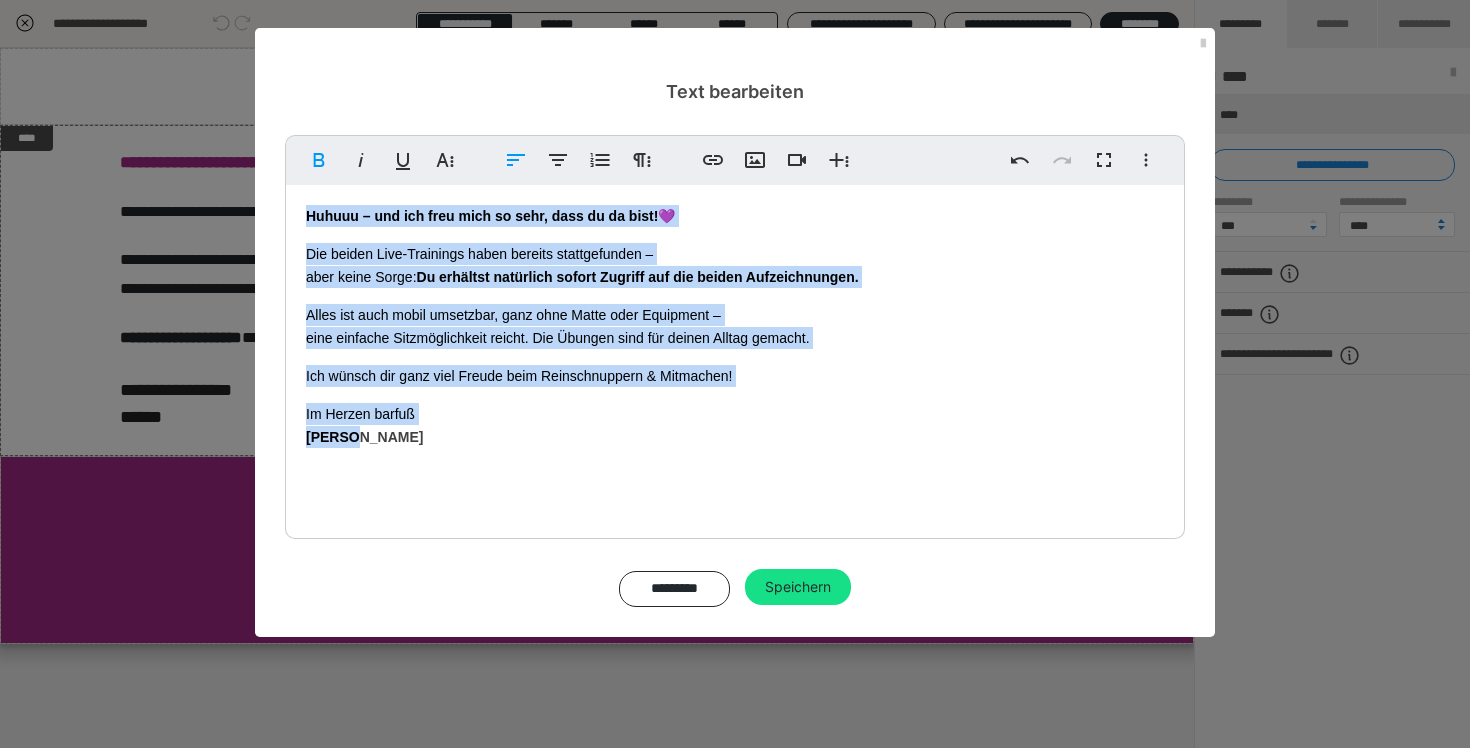 drag, startPoint x: 390, startPoint y: 438, endPoint x: 298, endPoint y: 223, distance: 233.8568 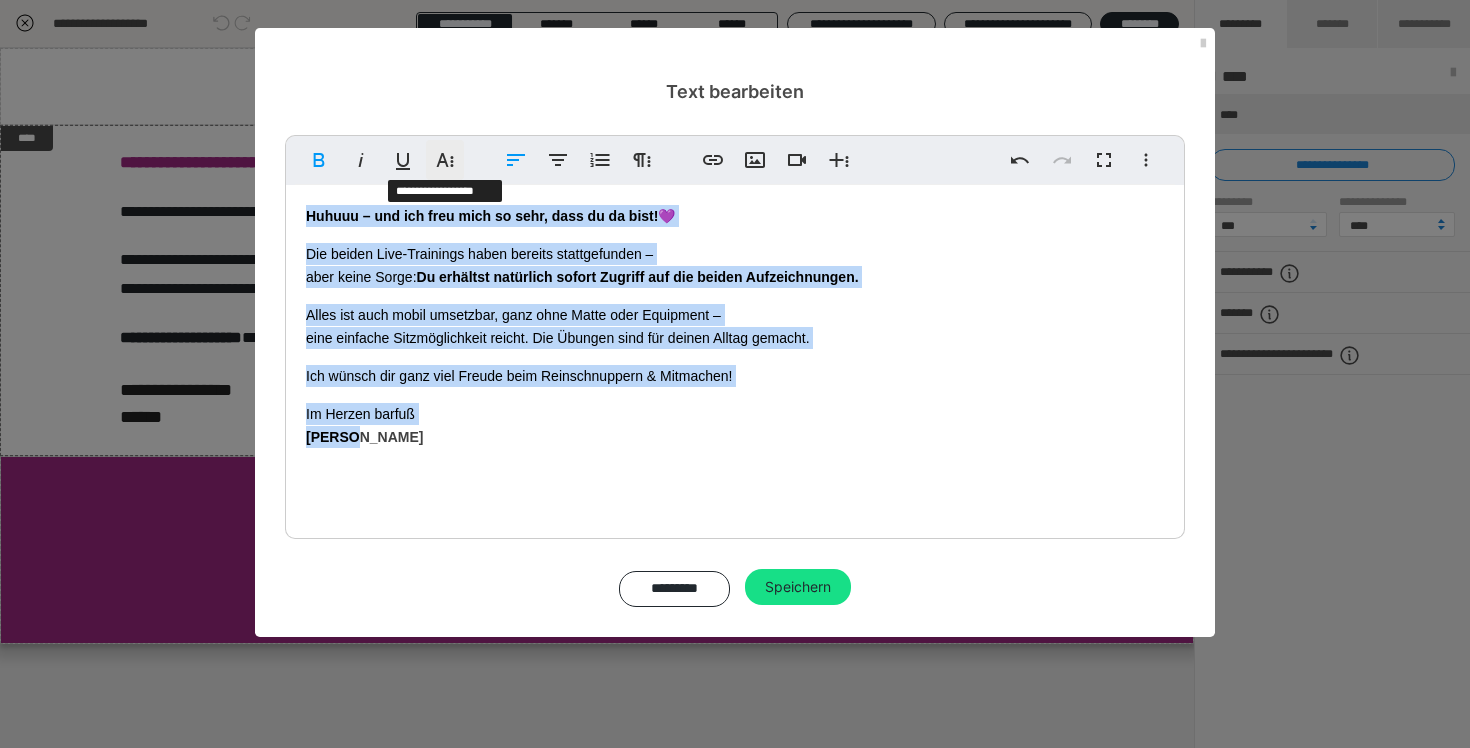 click 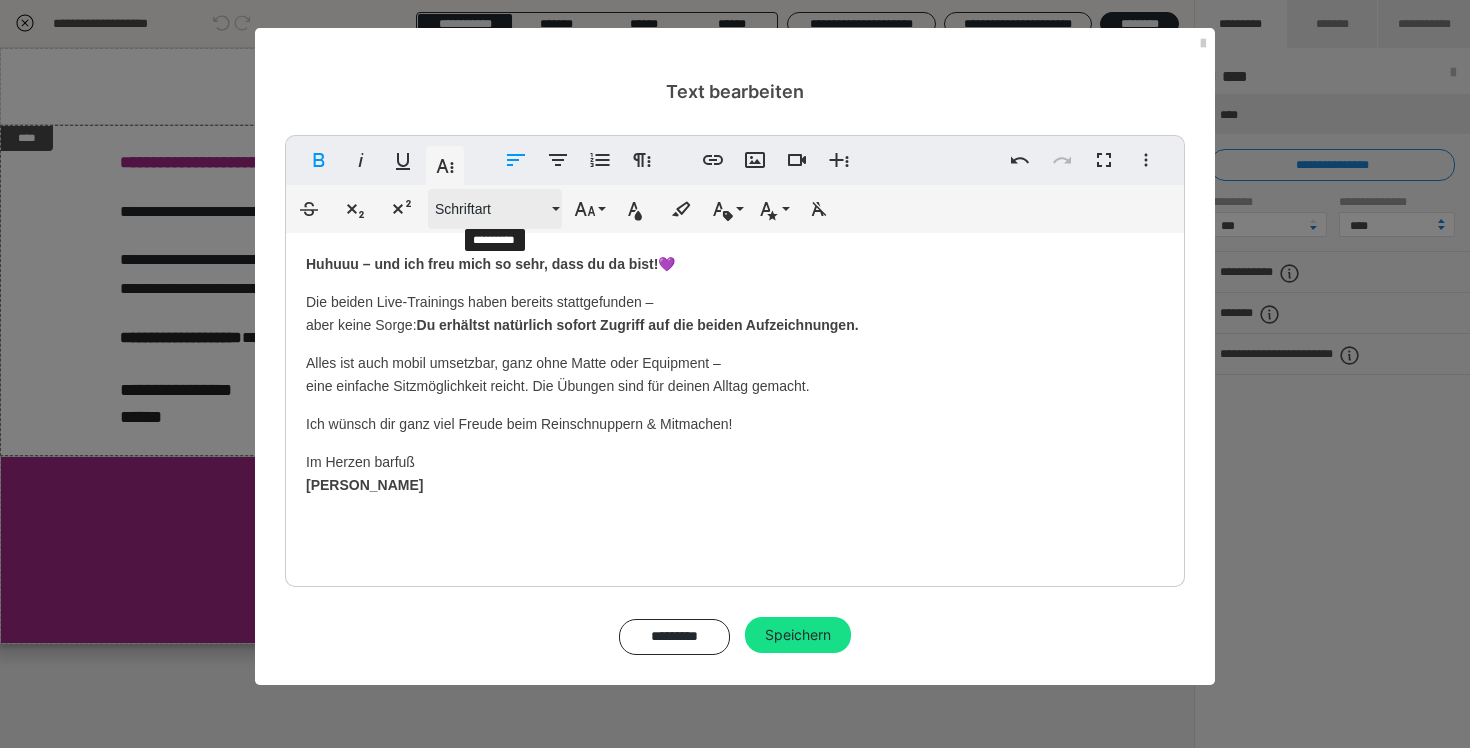 click on "Schriftart" at bounding box center [495, 209] 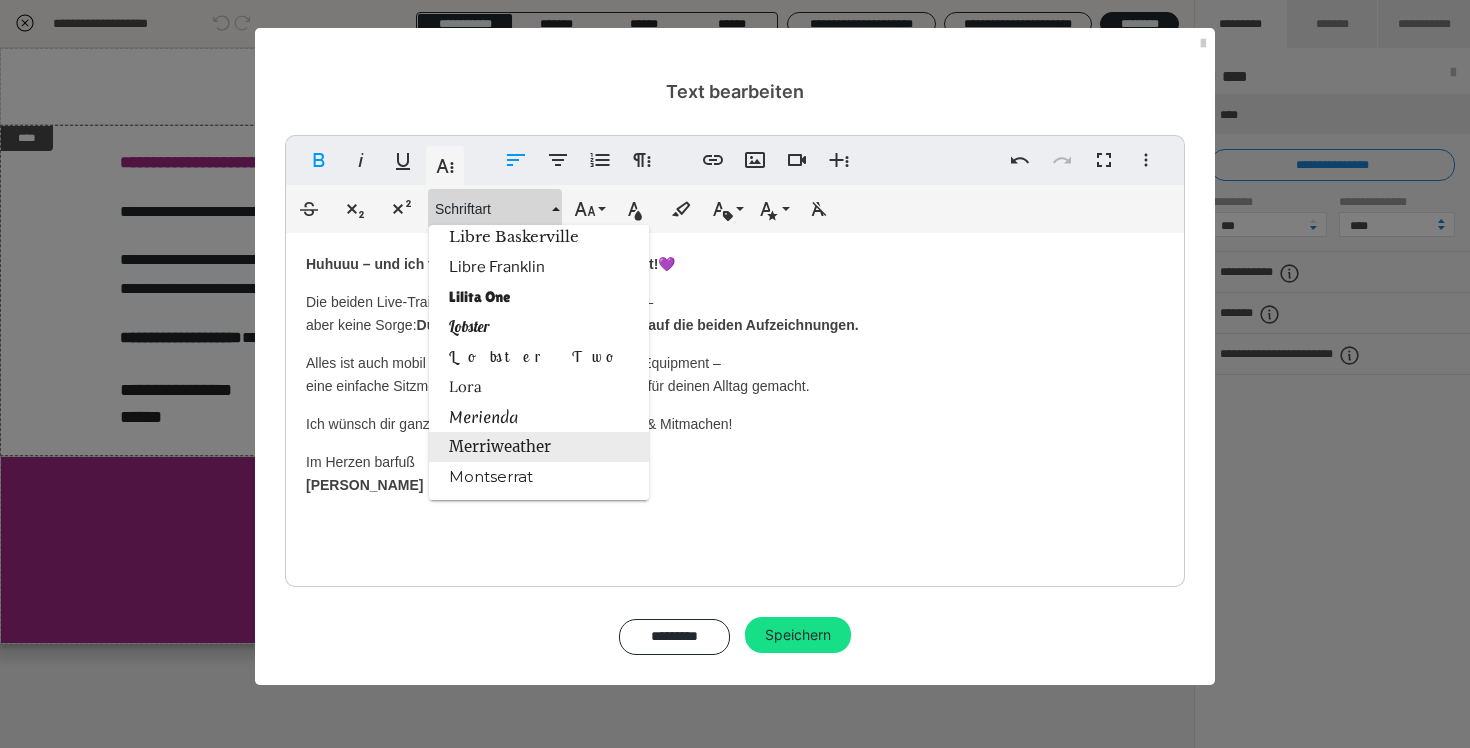 scroll, scrollTop: 1663, scrollLeft: 0, axis: vertical 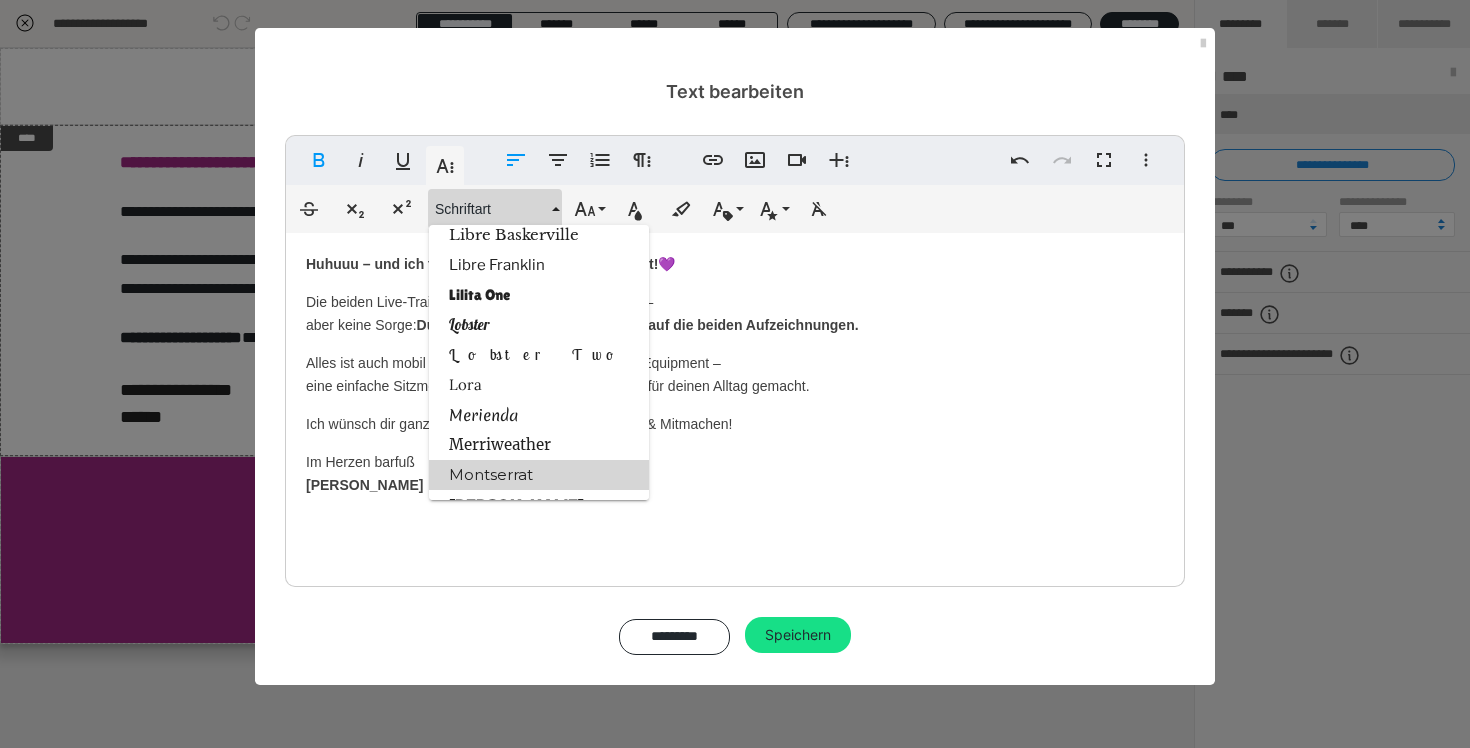 click on "Montserrat" at bounding box center (539, 475) 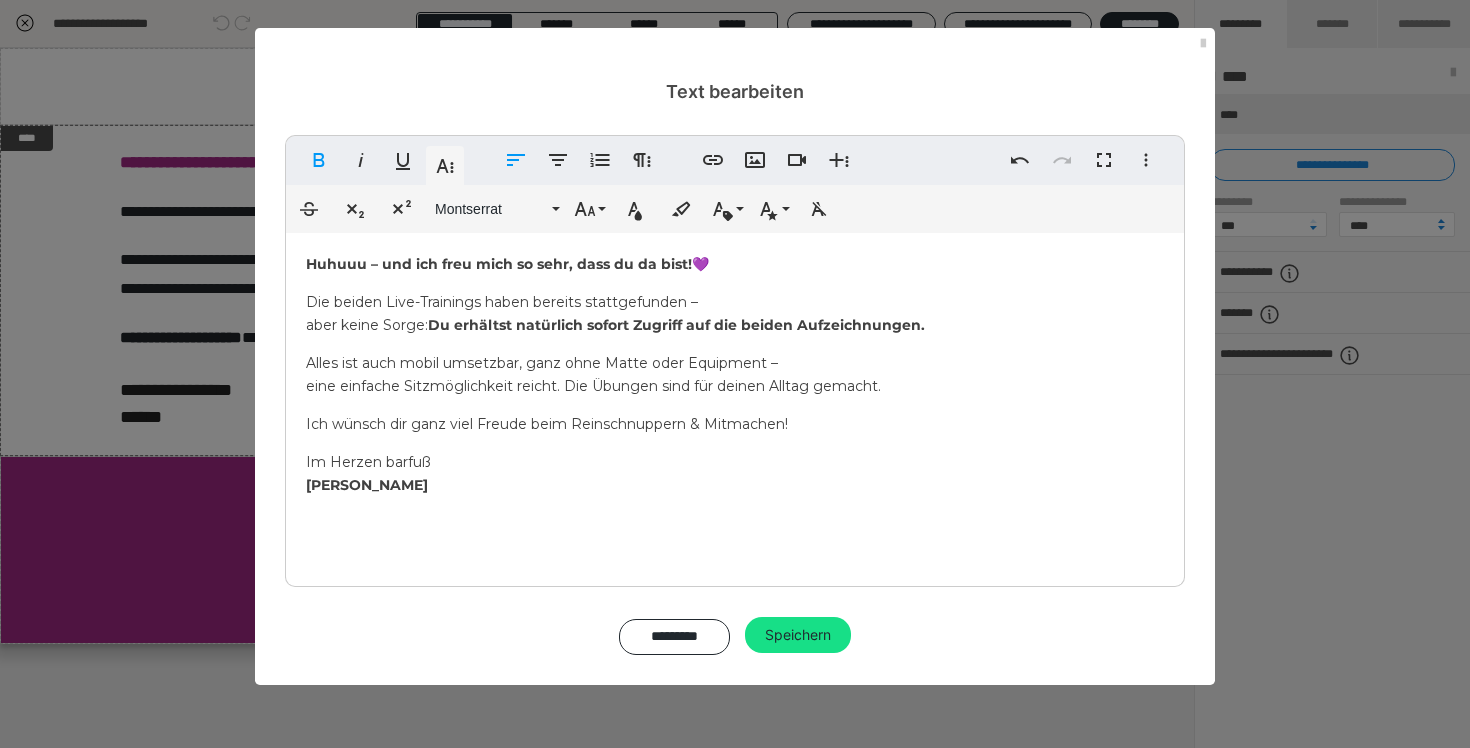 click on "Die beiden Live-Trainings haben bereits stattgefunden – aber keine Sorge:  Du erhältst natürlich sofort Zugriff auf die beiden Aufzeichnungen." at bounding box center [735, 313] 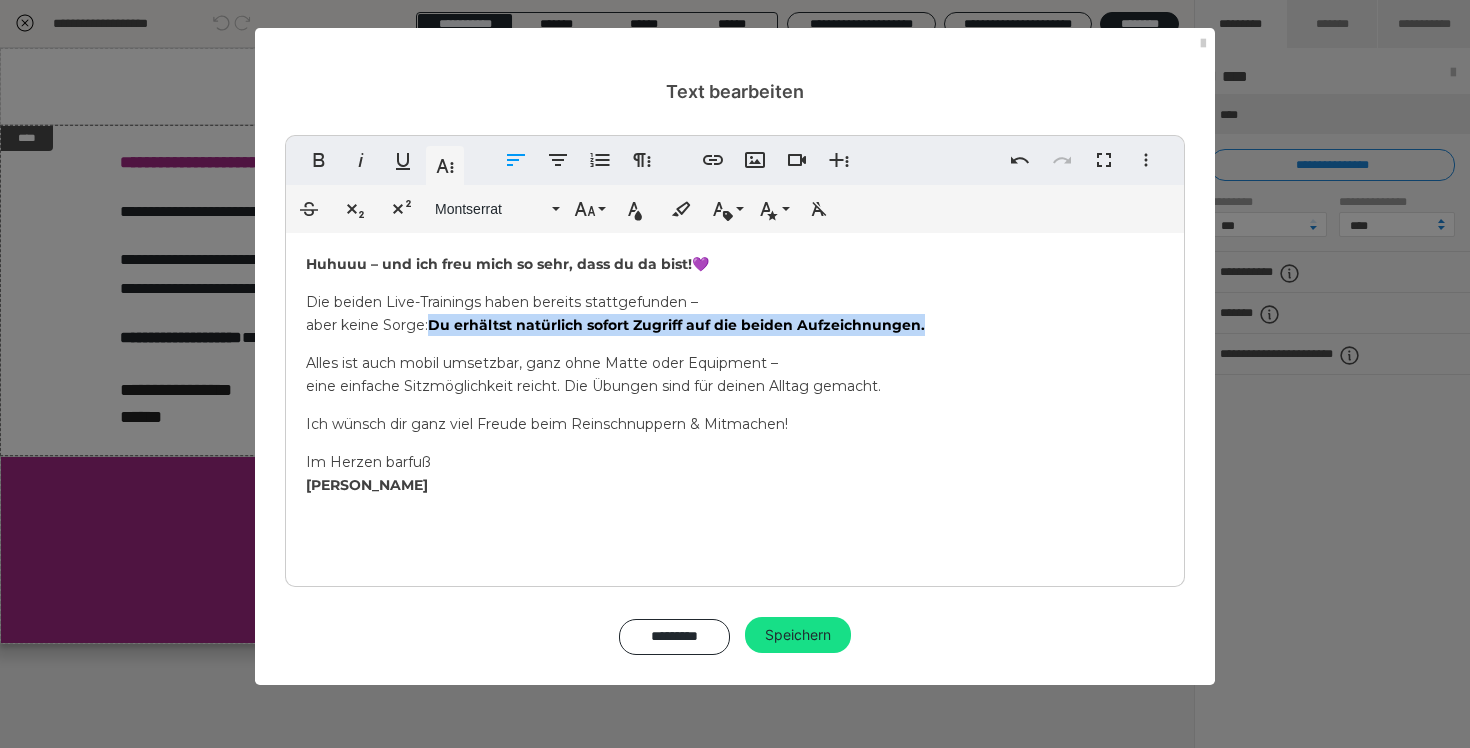 drag, startPoint x: 430, startPoint y: 330, endPoint x: 420, endPoint y: 342, distance: 15.6205 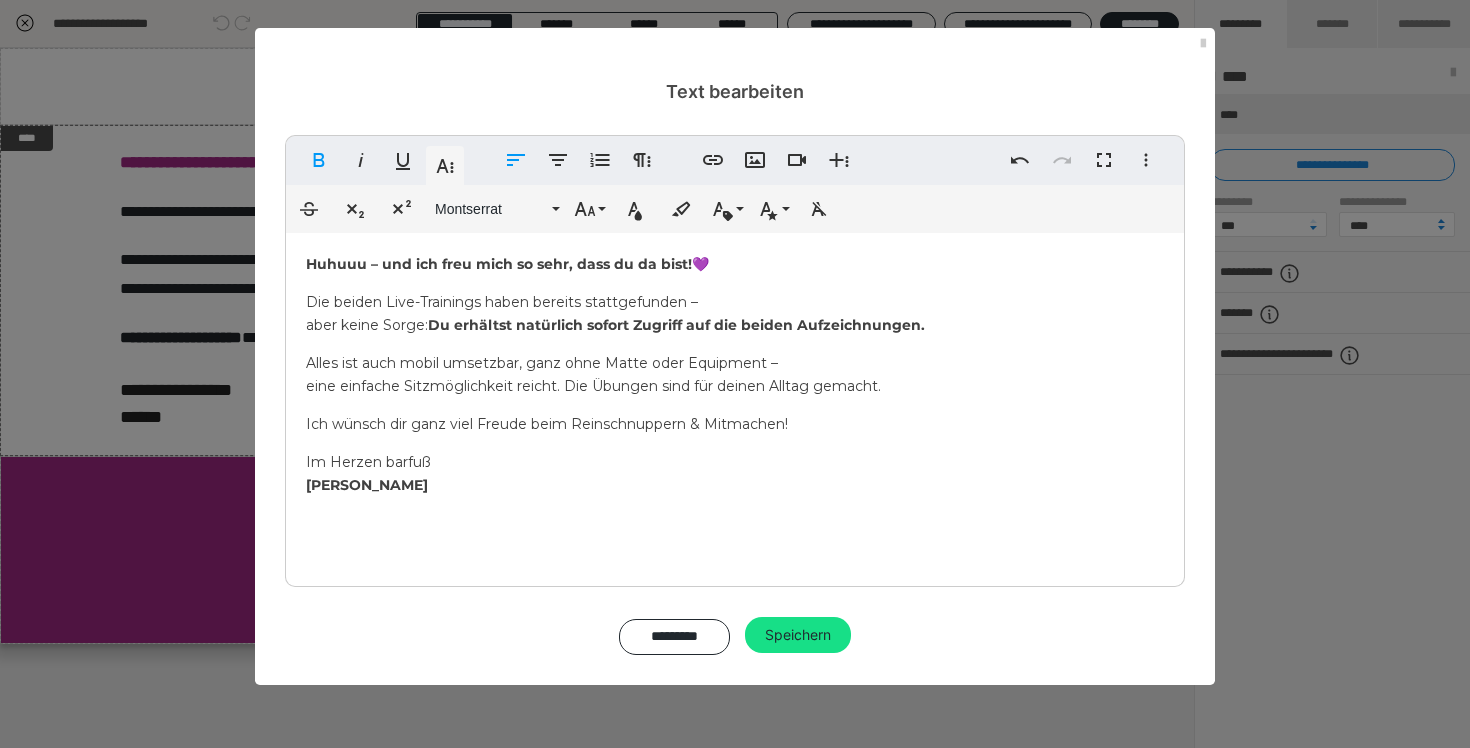 click on "Huhuuu – und ich freu mich so sehr, dass du da bist!  💜 Die beiden Live-Trainings haben bereits stattgefunden – aber keine Sorge:  Du erhältst natürlich sofort Zugriff auf die beiden Aufzeichnungen. Alles ist auch mobil umsetzbar, ganz ohne Matte oder Equipment – eine einfache Sitzmöglichkeit reicht. Die Übungen sind für deinen Alltag gemacht. Ich wünsch dir ganz viel Freude beim Reinschnuppern & Mitmachen! Im Herzen barfuß Nadine" at bounding box center [735, 405] 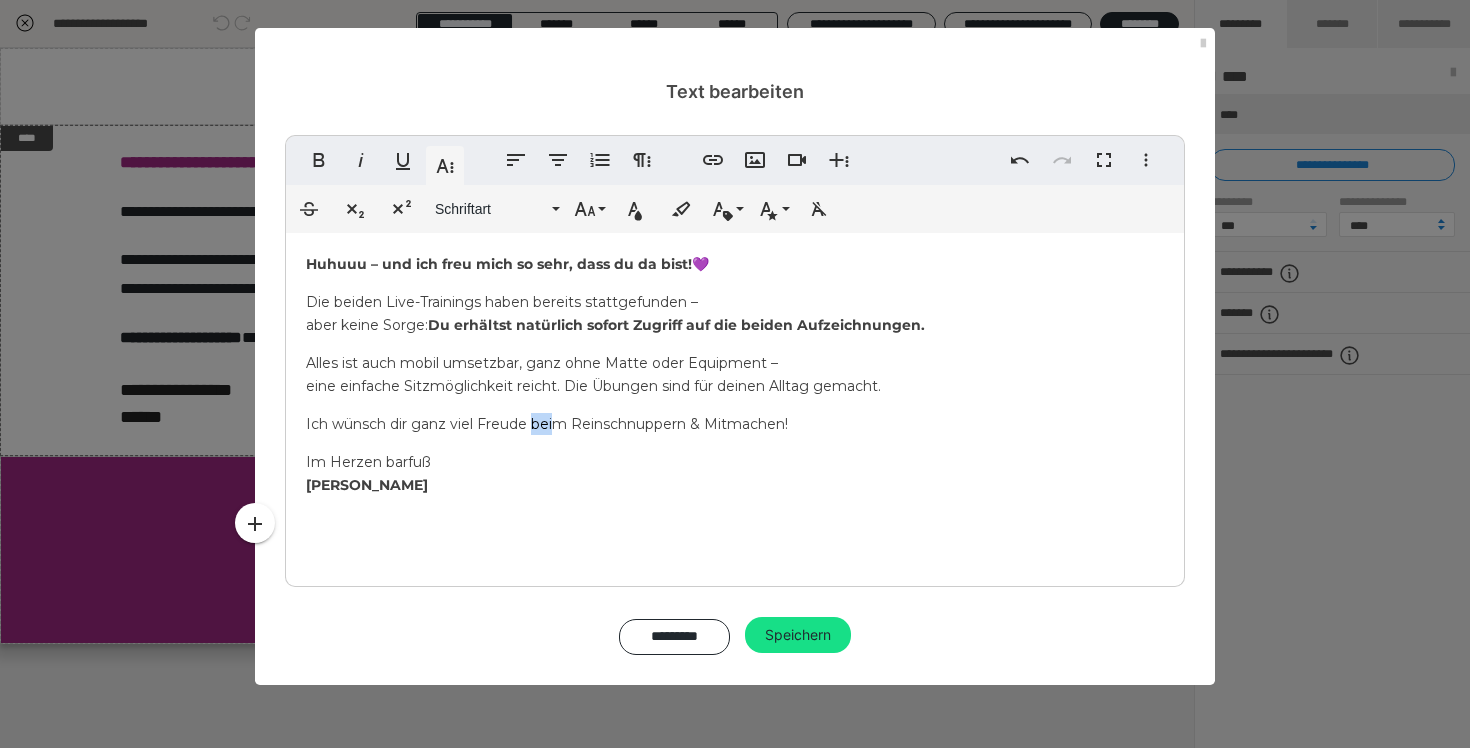drag, startPoint x: 532, startPoint y: 427, endPoint x: 558, endPoint y: 430, distance: 26.172504 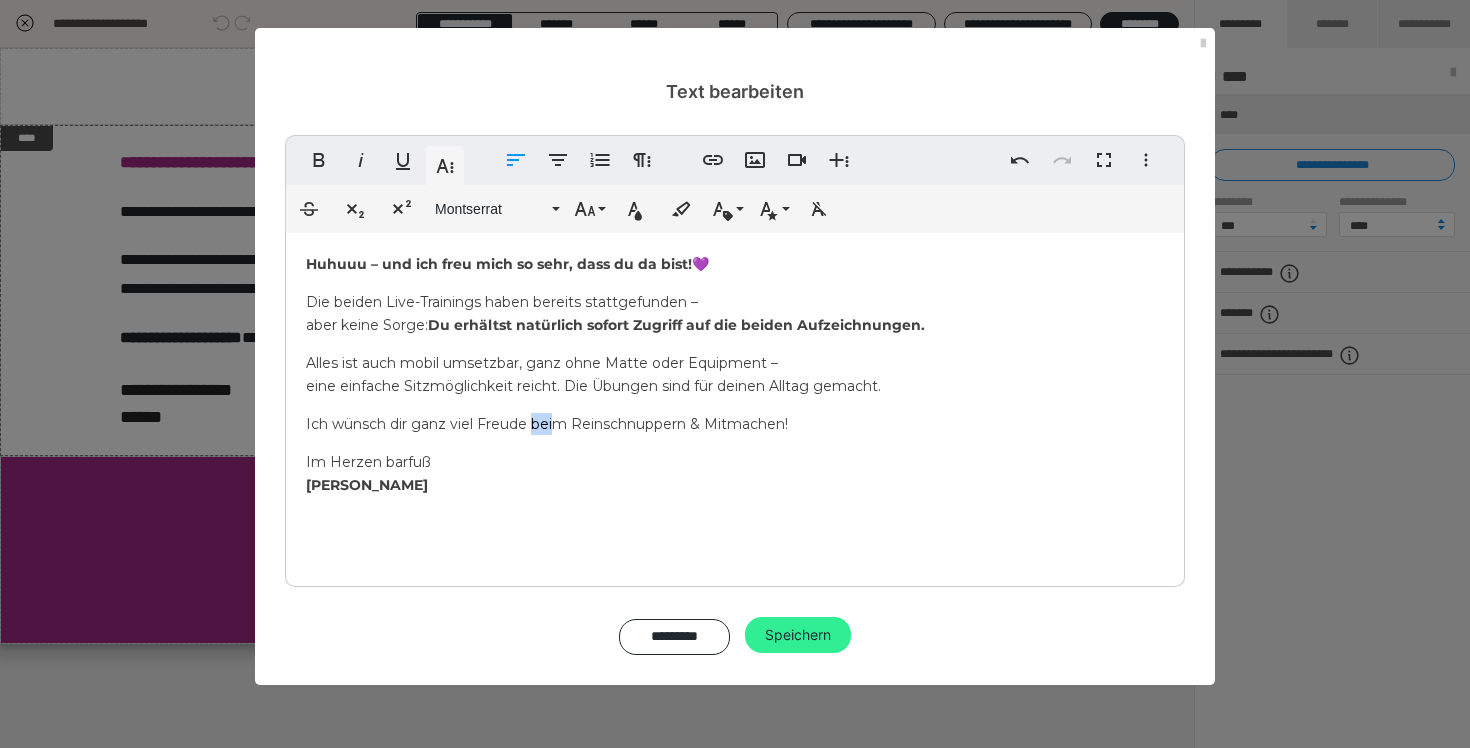click on "Speichern" at bounding box center (798, 635) 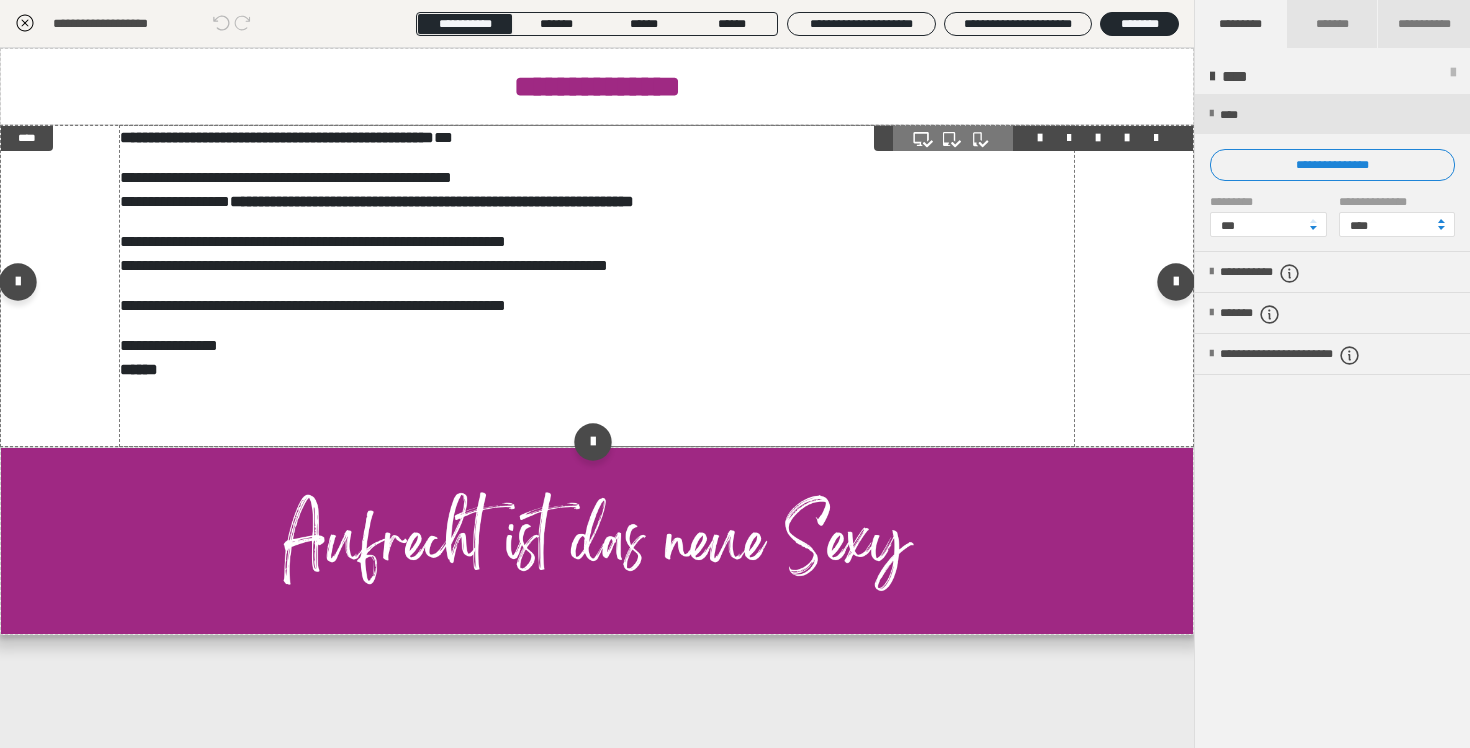 click on "**" at bounding box center (443, 137) 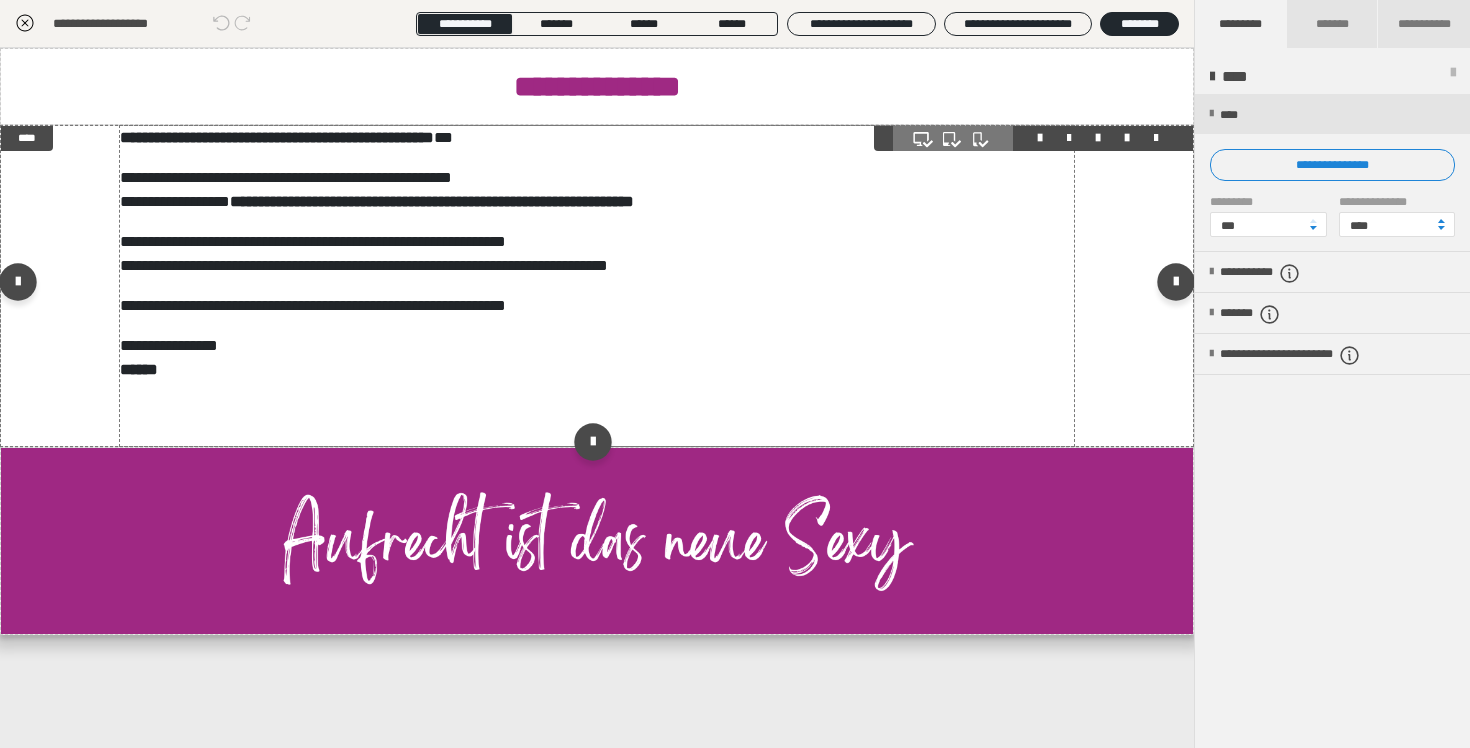 click on "**********" at bounding box center [277, 137] 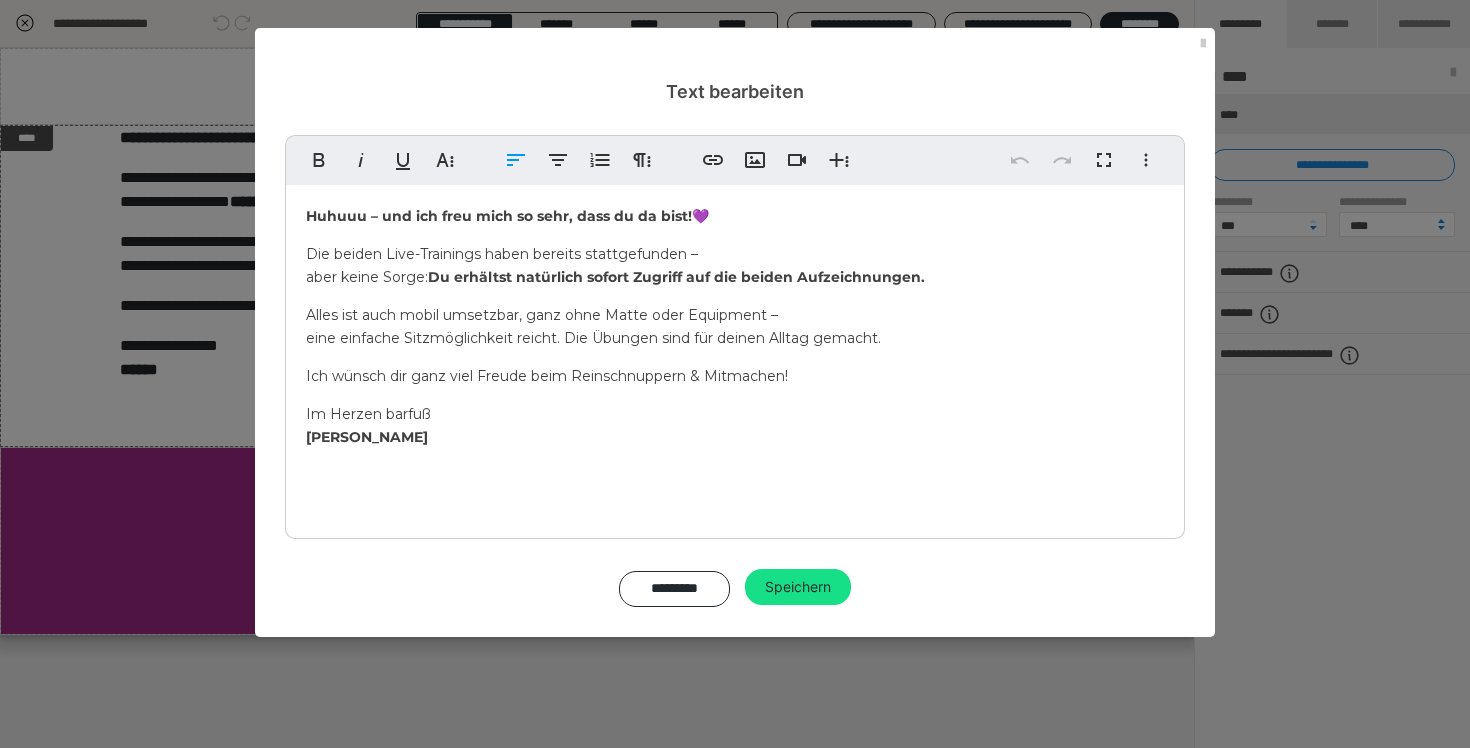 click on "Huhuuu – und ich freu mich so sehr, dass du da bist!  💜" at bounding box center [735, 216] 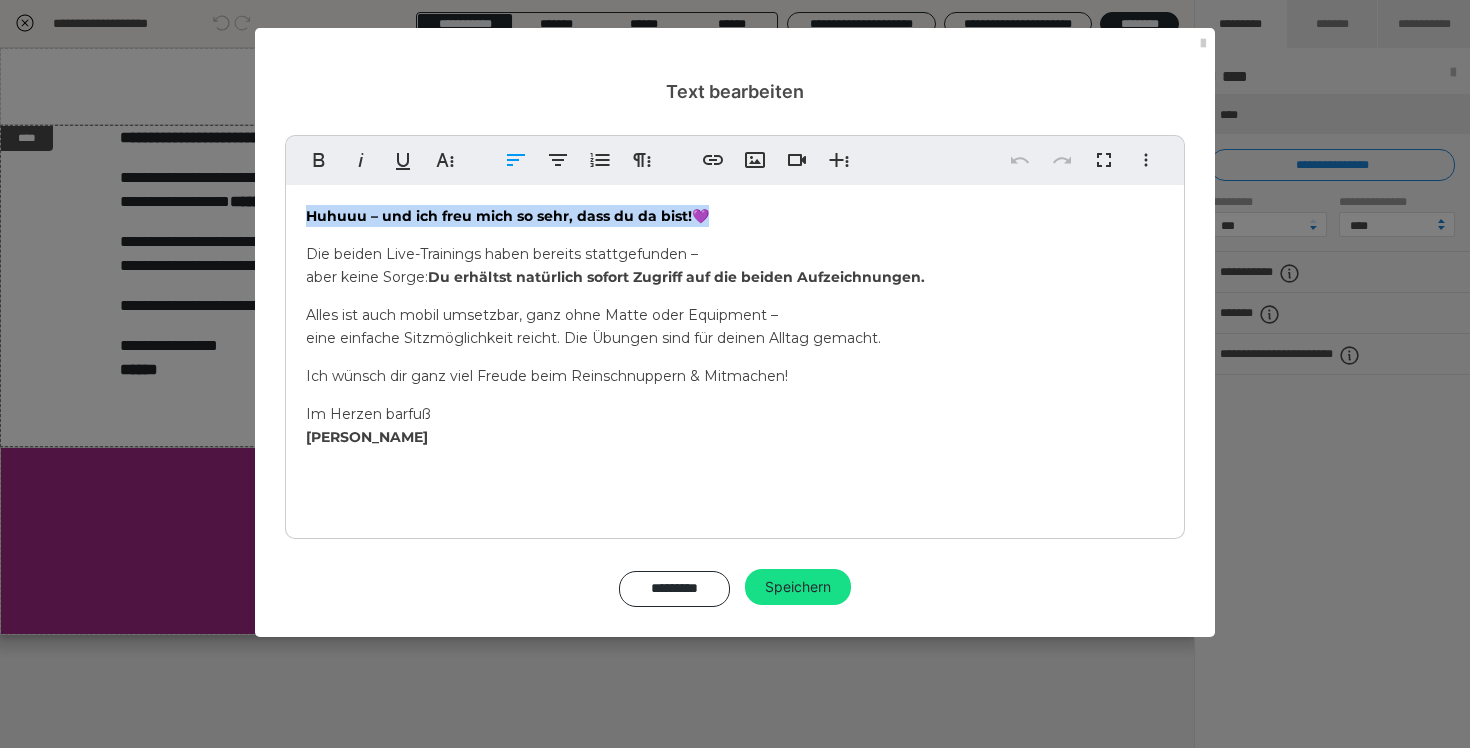 drag, startPoint x: 304, startPoint y: 211, endPoint x: 687, endPoint y: 229, distance: 383.42273 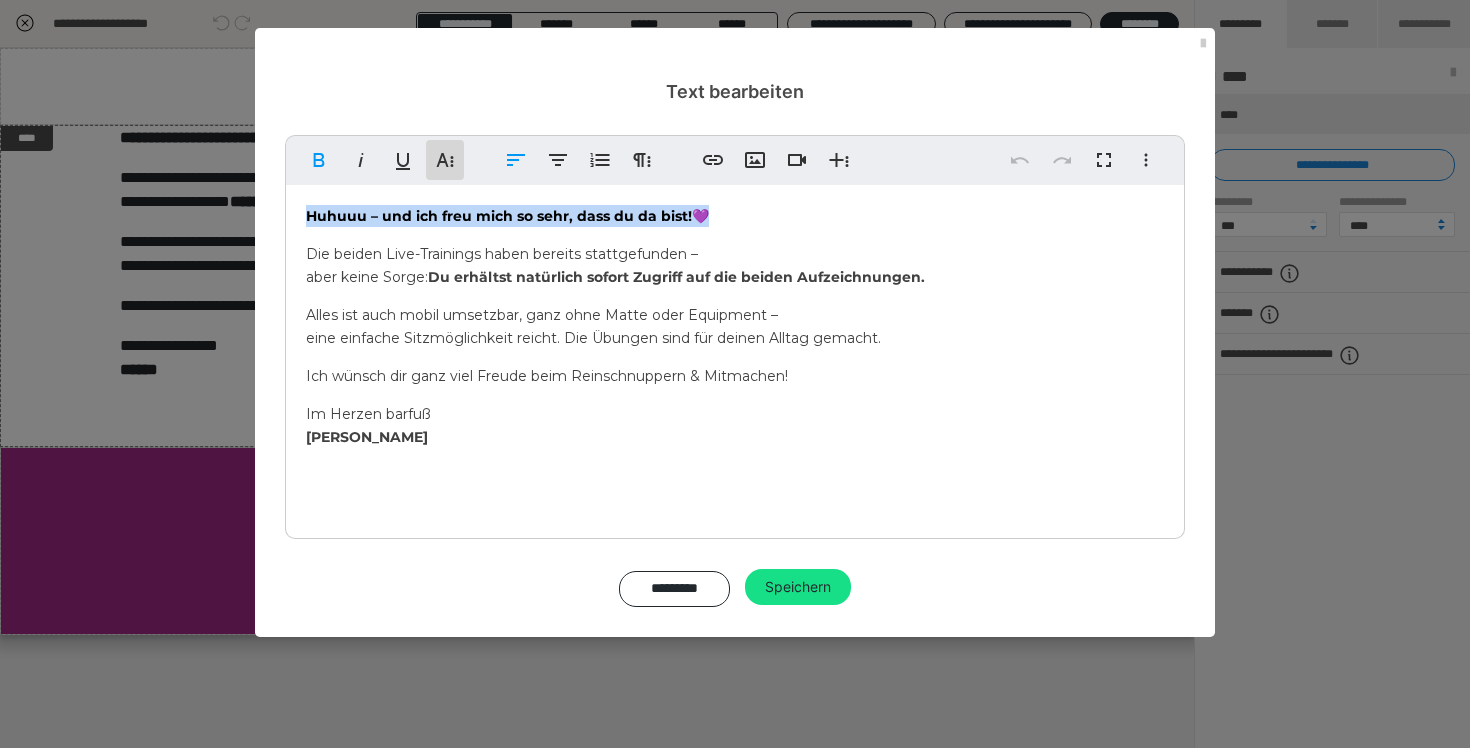 click 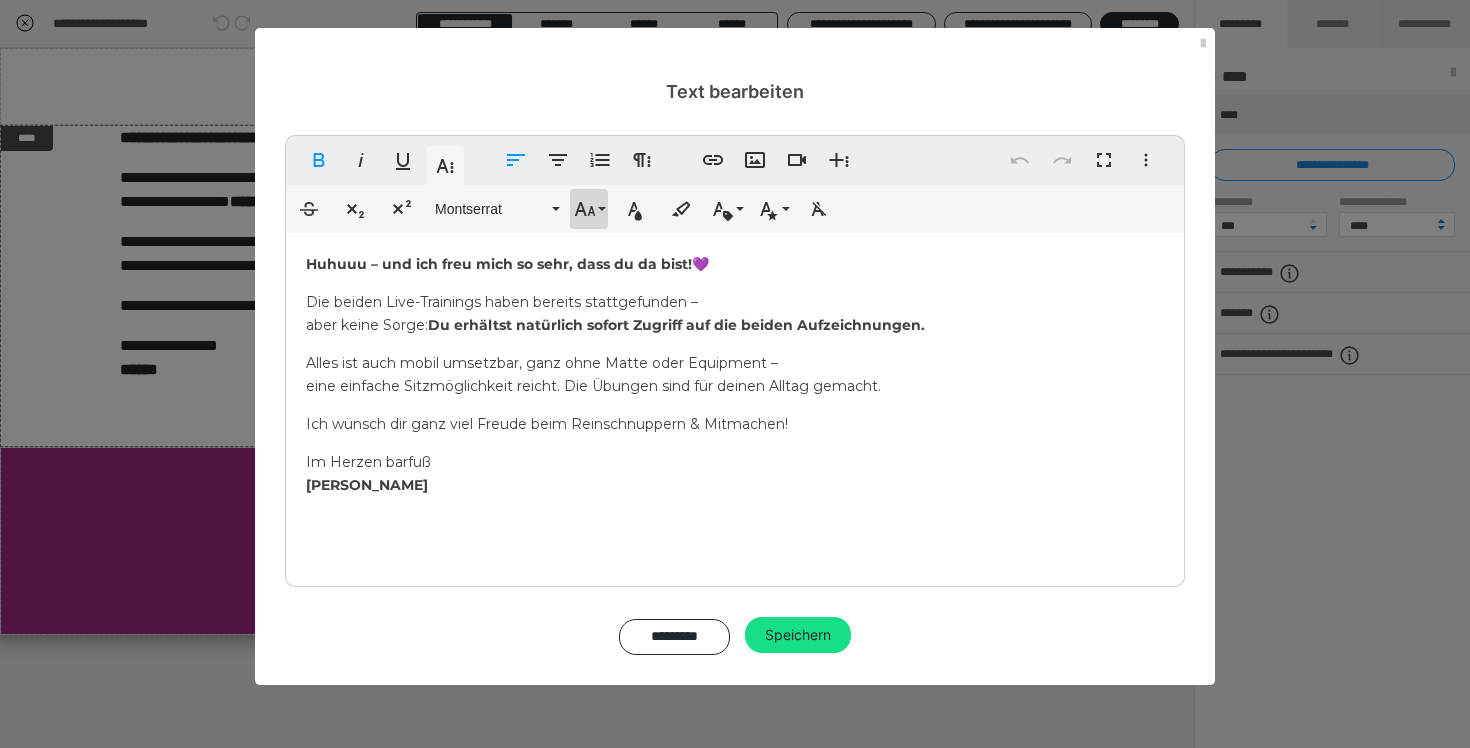 click on "Schriftgröße" at bounding box center (589, 209) 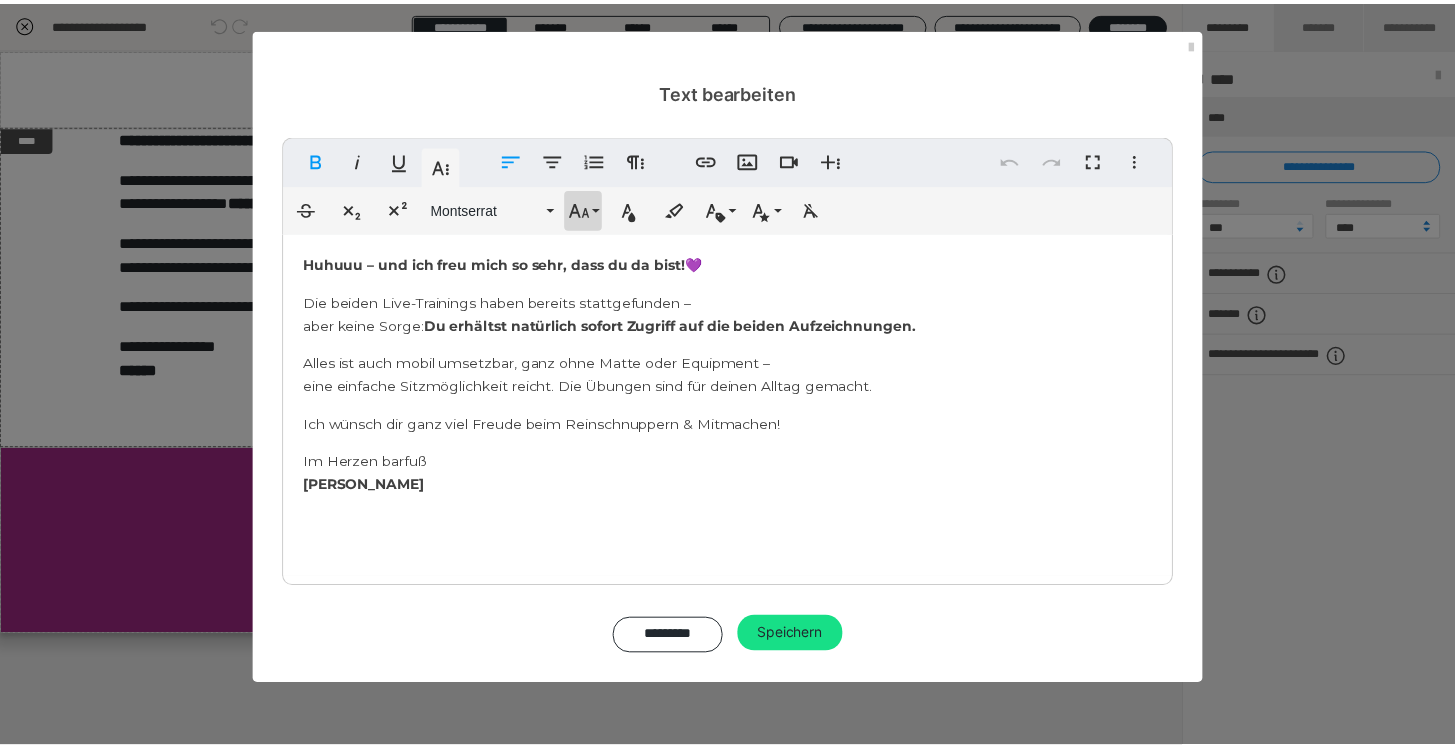 scroll, scrollTop: 413, scrollLeft: 0, axis: vertical 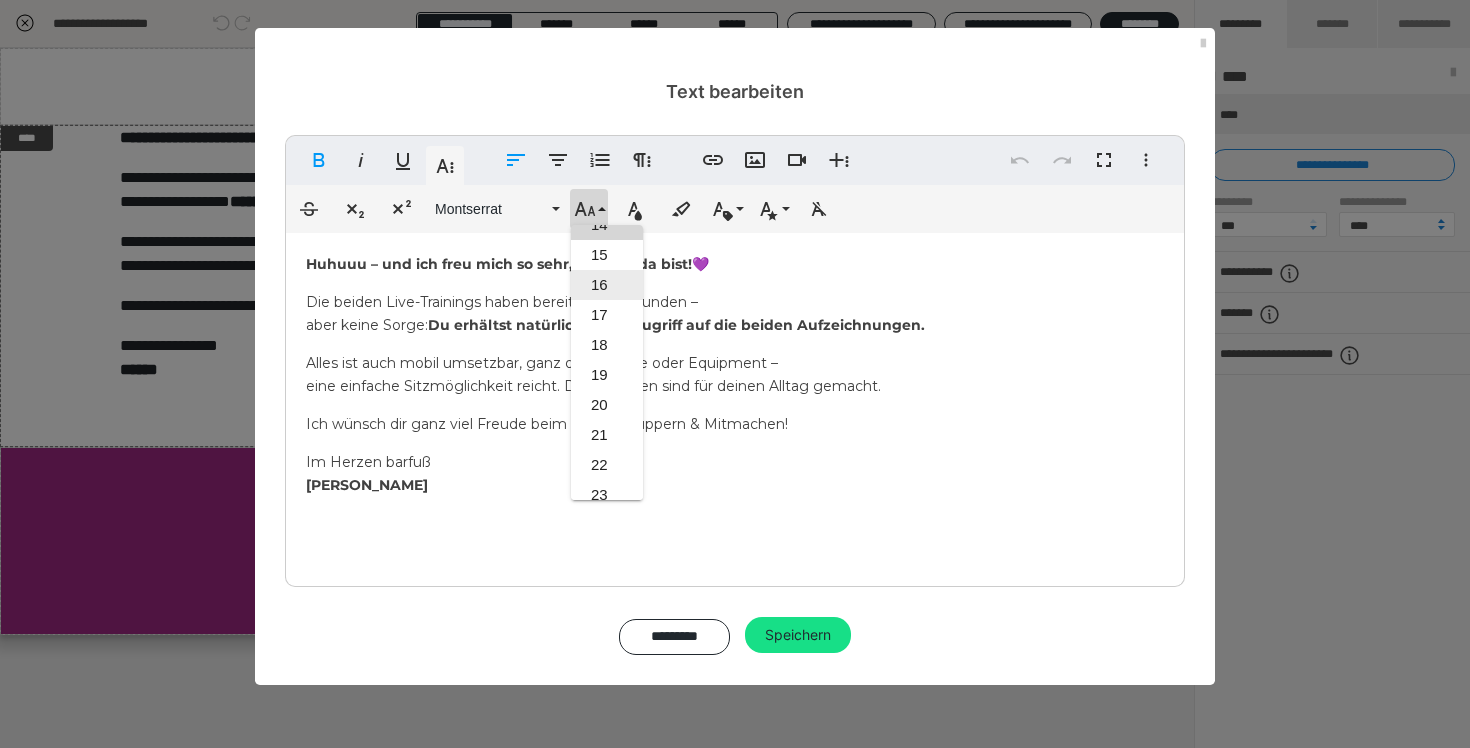 click on "16" at bounding box center [607, 285] 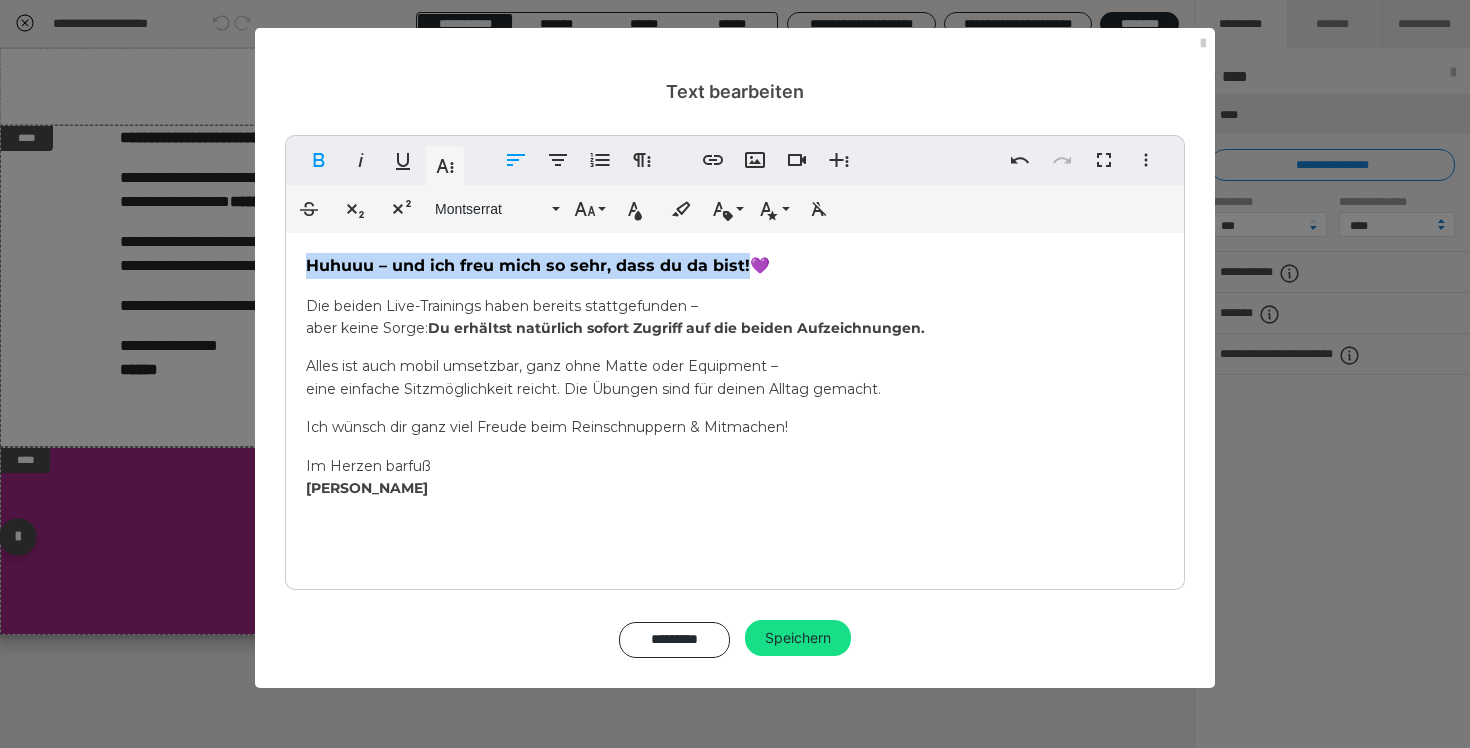 click on "Speichern" at bounding box center [798, 638] 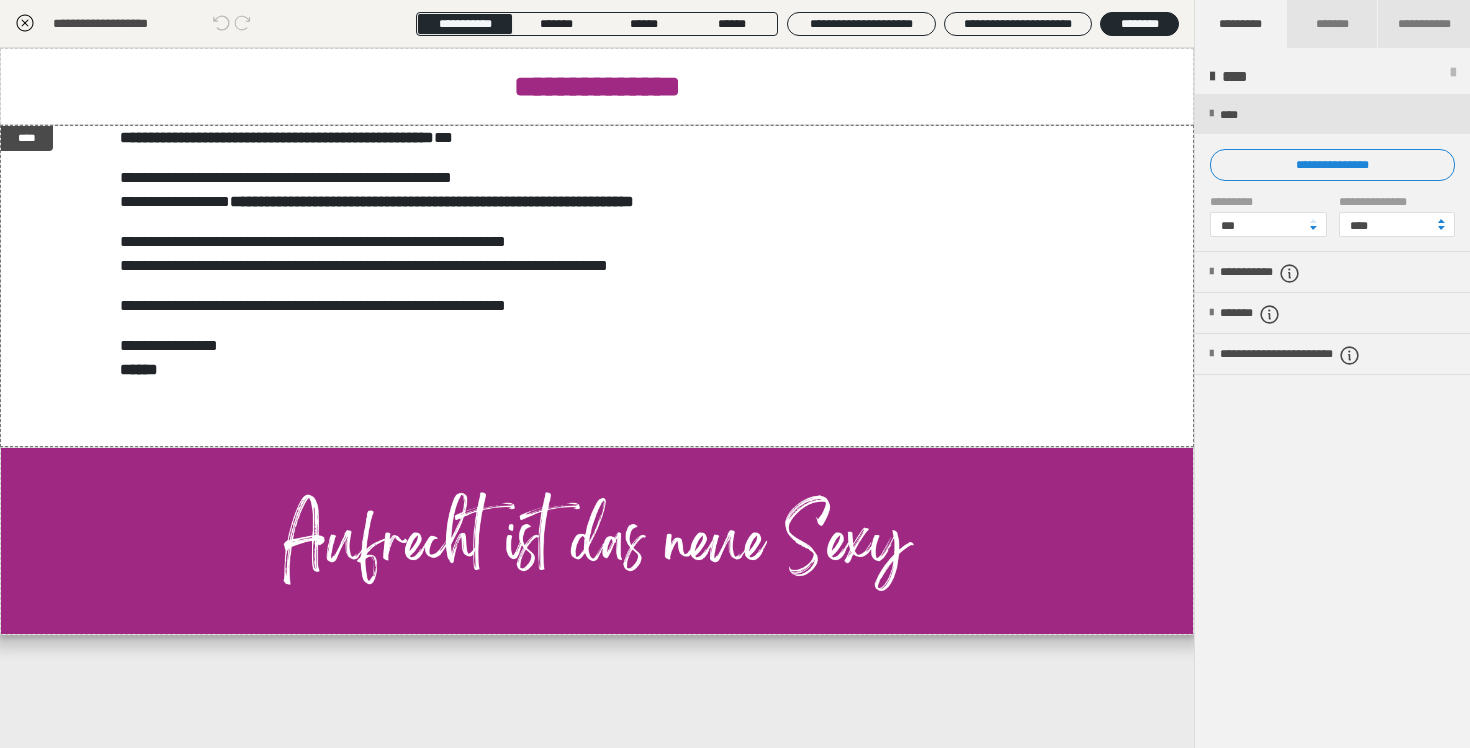 click 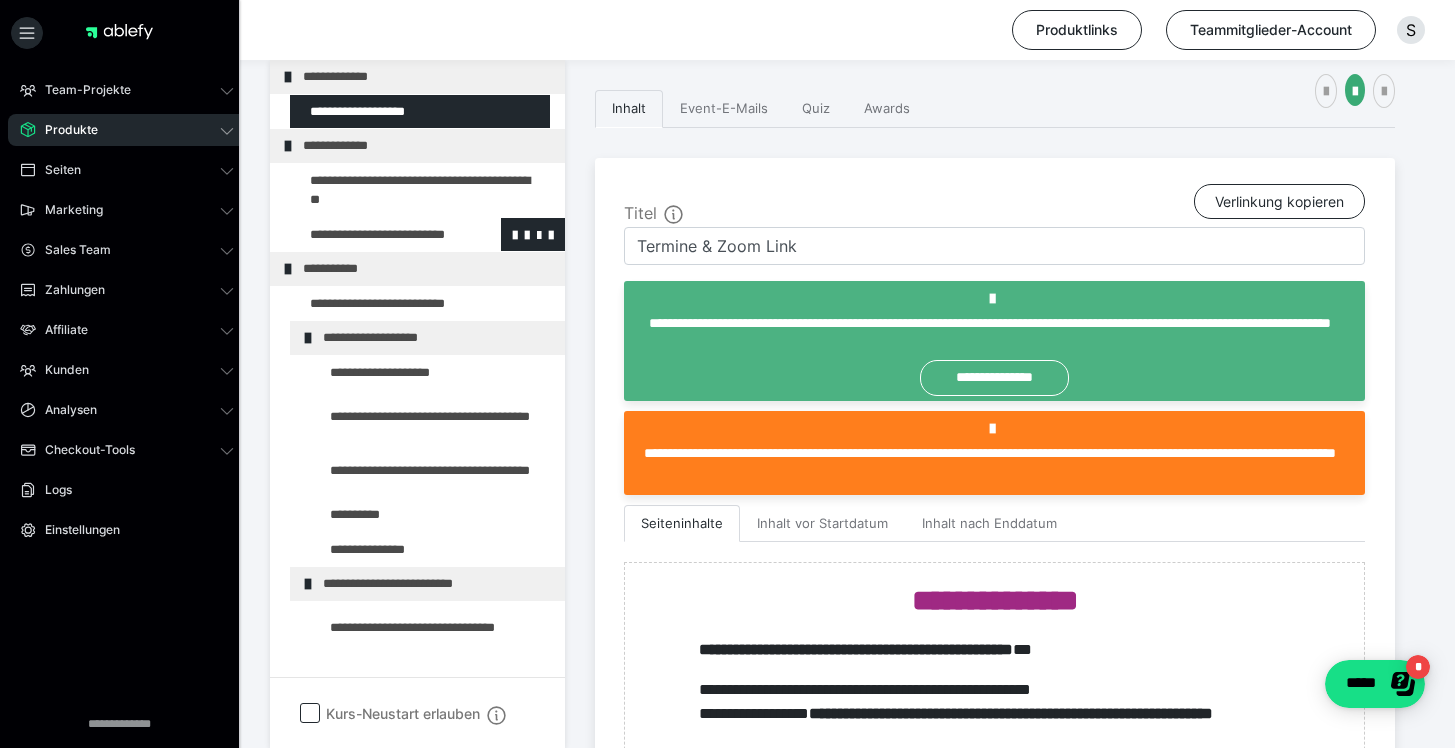 click at bounding box center [375, 235] 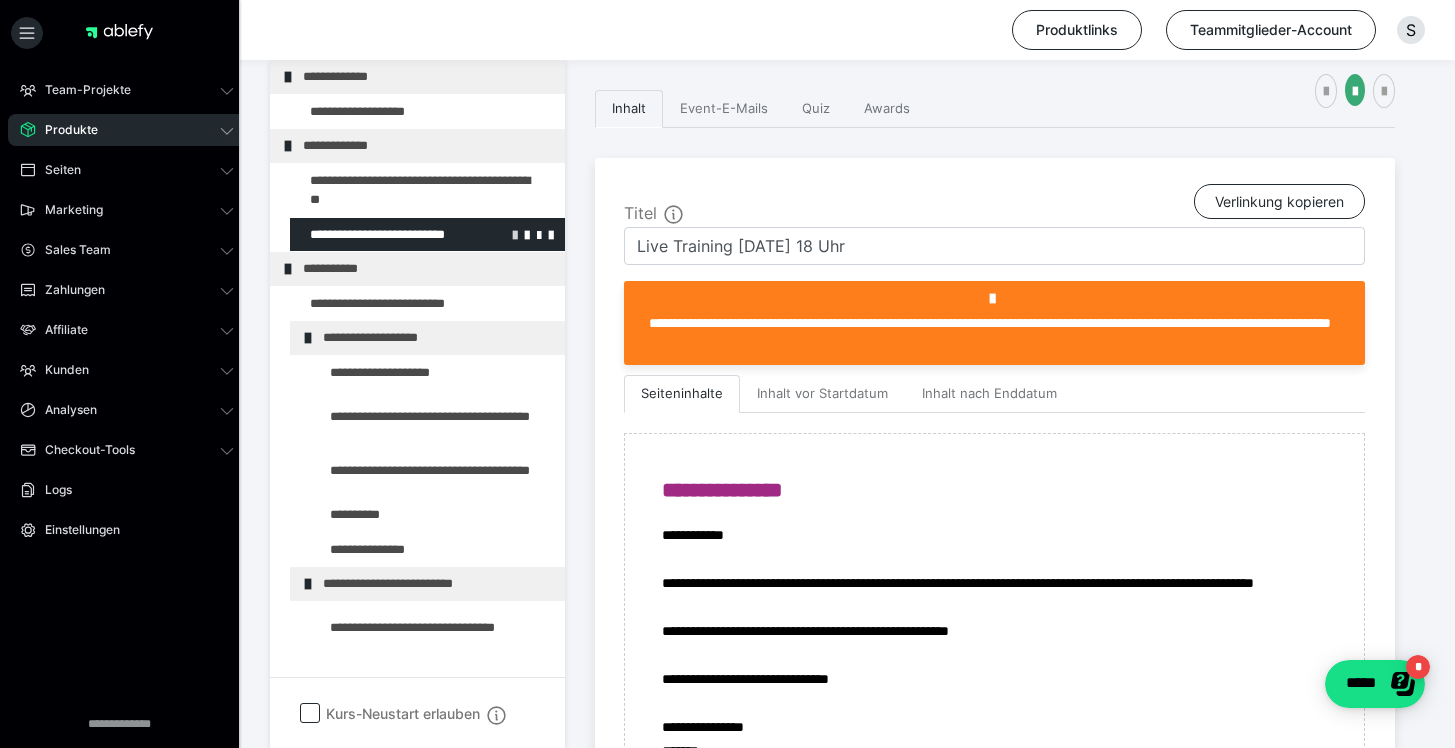 click at bounding box center [515, 234] 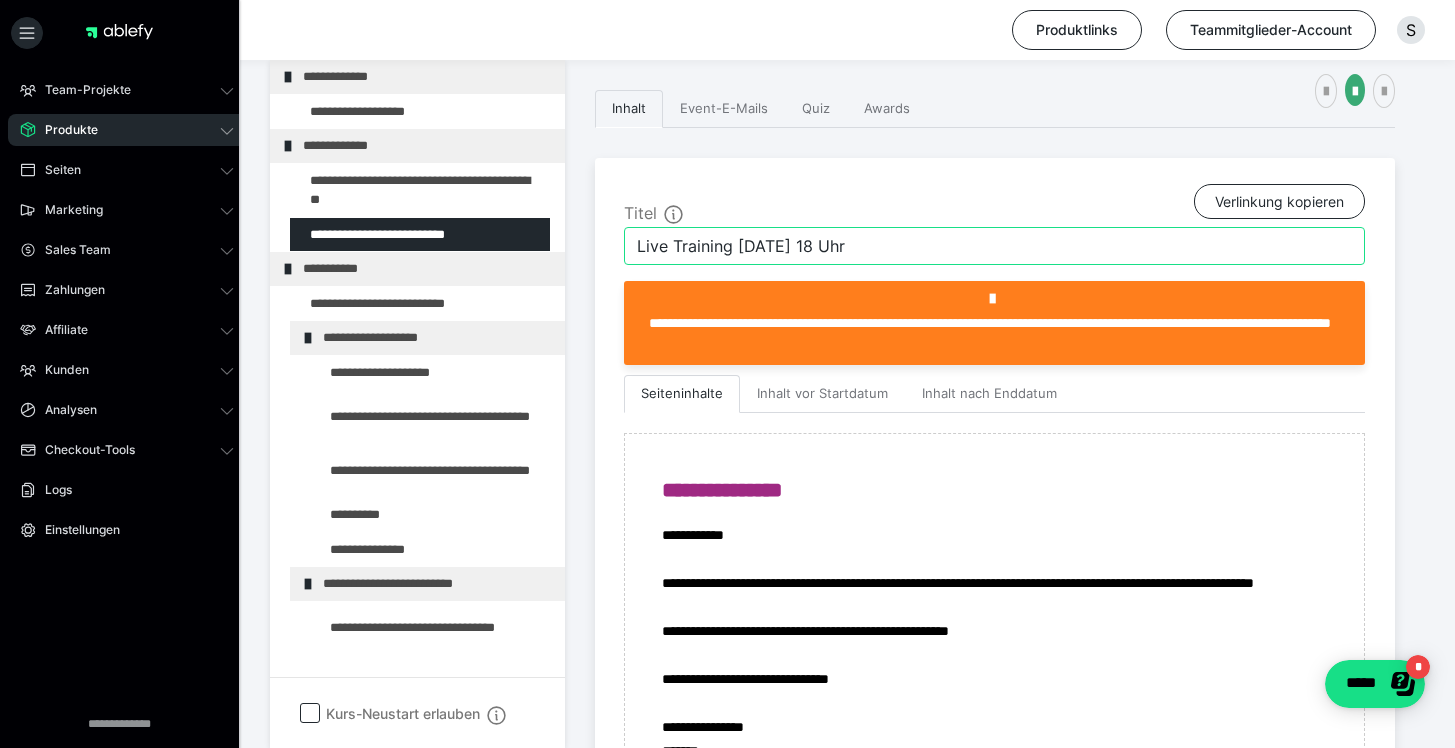 click on "Live Training 16.07. 18 Uhr" at bounding box center [994, 246] 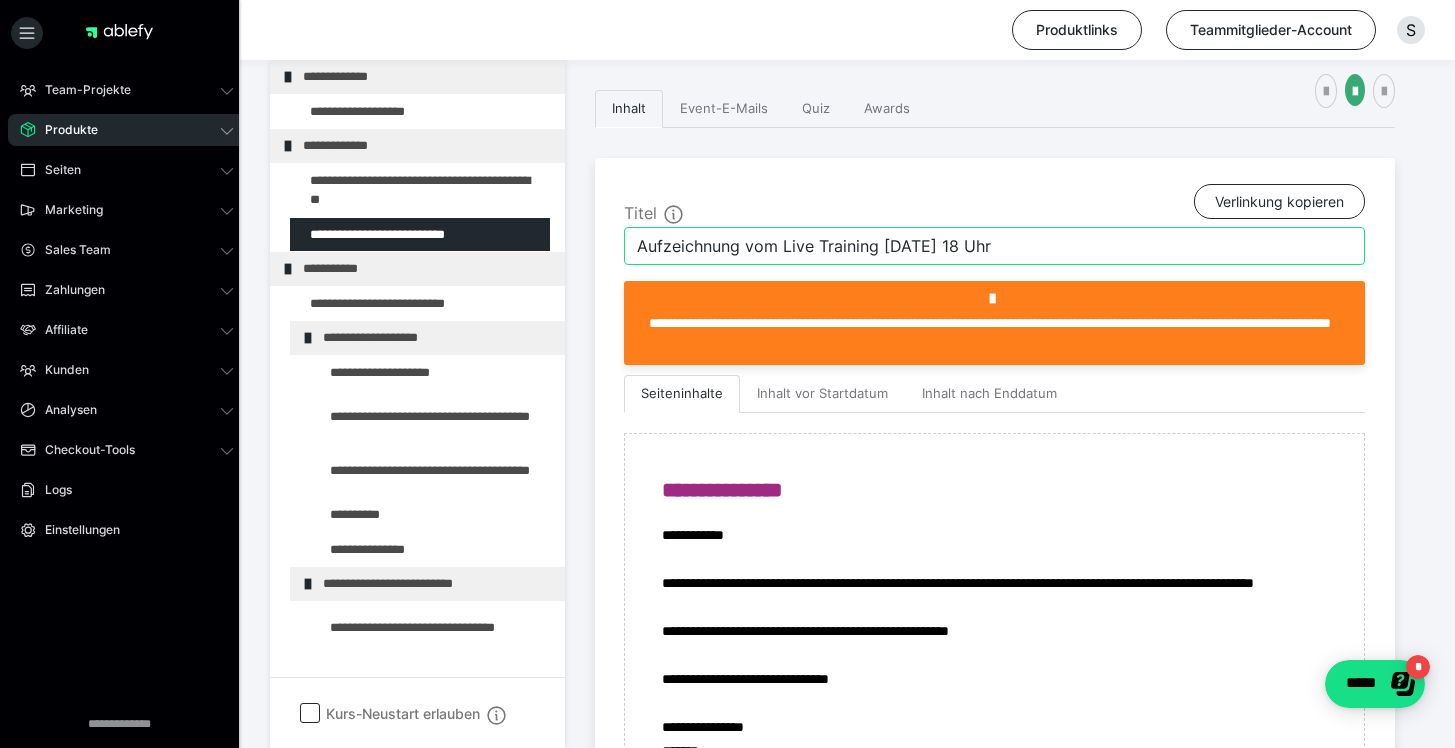 click on "Aufzeichnung vom Live Training 16.07. 18 Uhr" at bounding box center [994, 246] 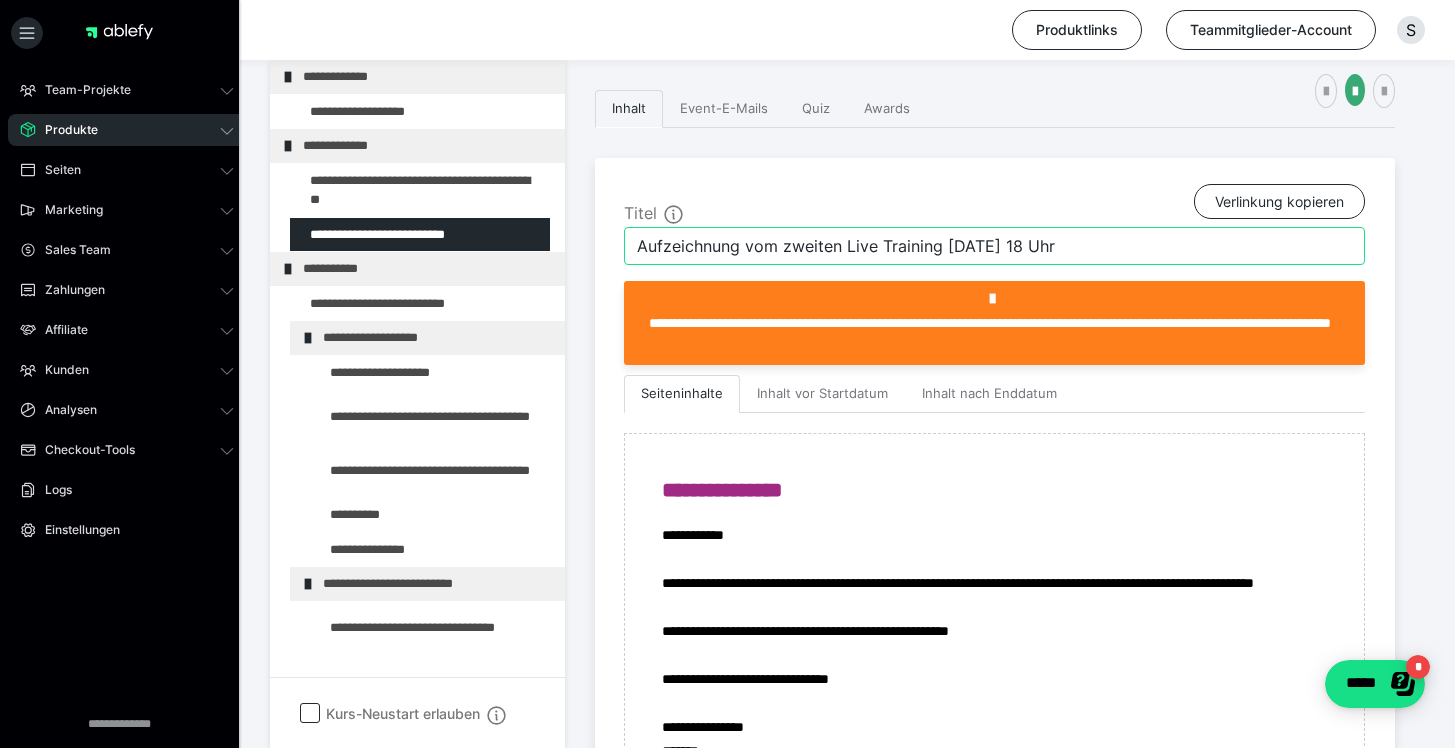click on "Aufzeichnung vom zweiten Live Training 16.07. 18 Uhr" at bounding box center [994, 246] 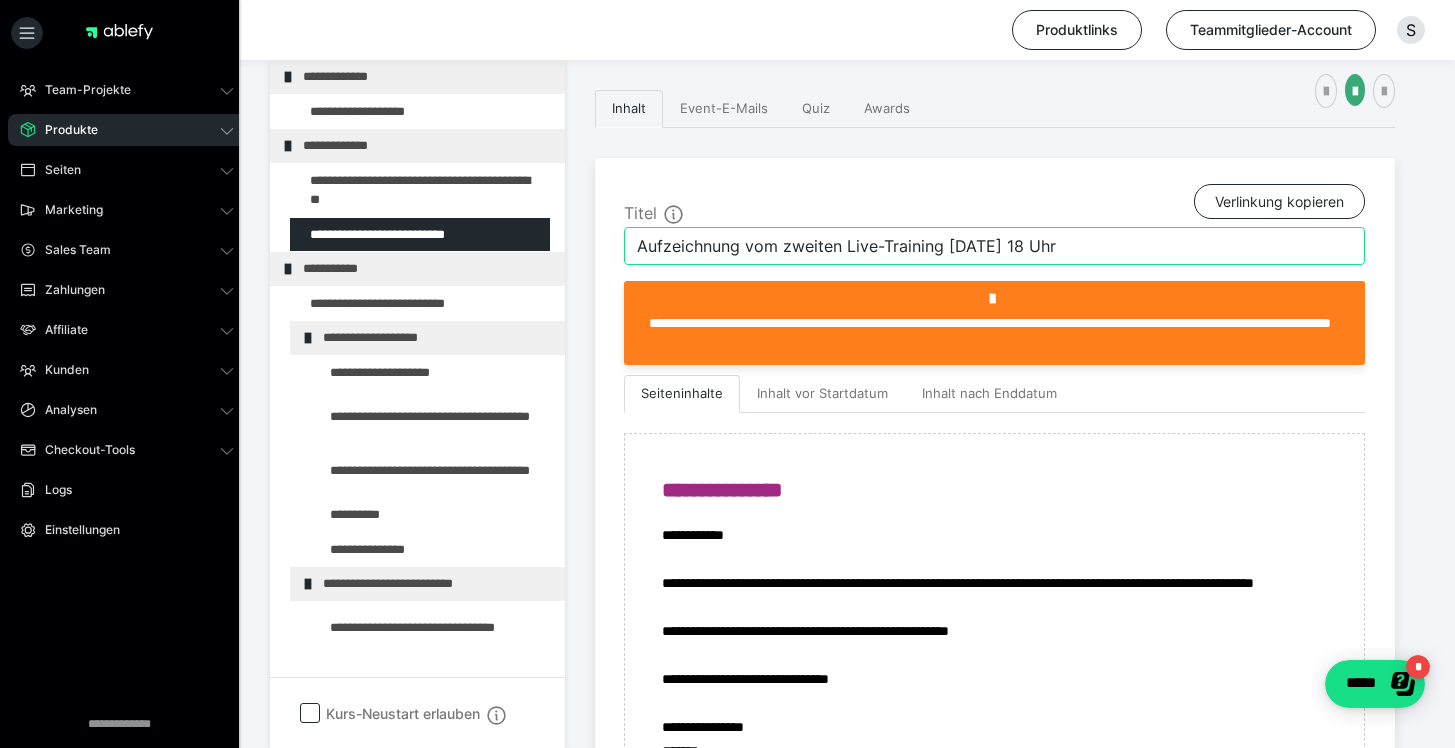 drag, startPoint x: 1075, startPoint y: 249, endPoint x: 937, endPoint y: 238, distance: 138.43771 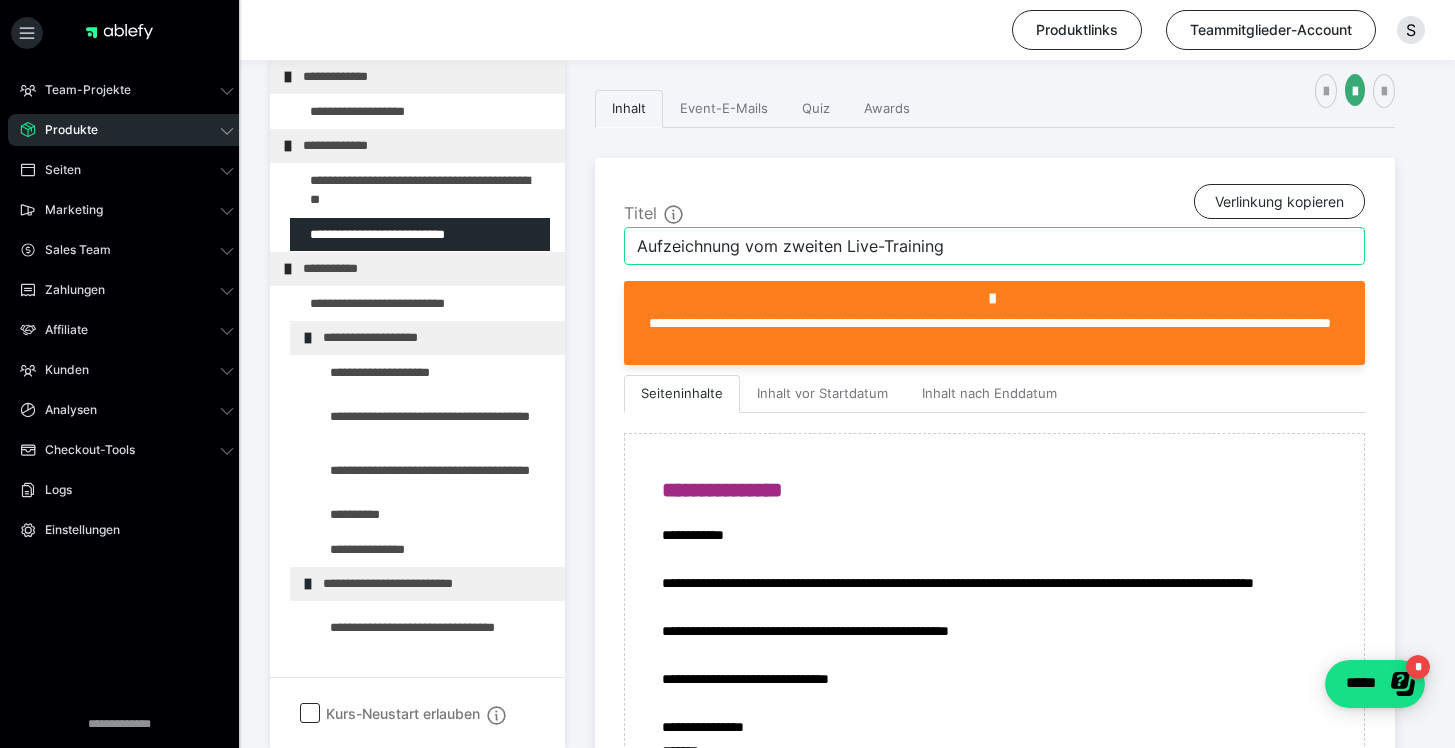 type on "Aufzeichnung vom zweiten Live-Training" 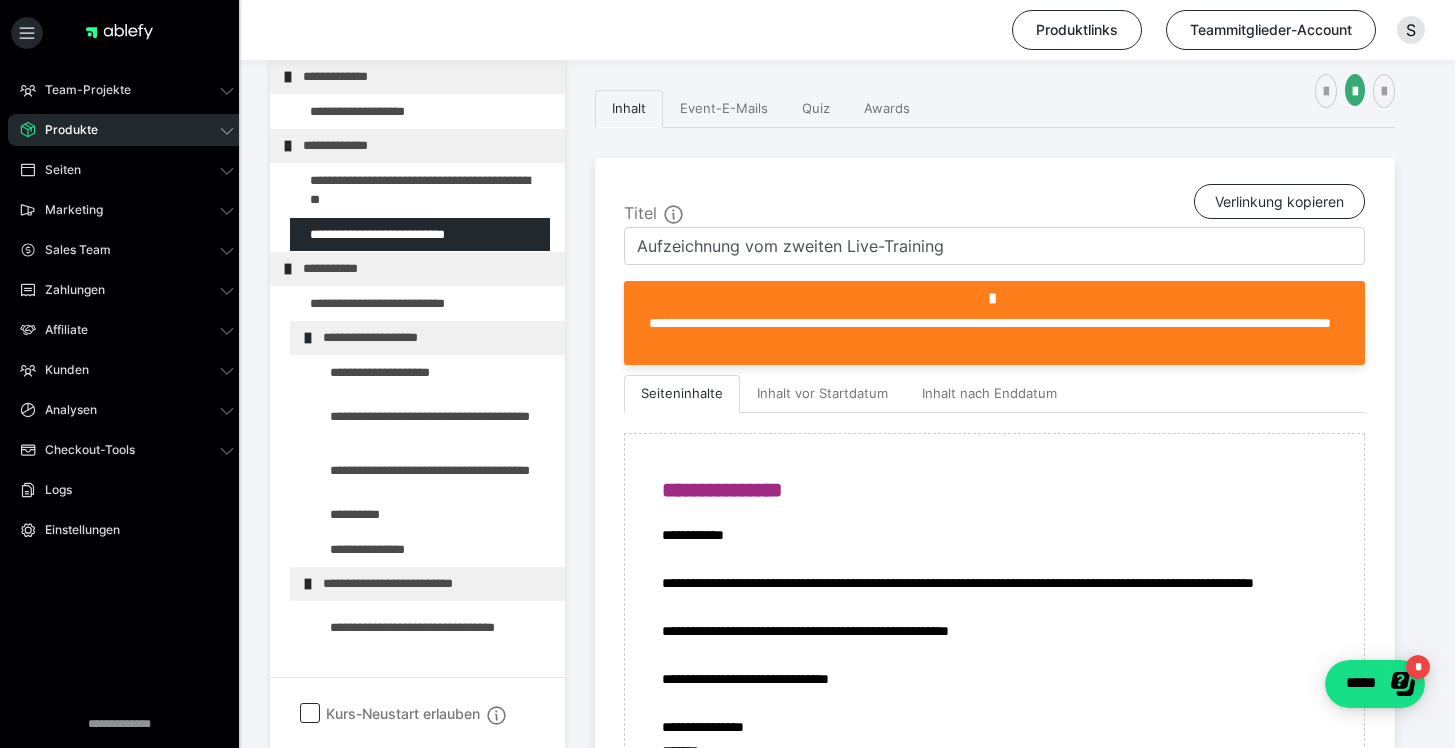 click on "Titel Verlinkung kopieren" at bounding box center [994, 205] 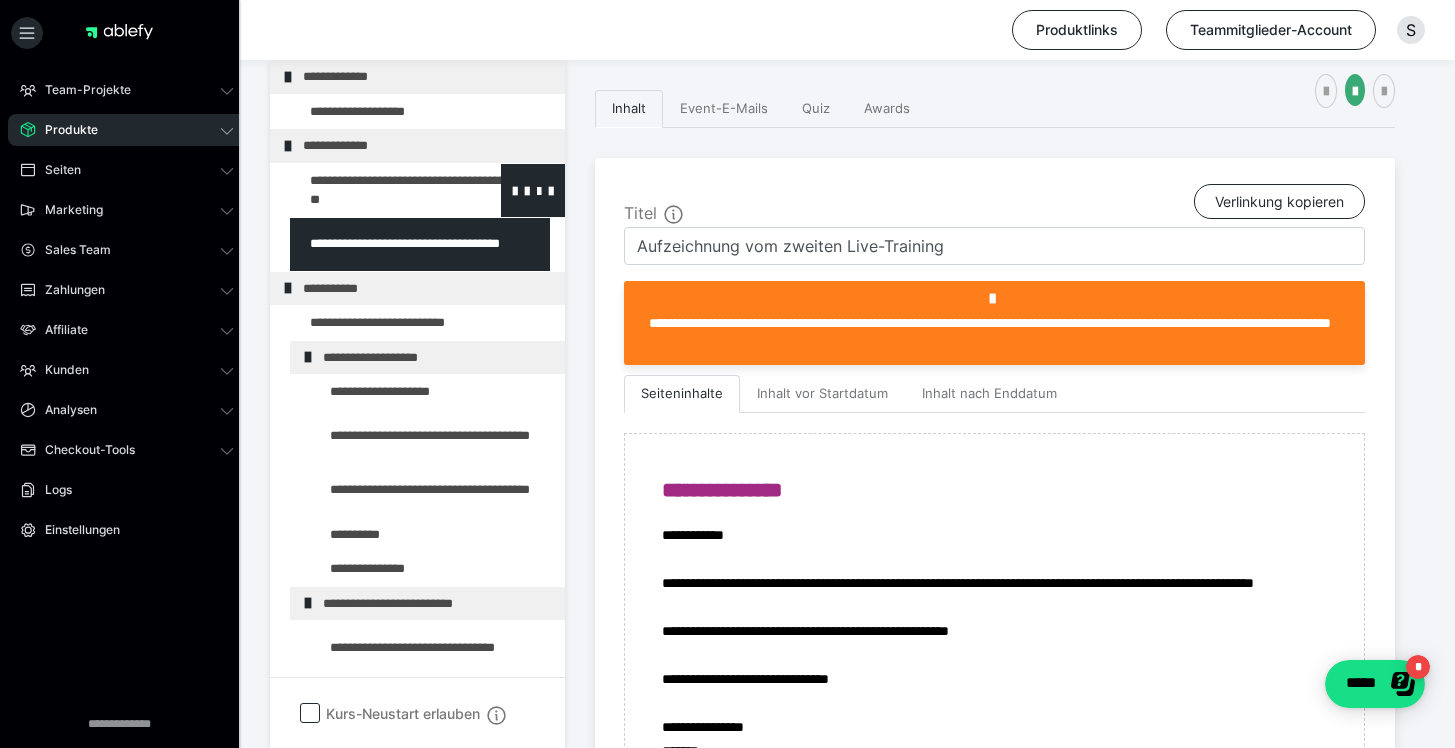 click at bounding box center [375, 190] 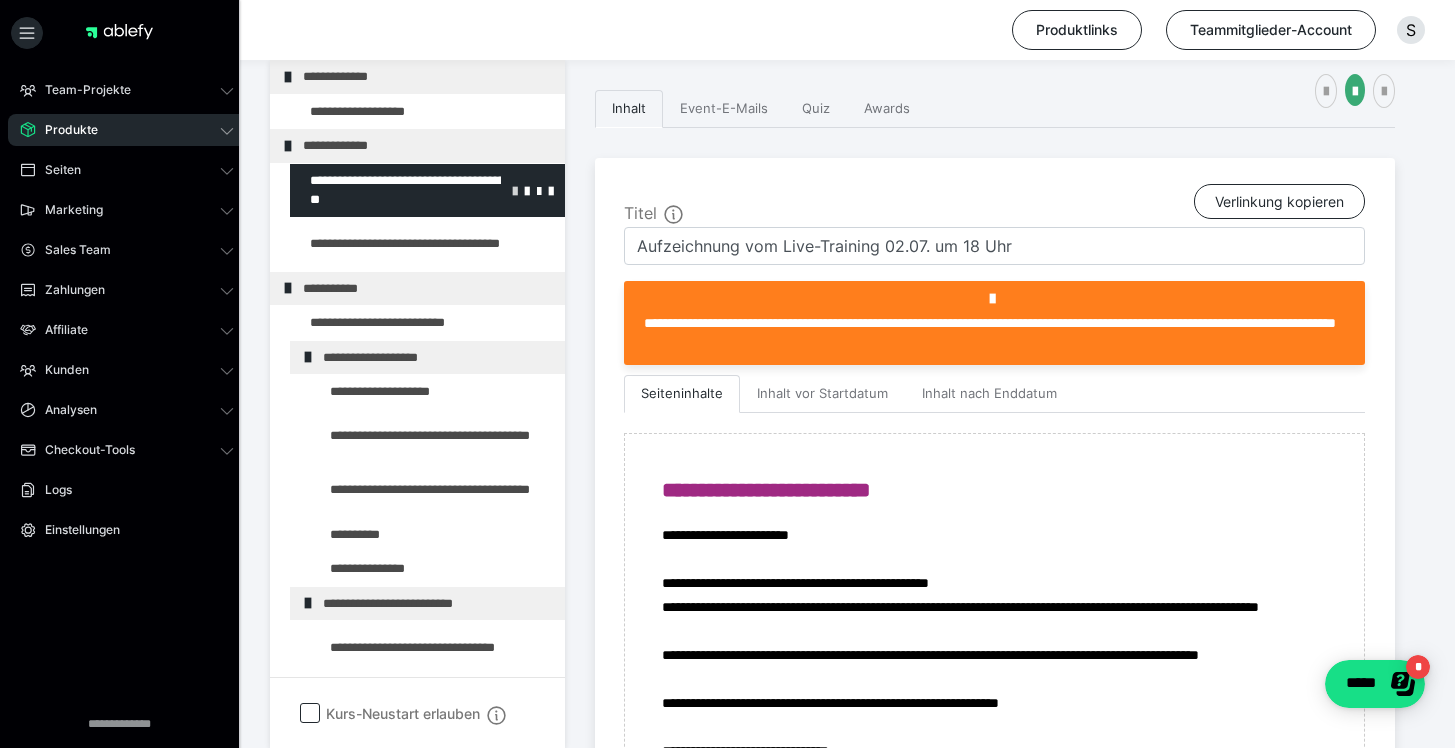 click at bounding box center [515, 190] 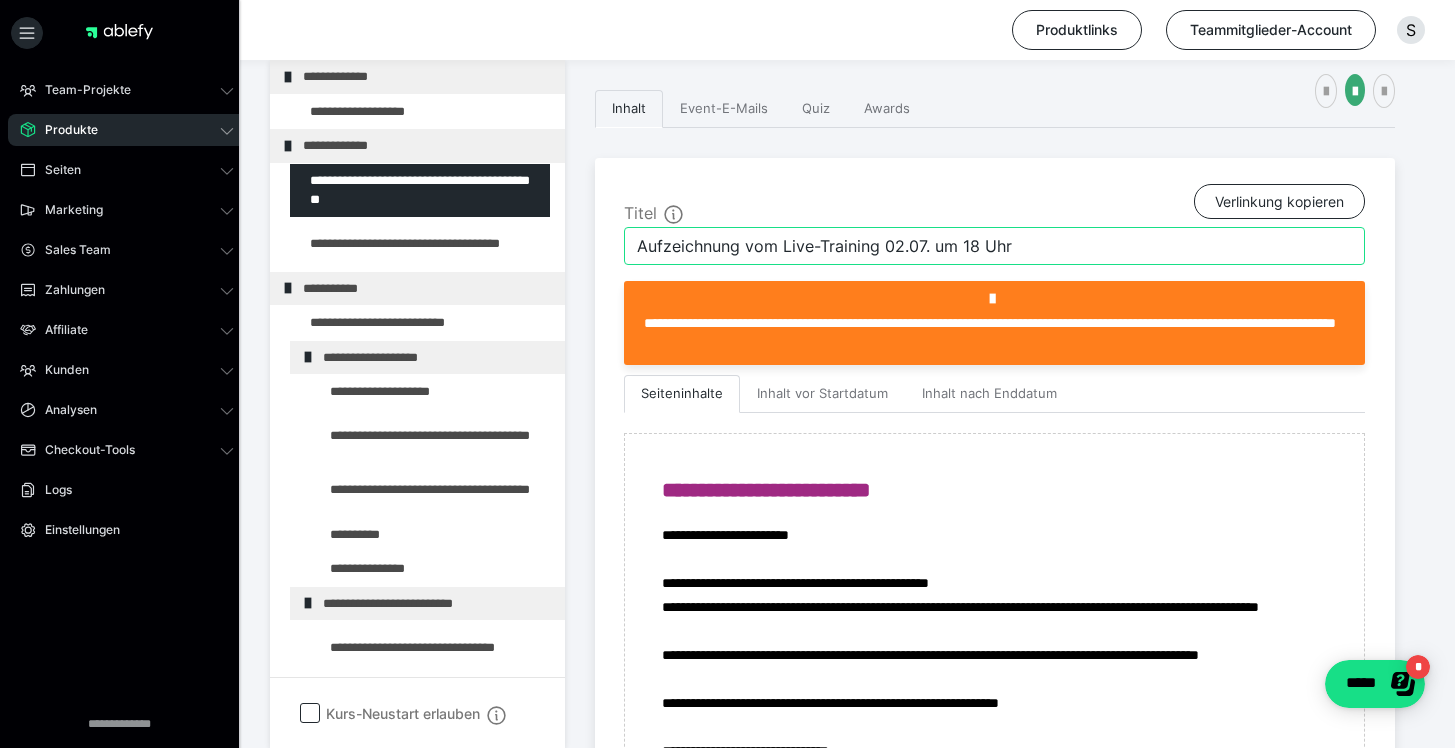 click on "Aufzeichnung vom Live-Training 02.07. um 18 Uhr" at bounding box center [994, 246] 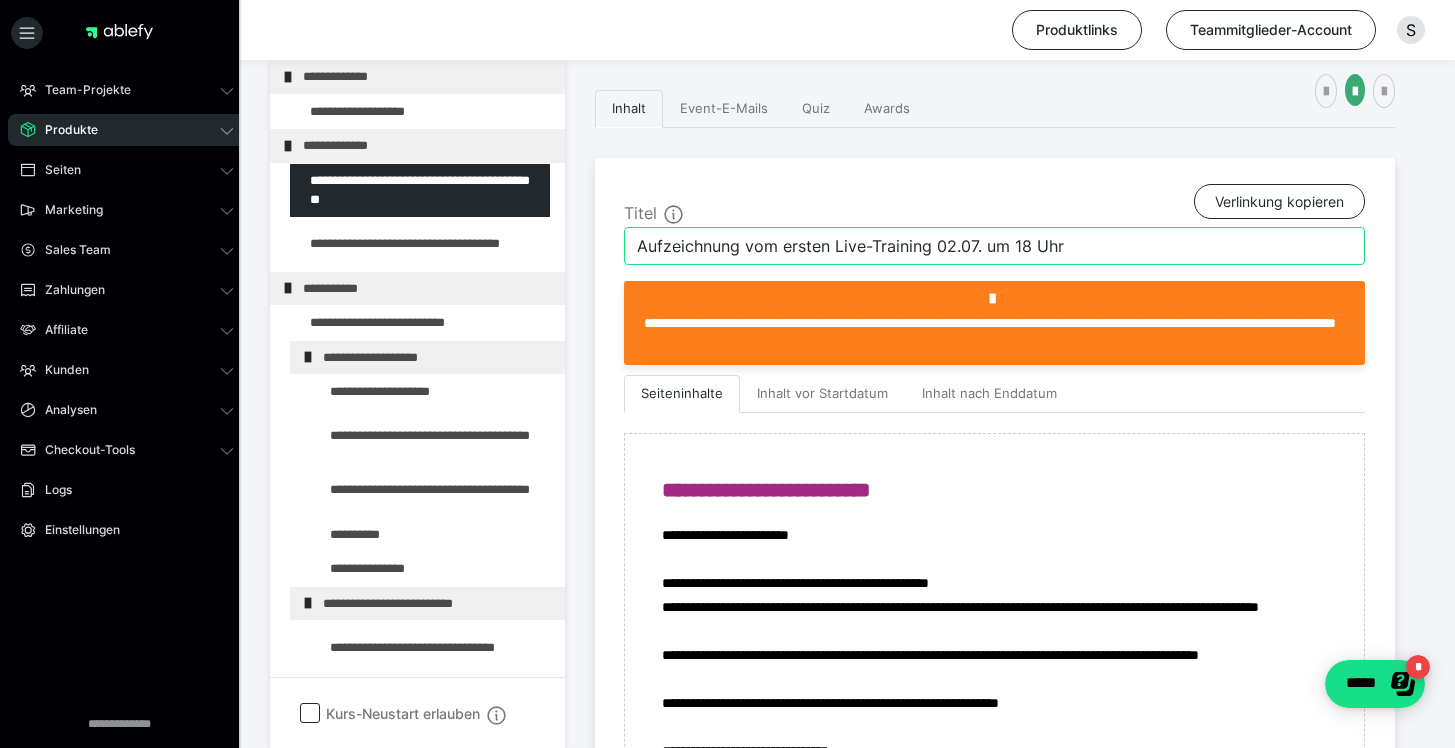 drag, startPoint x: 931, startPoint y: 249, endPoint x: 1204, endPoint y: 261, distance: 273.2636 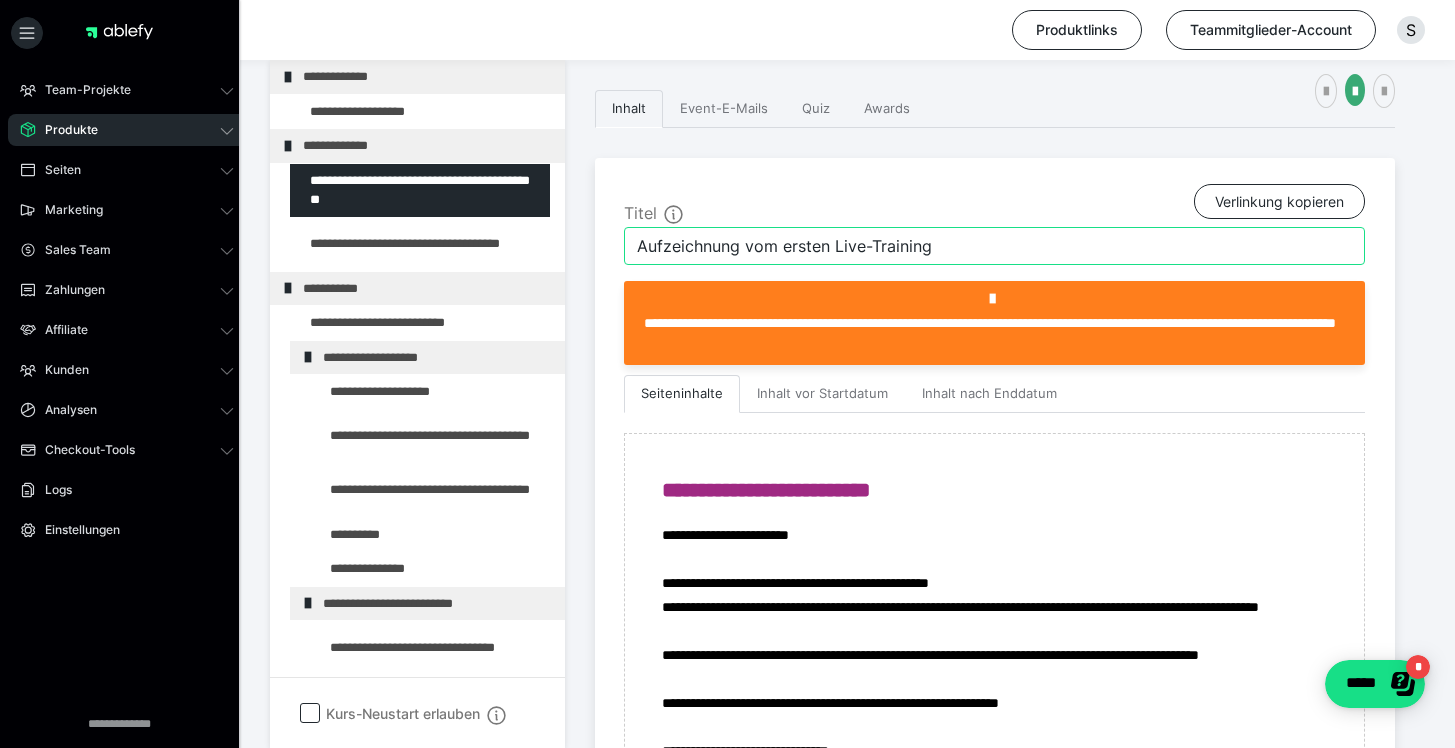 type on "Aufzeichnung vom ersten Live-Training" 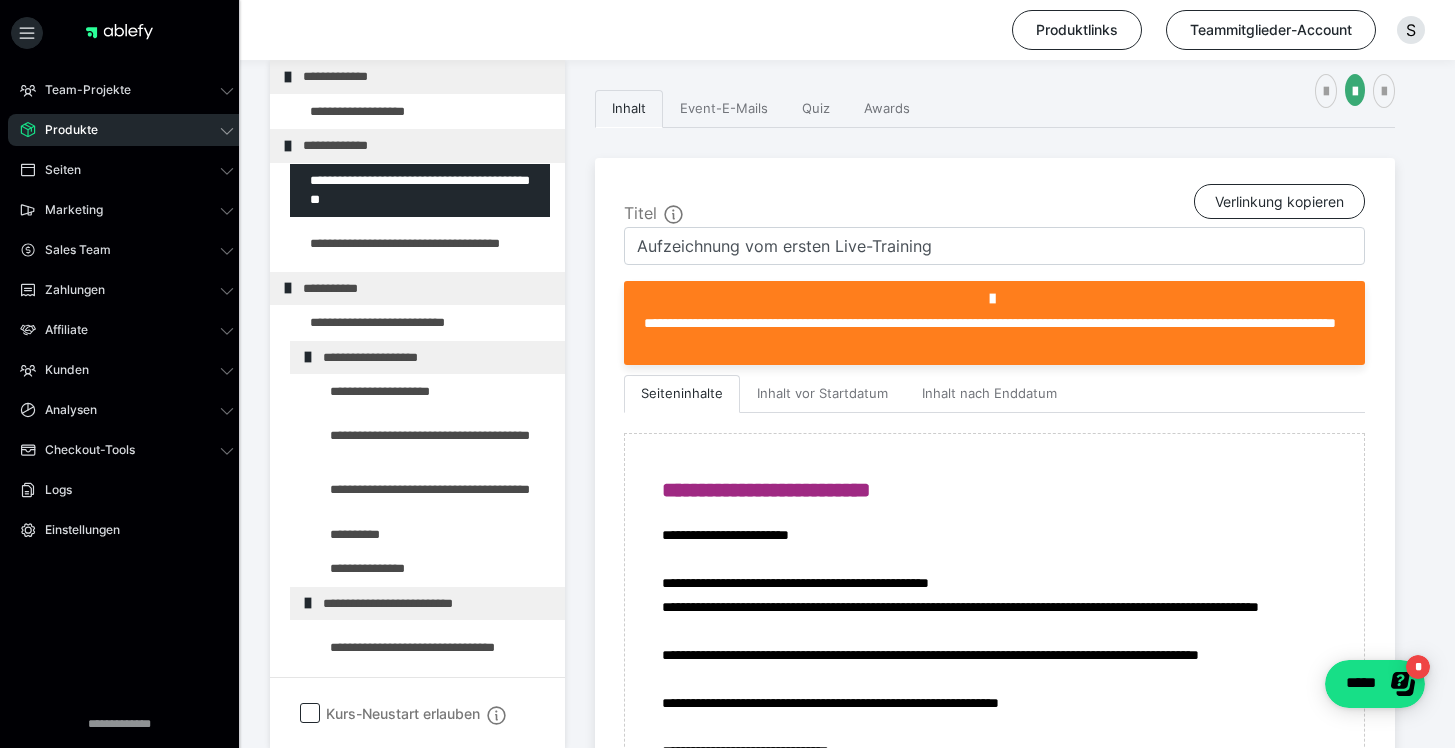 click on "**********" at bounding box center [995, 738] 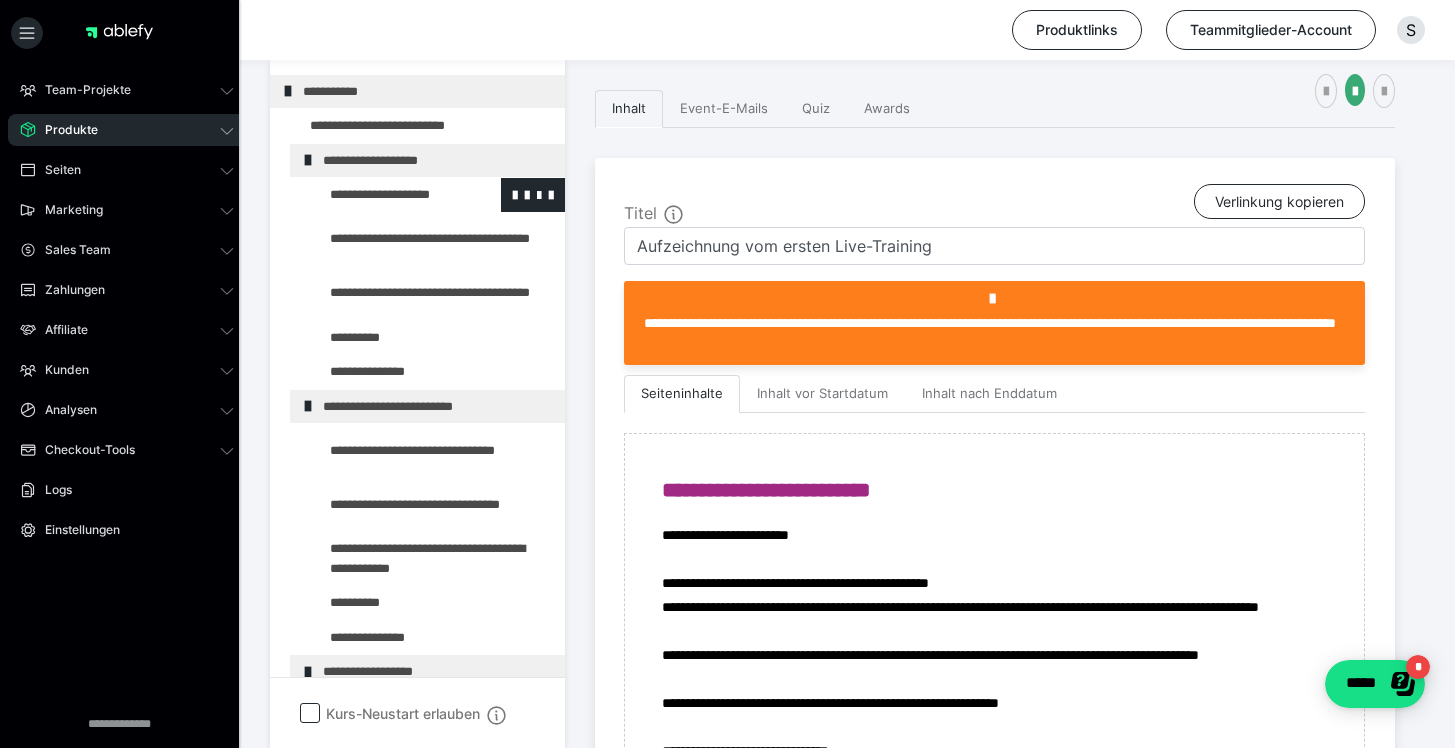 scroll, scrollTop: 0, scrollLeft: 0, axis: both 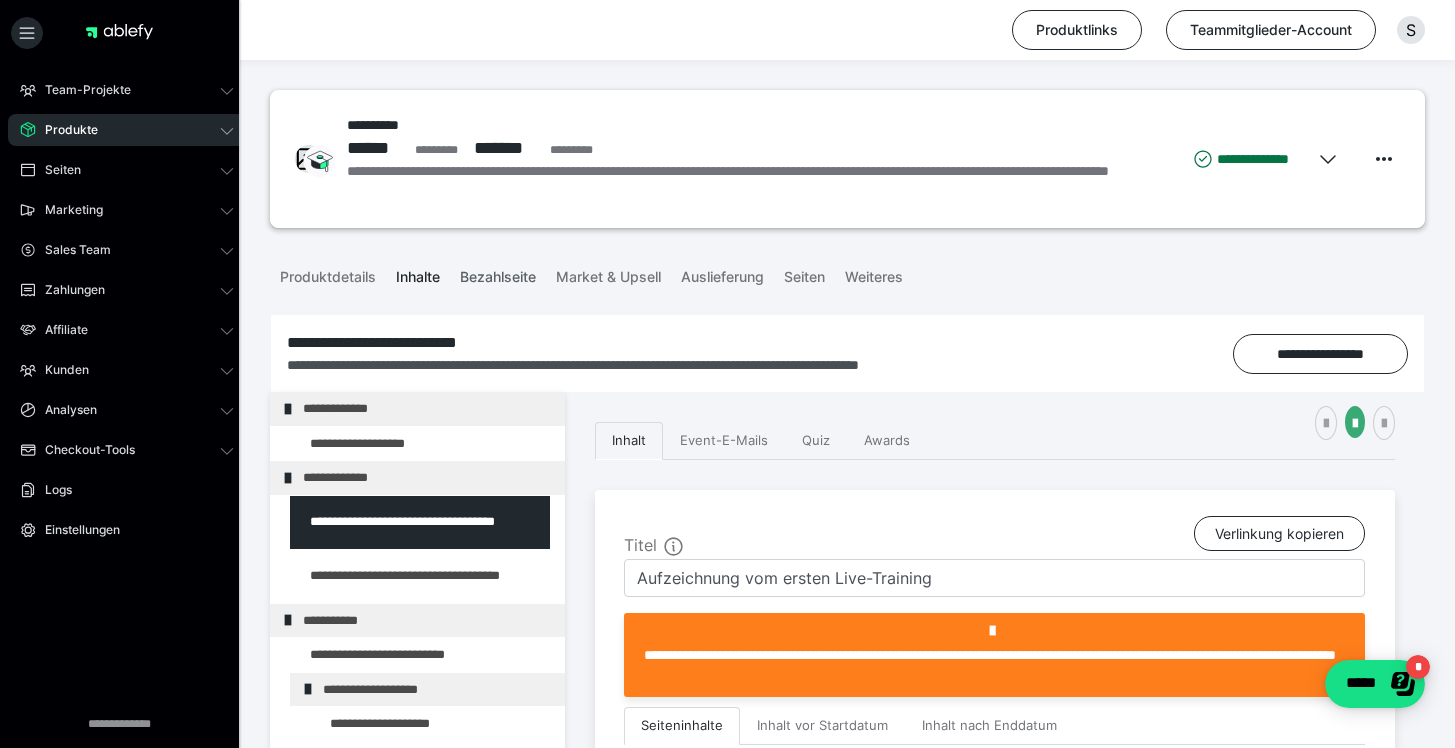 click on "Bezahlseite" at bounding box center (498, 273) 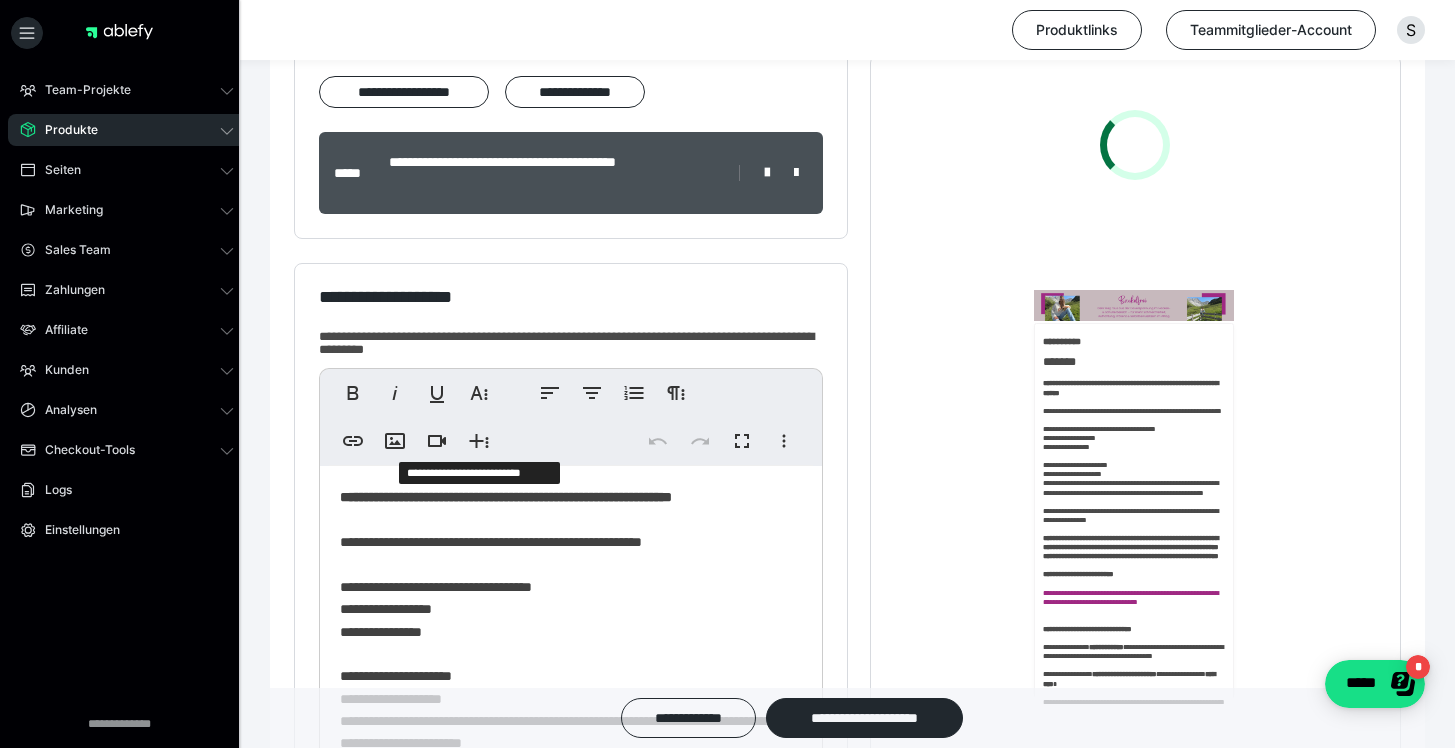 scroll, scrollTop: 0, scrollLeft: 0, axis: both 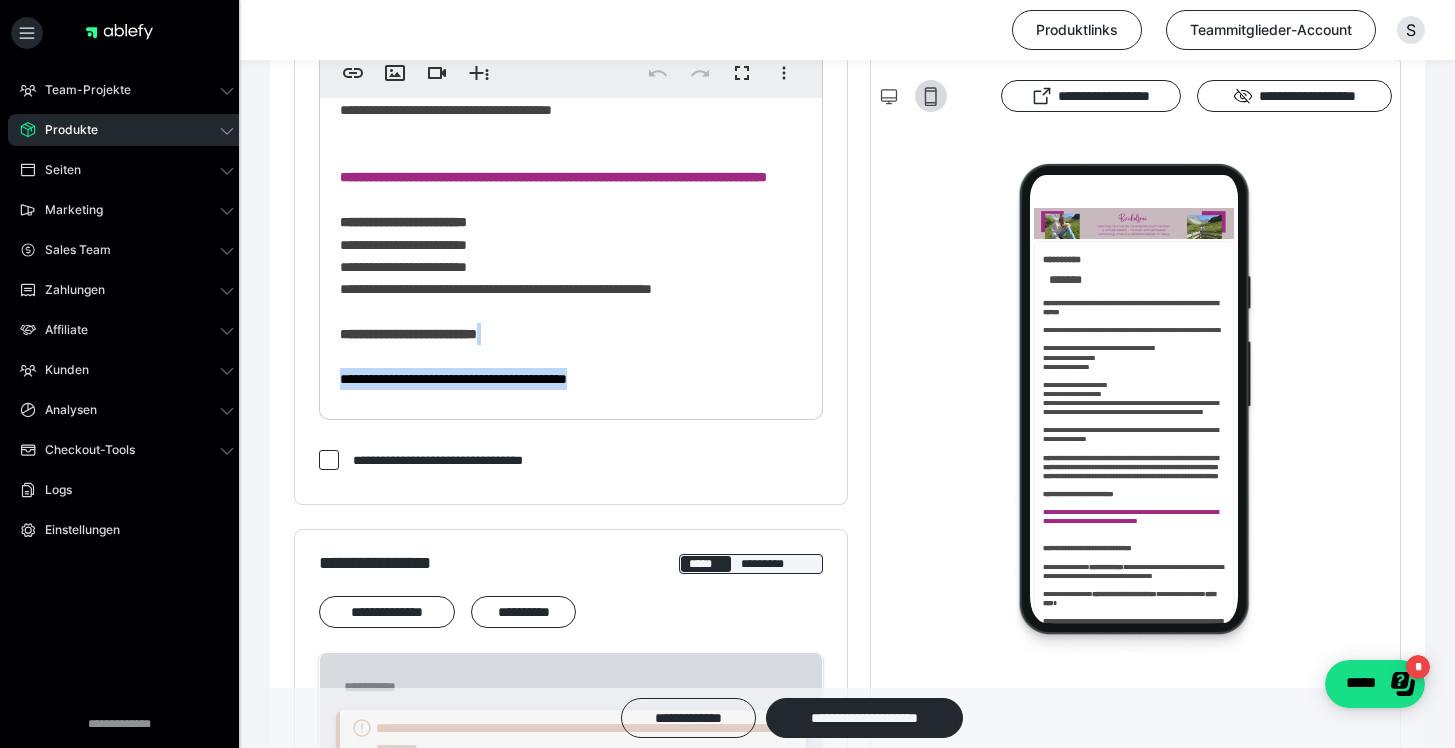 drag, startPoint x: 613, startPoint y: 385, endPoint x: 313, endPoint y: 367, distance: 300.53952 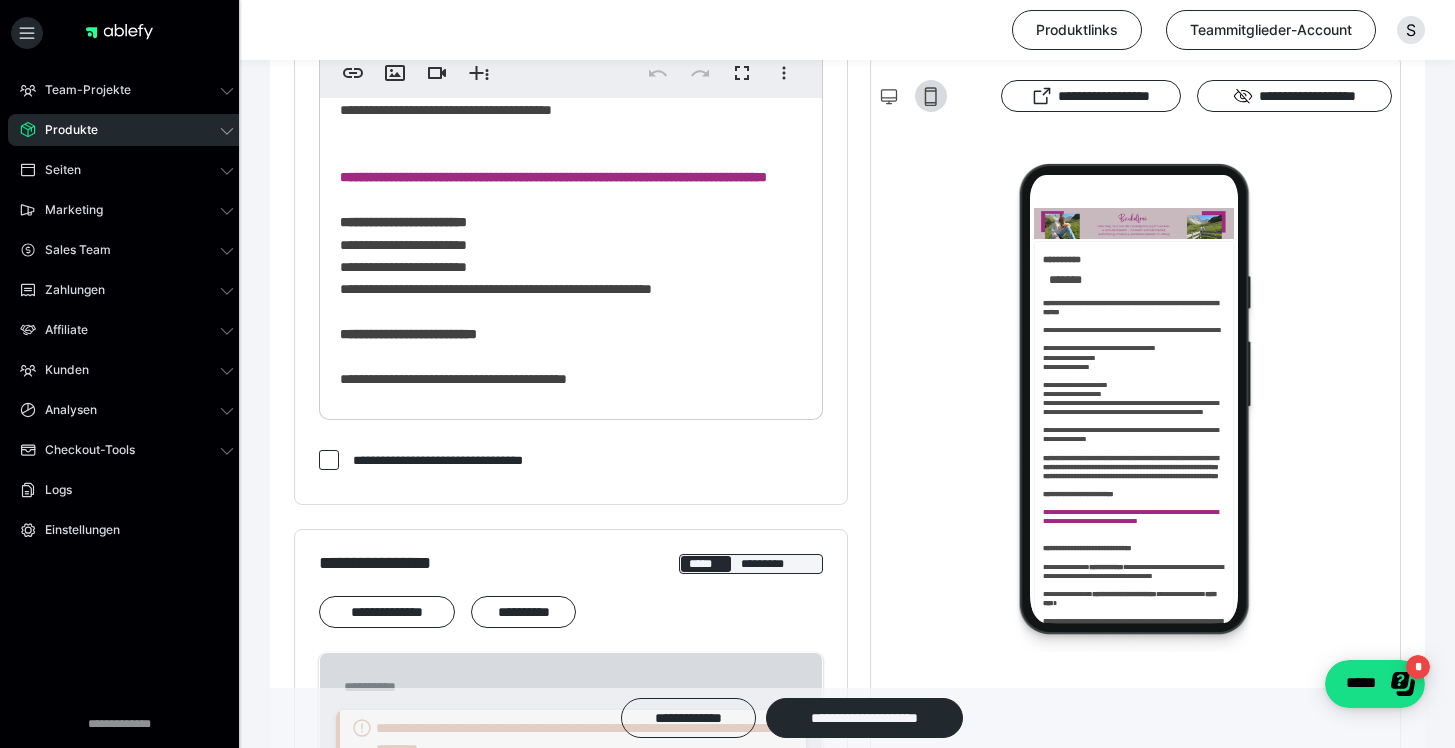 scroll, scrollTop: 2133, scrollLeft: 0, axis: vertical 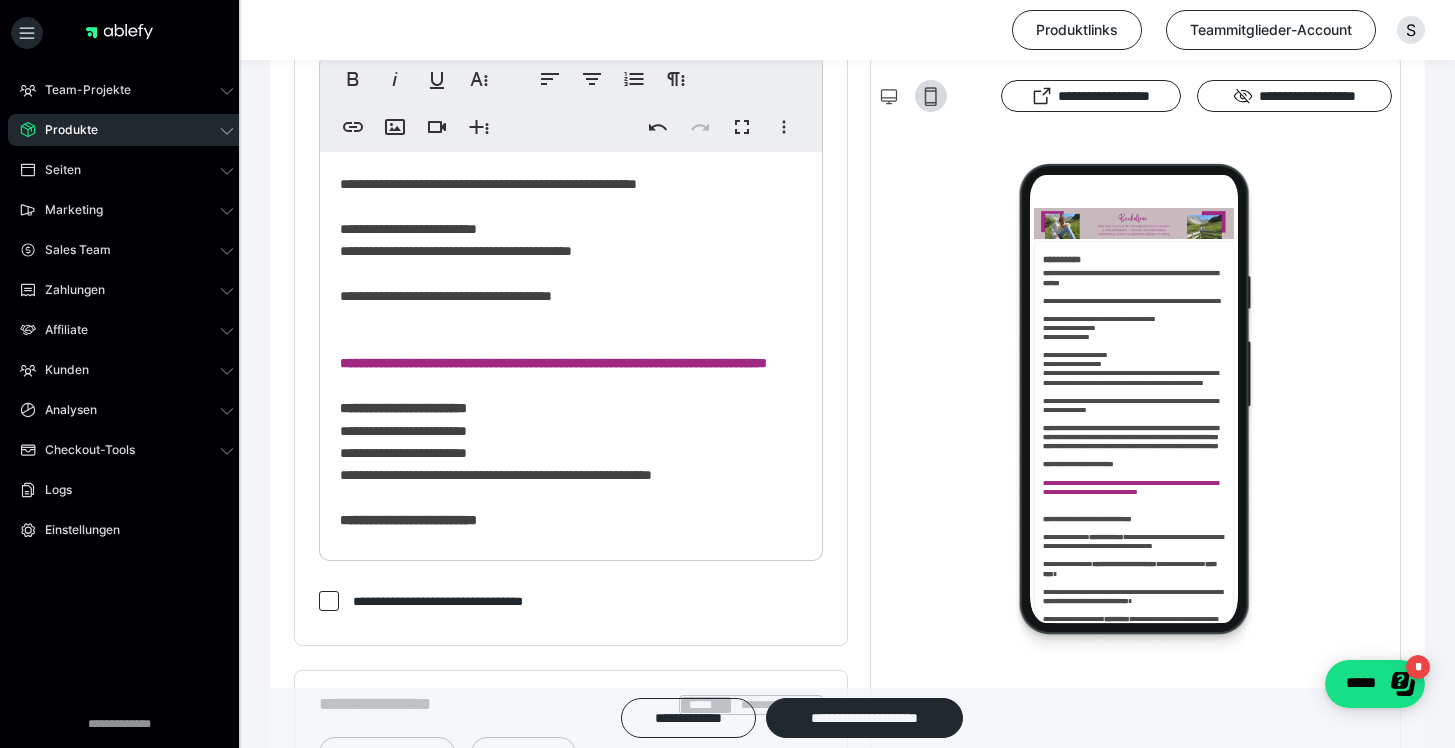 click on "**********" at bounding box center [571, -558] 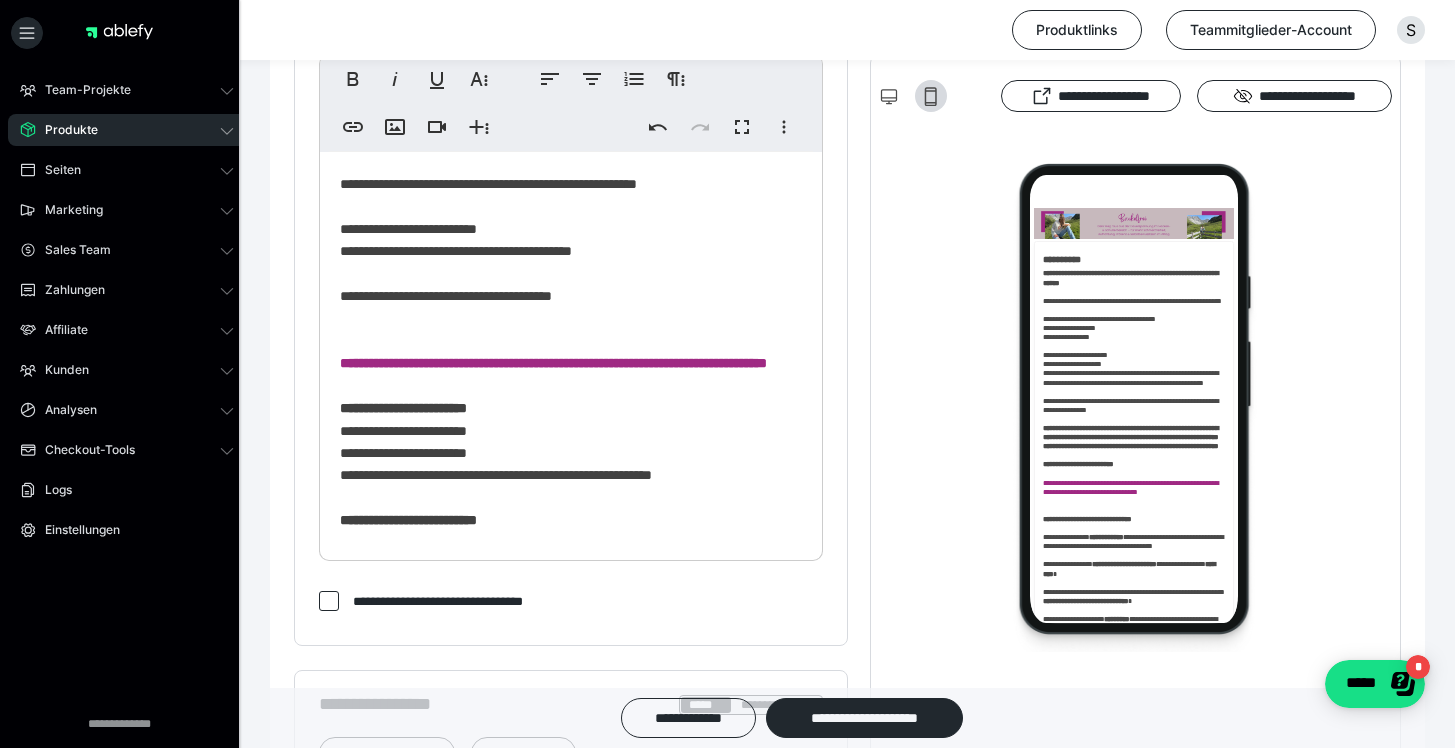 scroll, scrollTop: 1999, scrollLeft: 0, axis: vertical 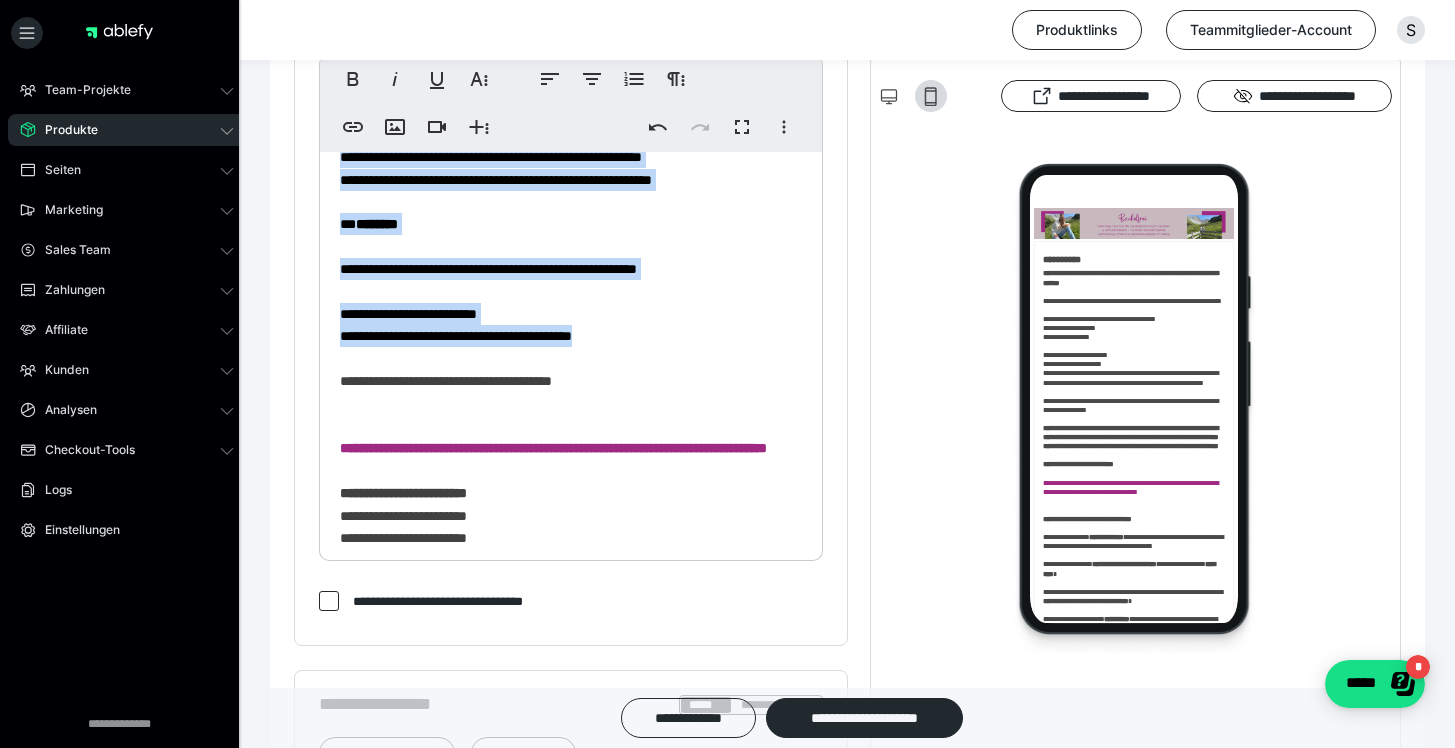 drag, startPoint x: 679, startPoint y: 325, endPoint x: 327, endPoint y: 189, distance: 377.35925 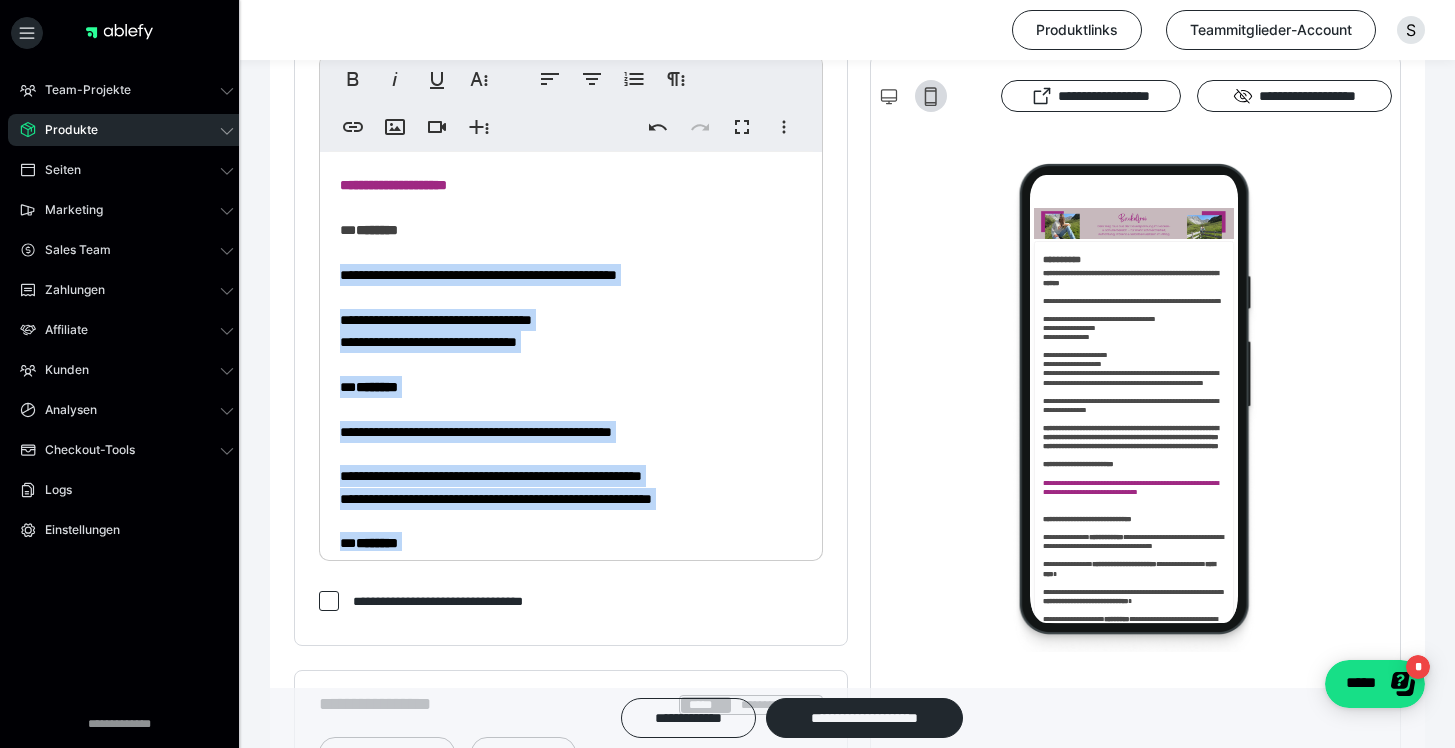 scroll, scrollTop: 1444, scrollLeft: 0, axis: vertical 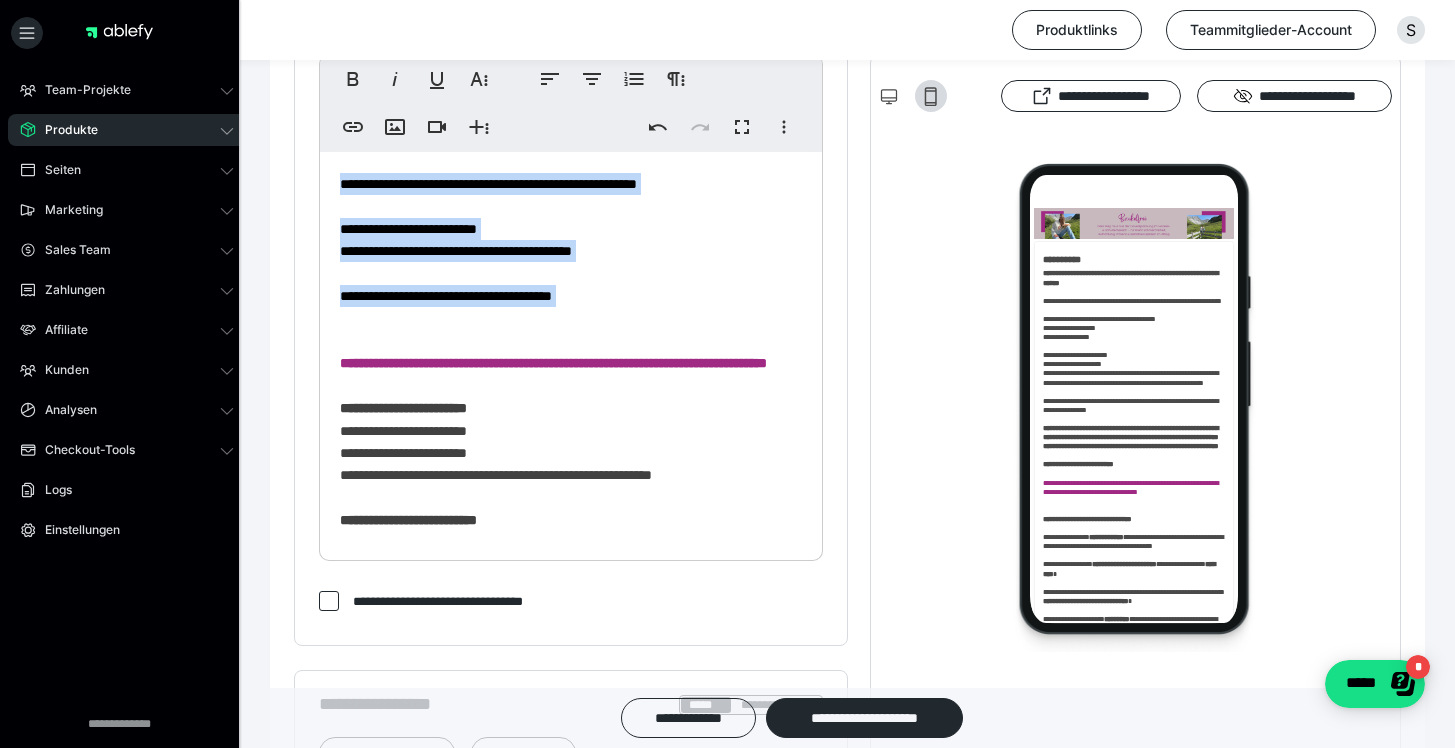 drag, startPoint x: 342, startPoint y: 382, endPoint x: 712, endPoint y: 300, distance: 378.97757 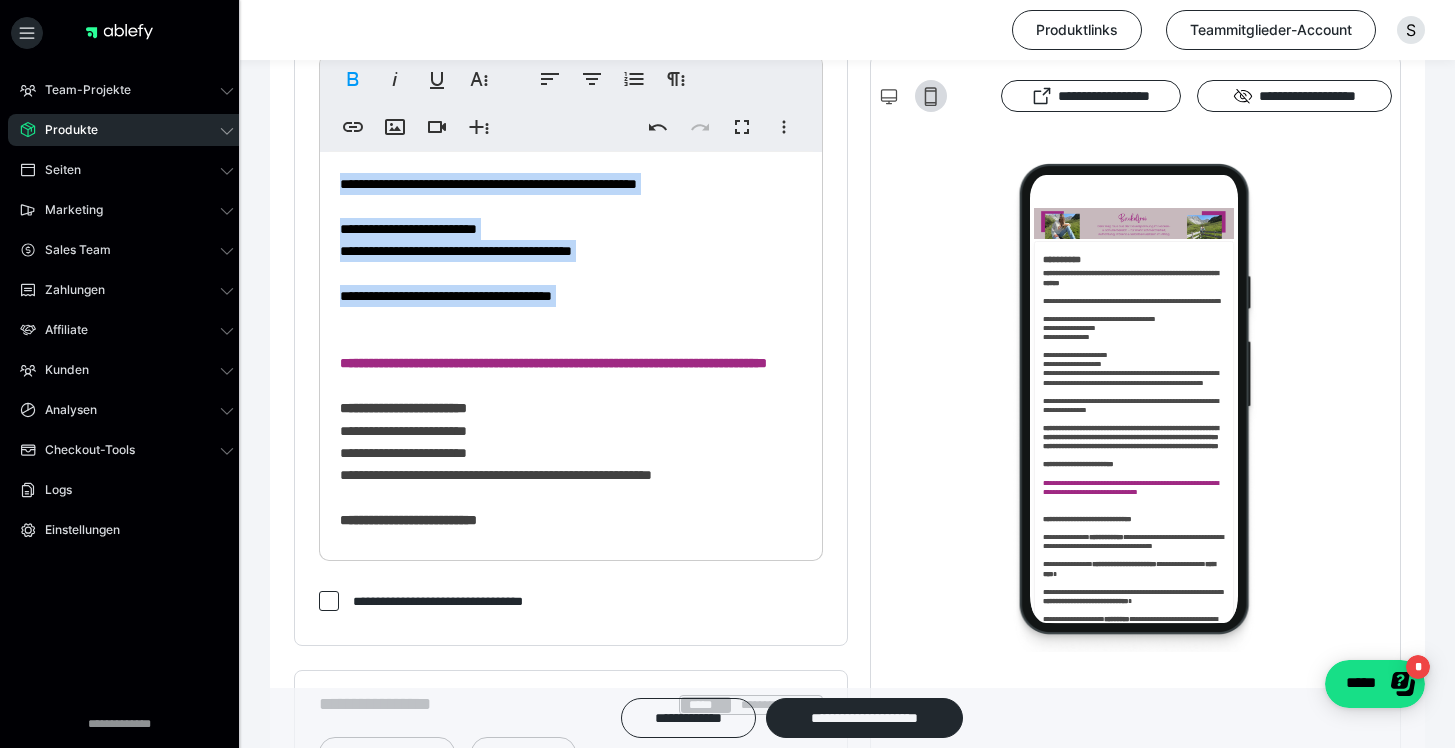 copy on "**********" 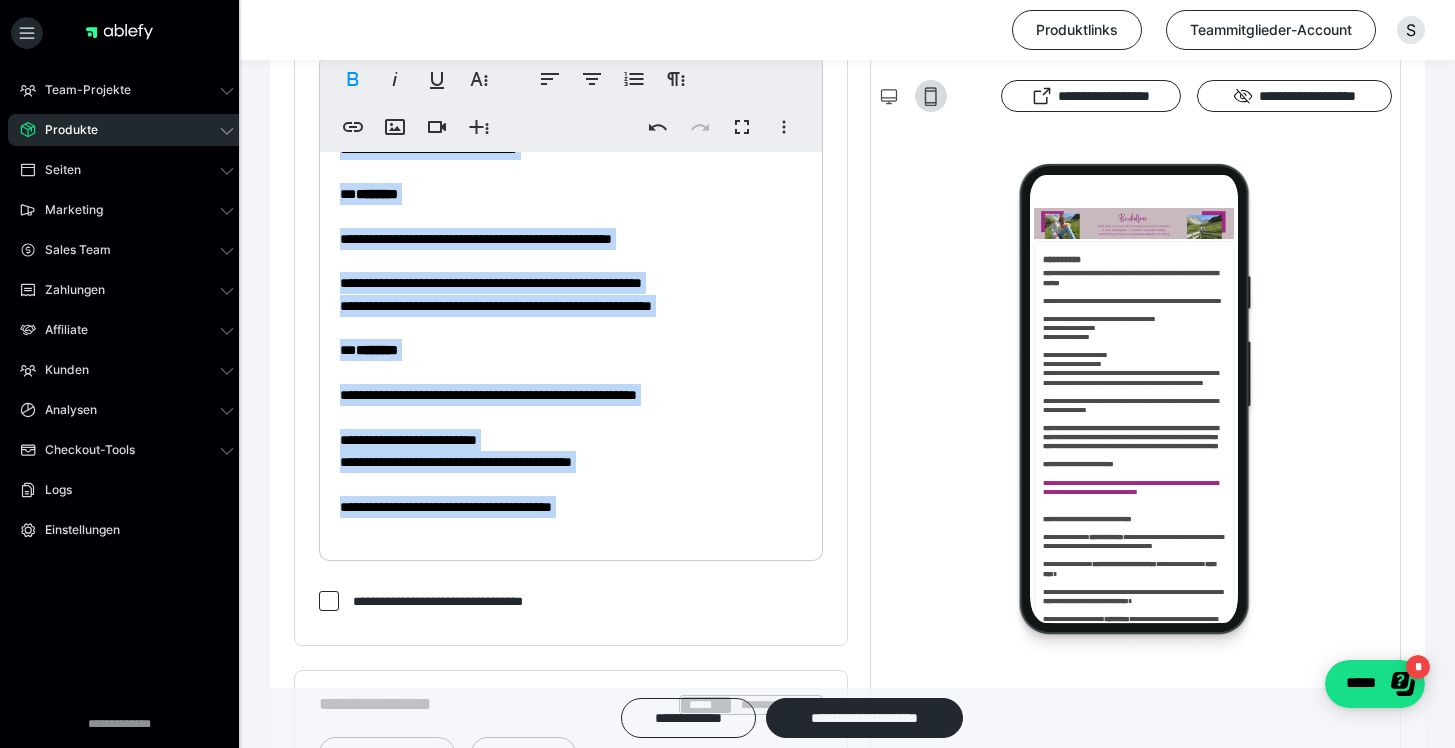 scroll, scrollTop: 1637, scrollLeft: 0, axis: vertical 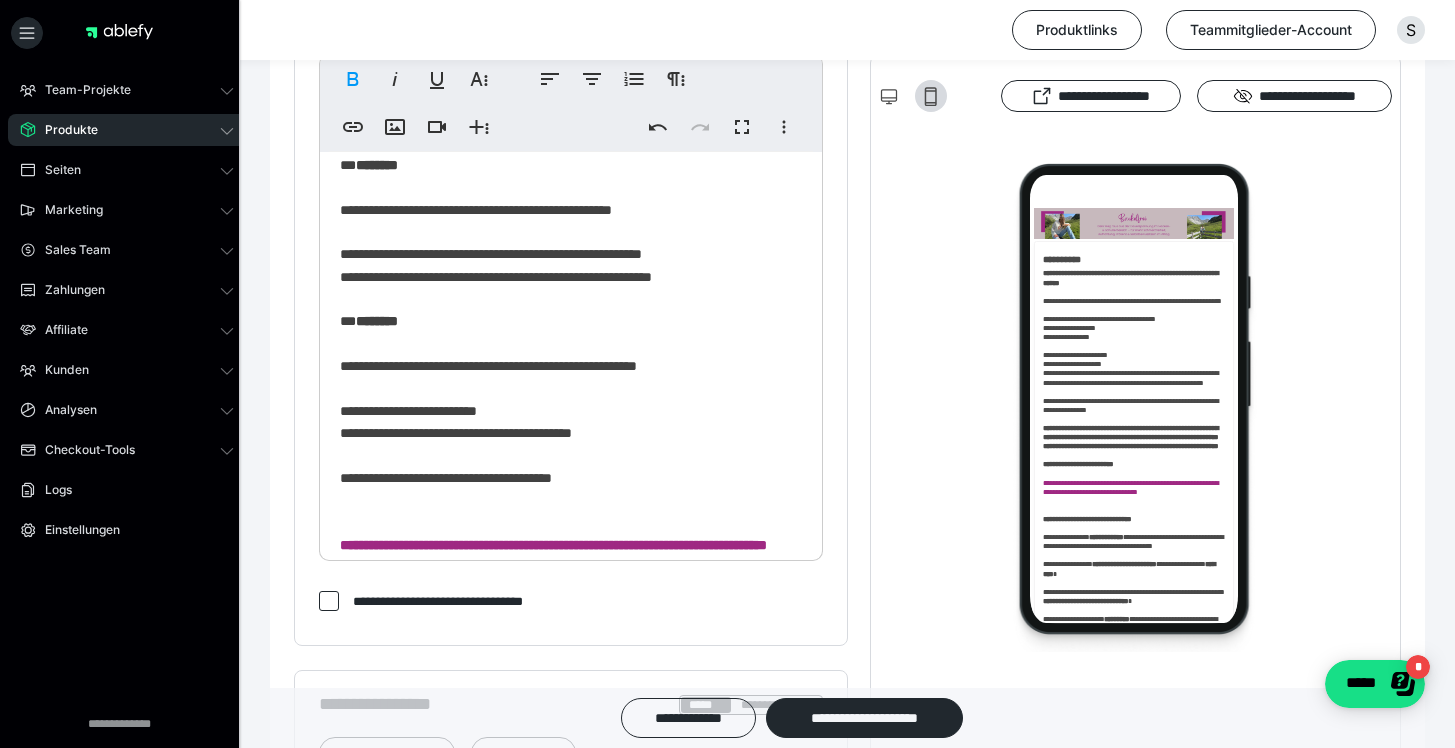 click on "**********" at bounding box center (571, -376) 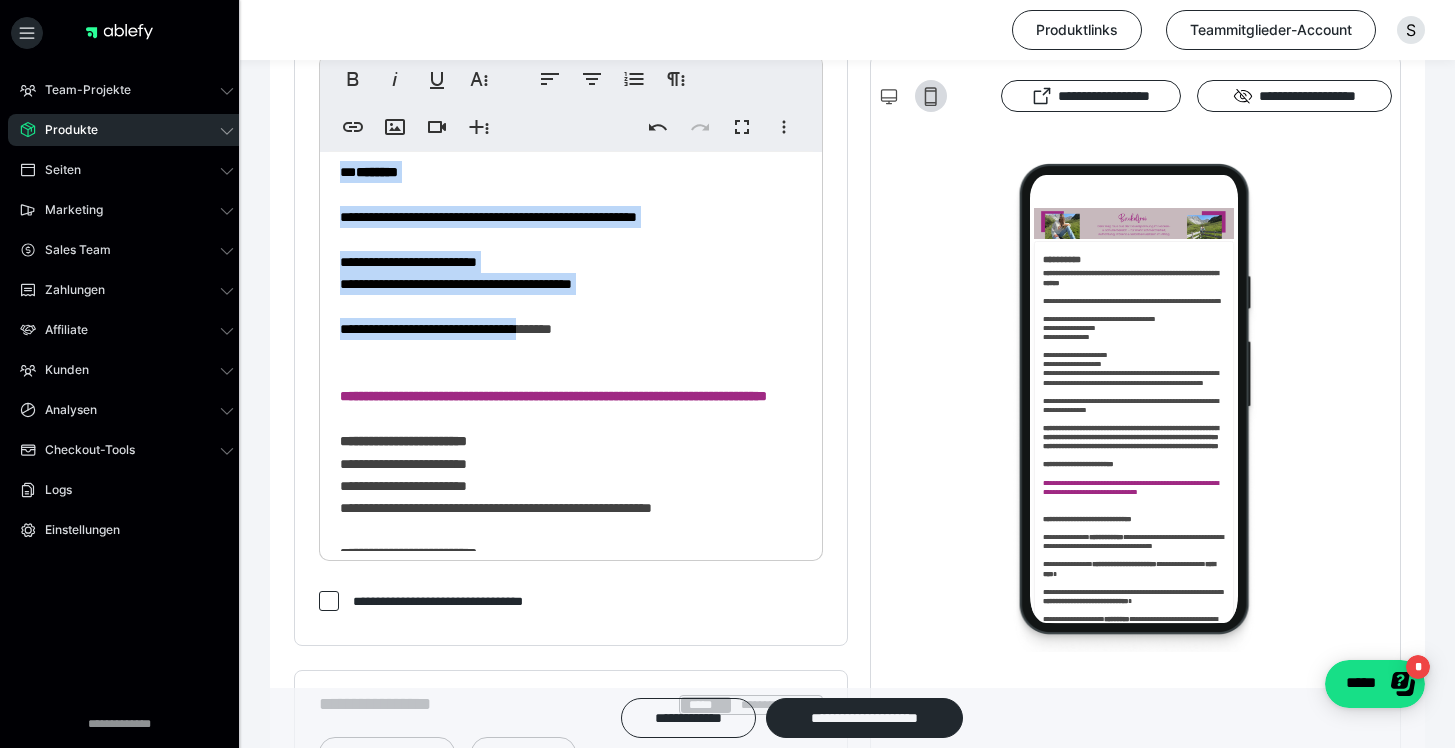 scroll, scrollTop: 1935, scrollLeft: 0, axis: vertical 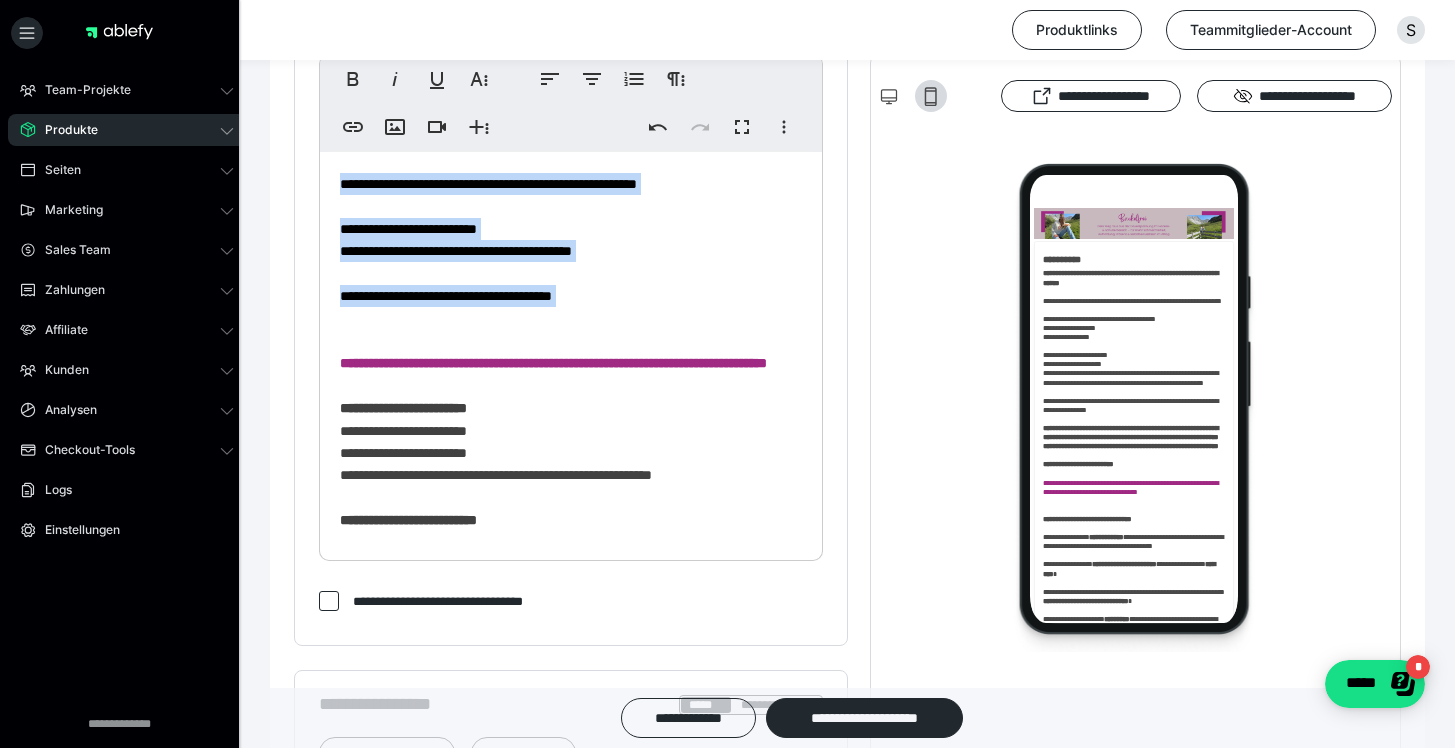drag, startPoint x: 336, startPoint y: 226, endPoint x: 640, endPoint y: 451, distance: 378.2076 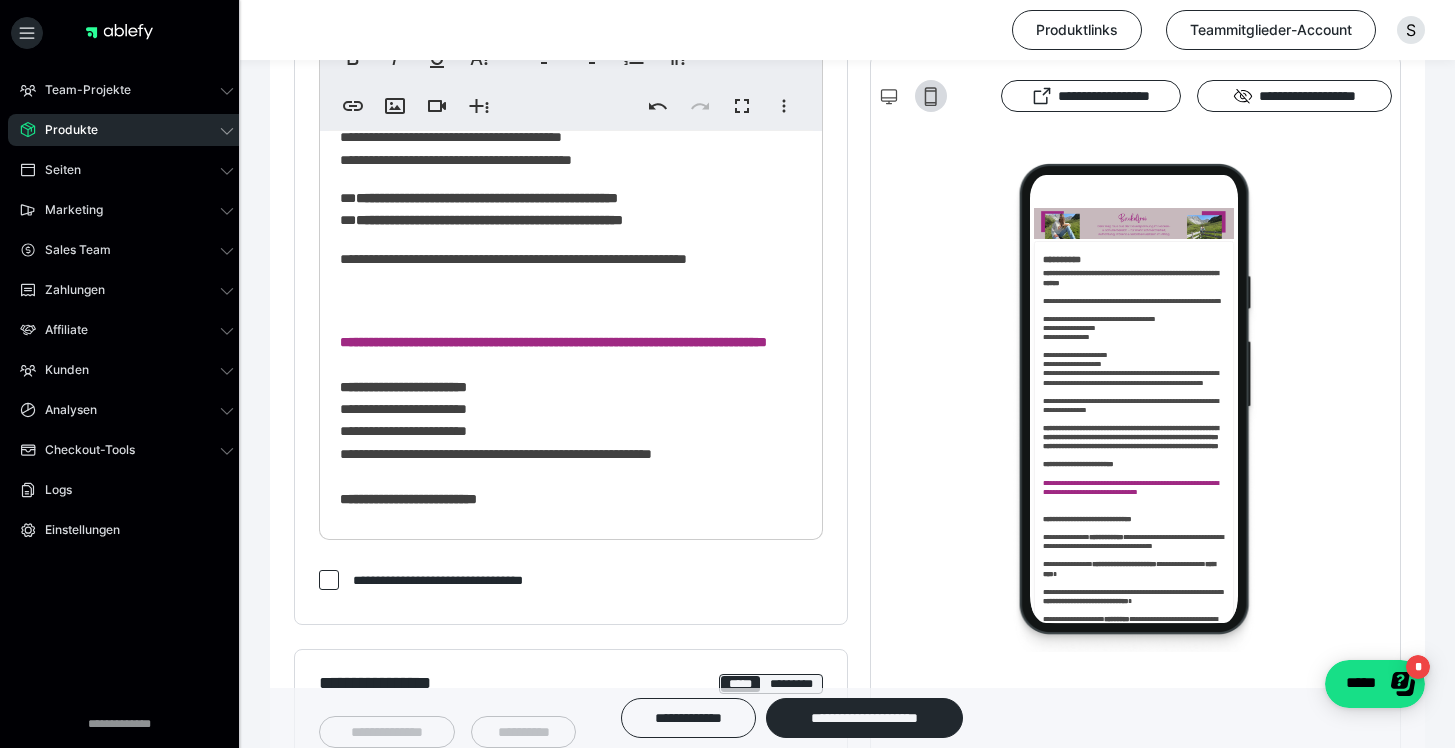 scroll, scrollTop: 676, scrollLeft: 0, axis: vertical 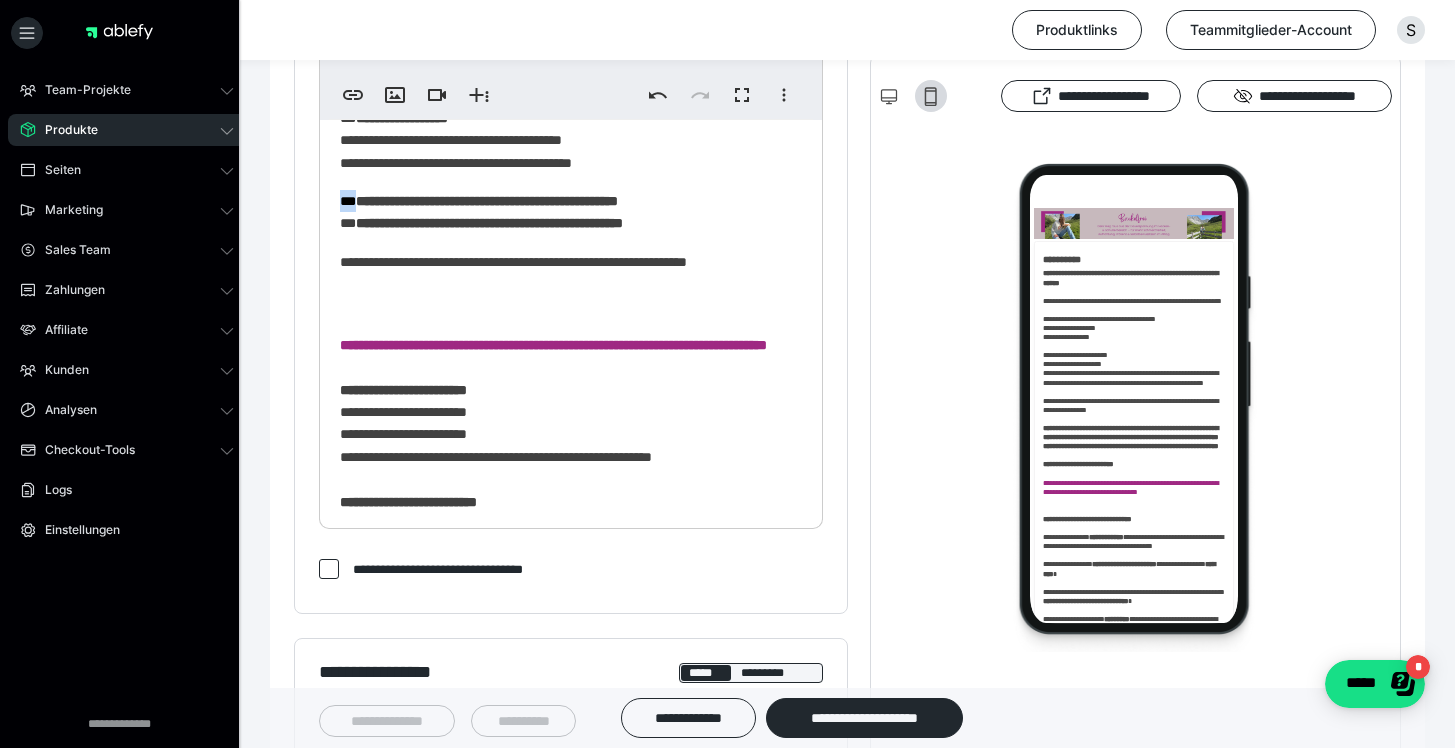 drag, startPoint x: 361, startPoint y: 426, endPoint x: 325, endPoint y: 426, distance: 36 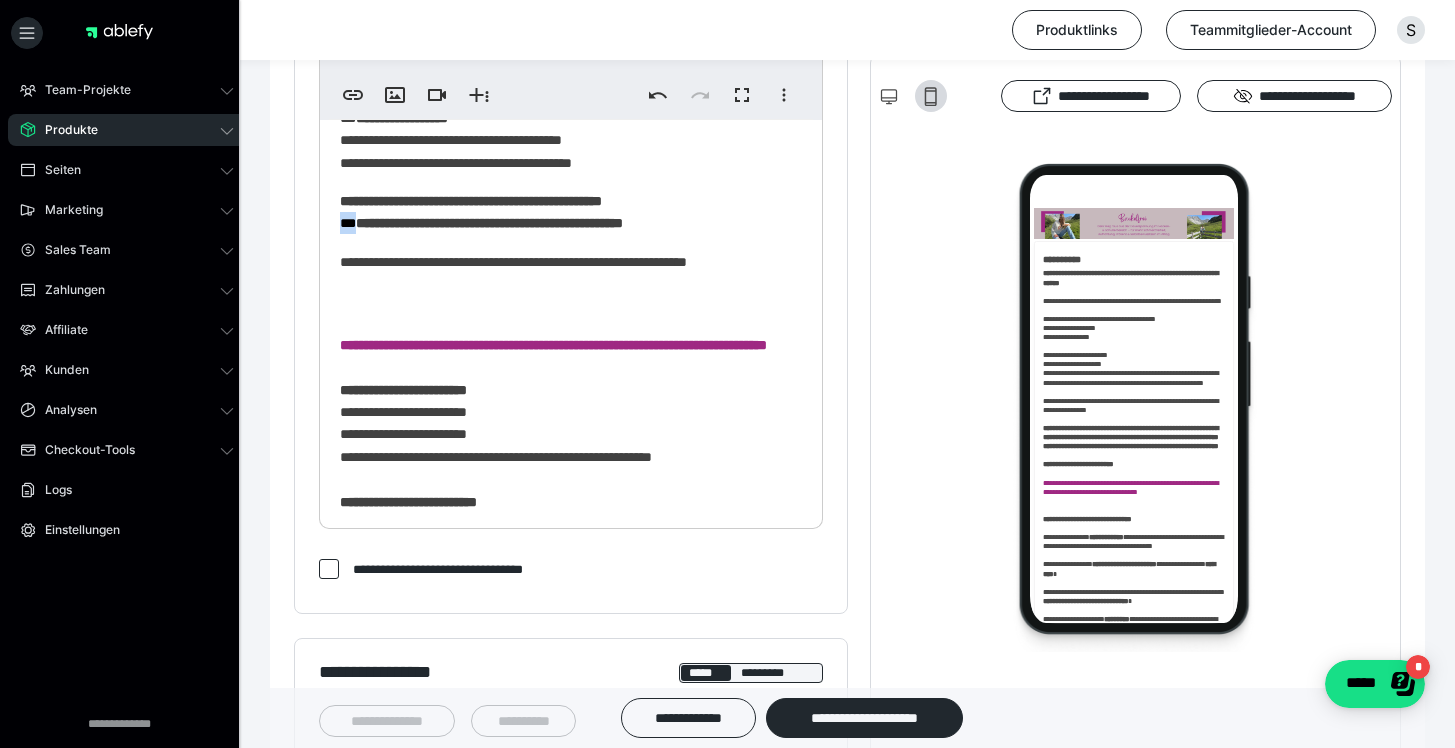 drag, startPoint x: 361, startPoint y: 456, endPoint x: 334, endPoint y: 456, distance: 27 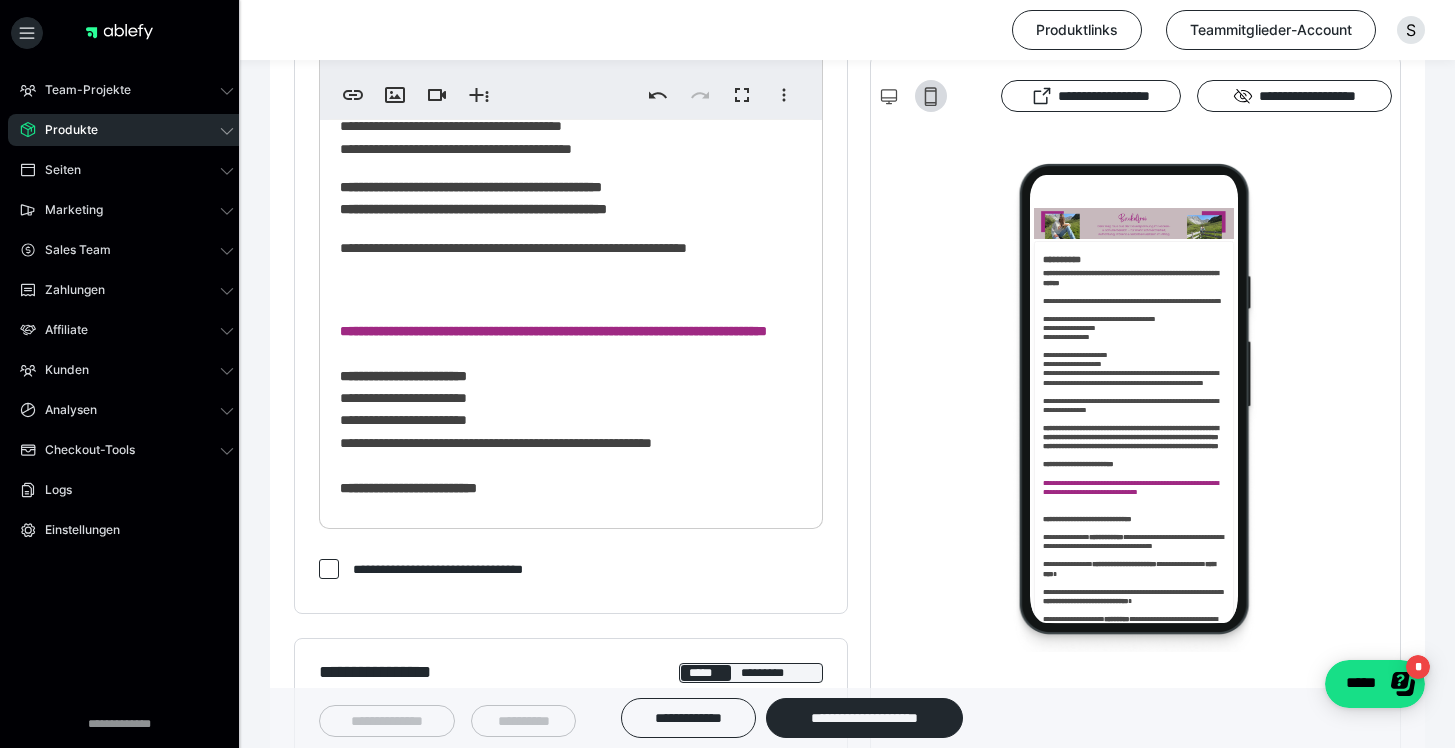 scroll, scrollTop: 1810, scrollLeft: 0, axis: vertical 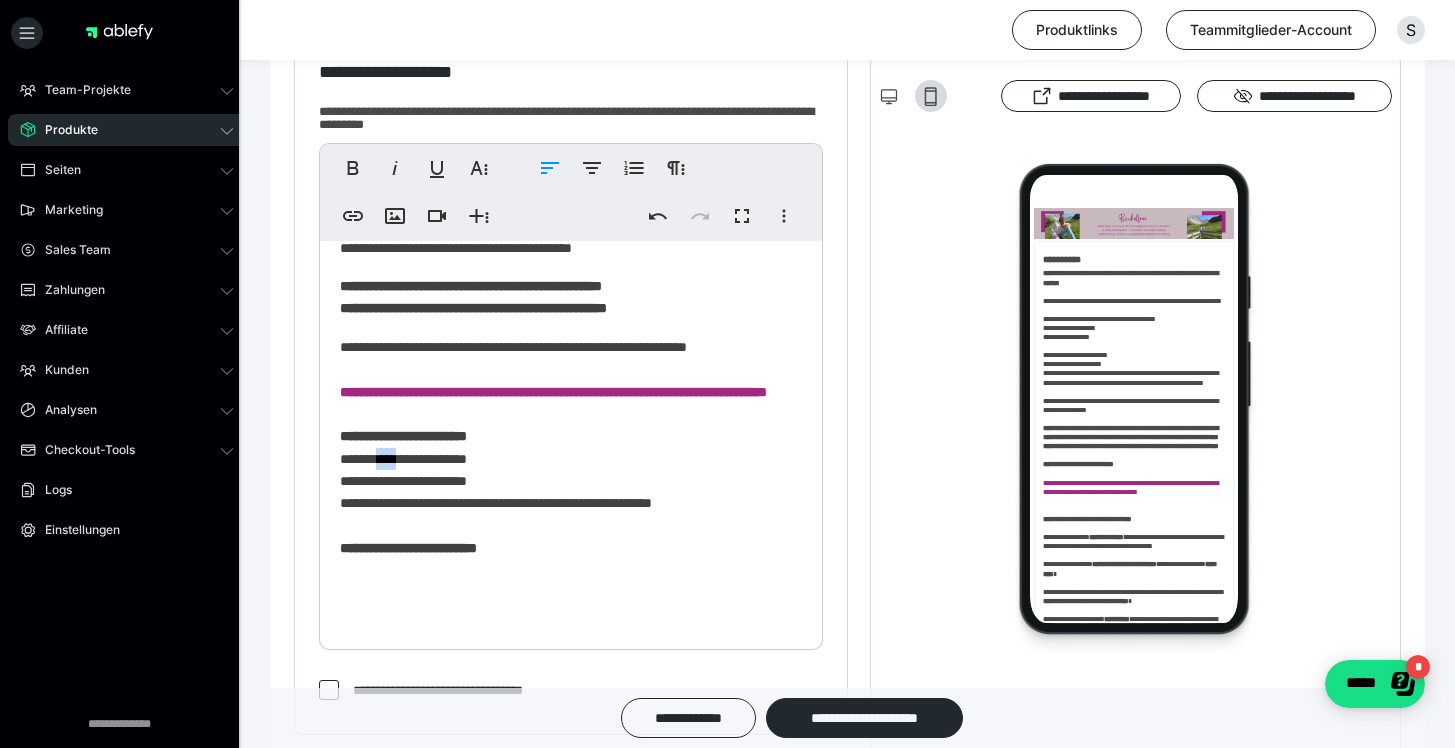 drag, startPoint x: 384, startPoint y: 609, endPoint x: 411, endPoint y: 610, distance: 27.018513 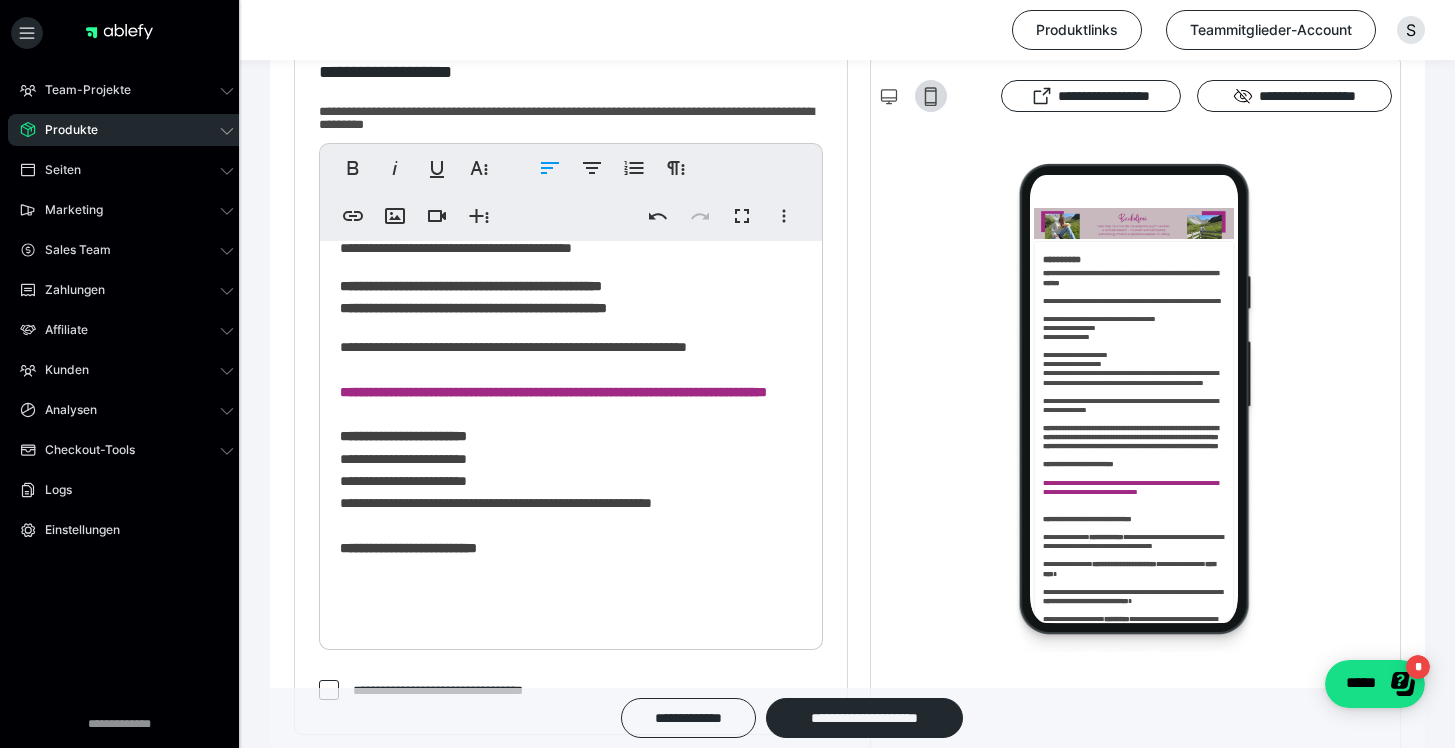 click on "**********" at bounding box center [563, 297] 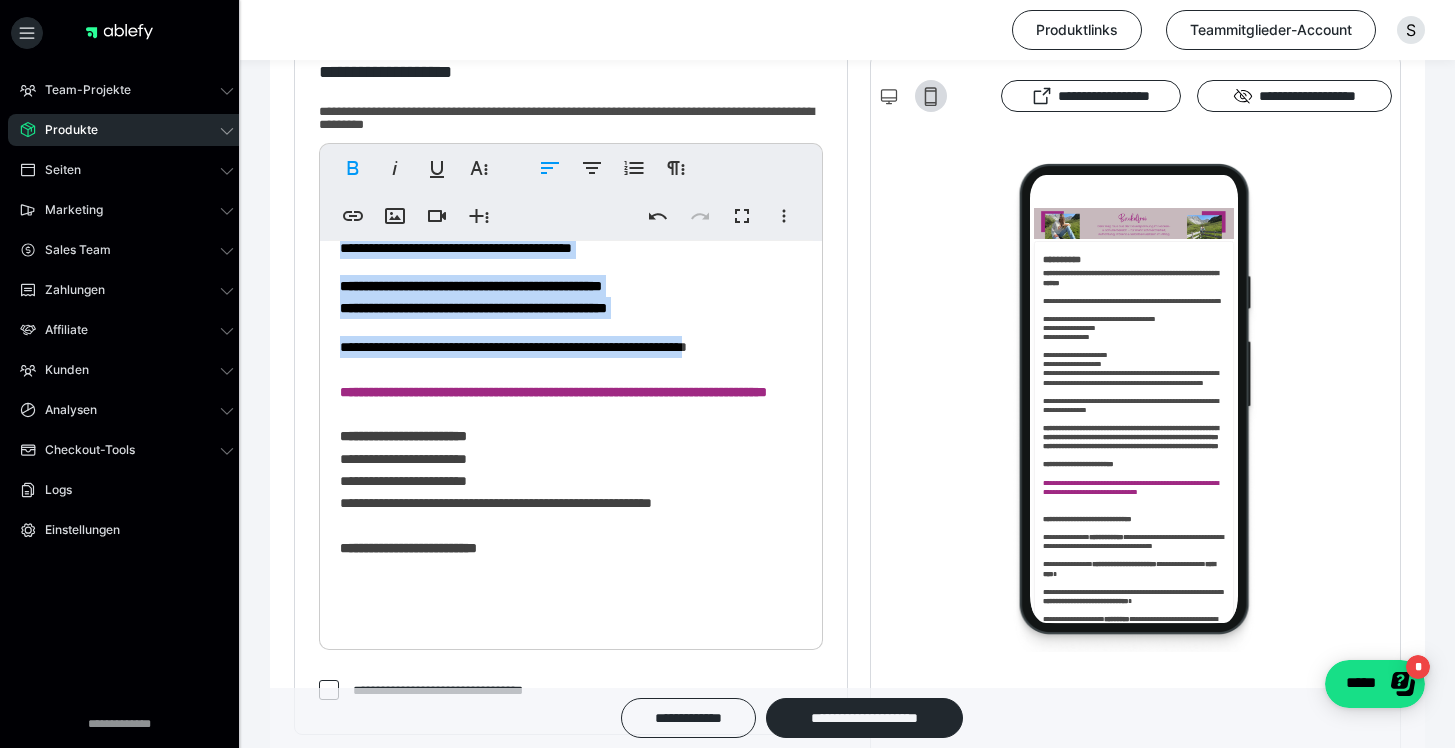 scroll, scrollTop: 1654, scrollLeft: 0, axis: vertical 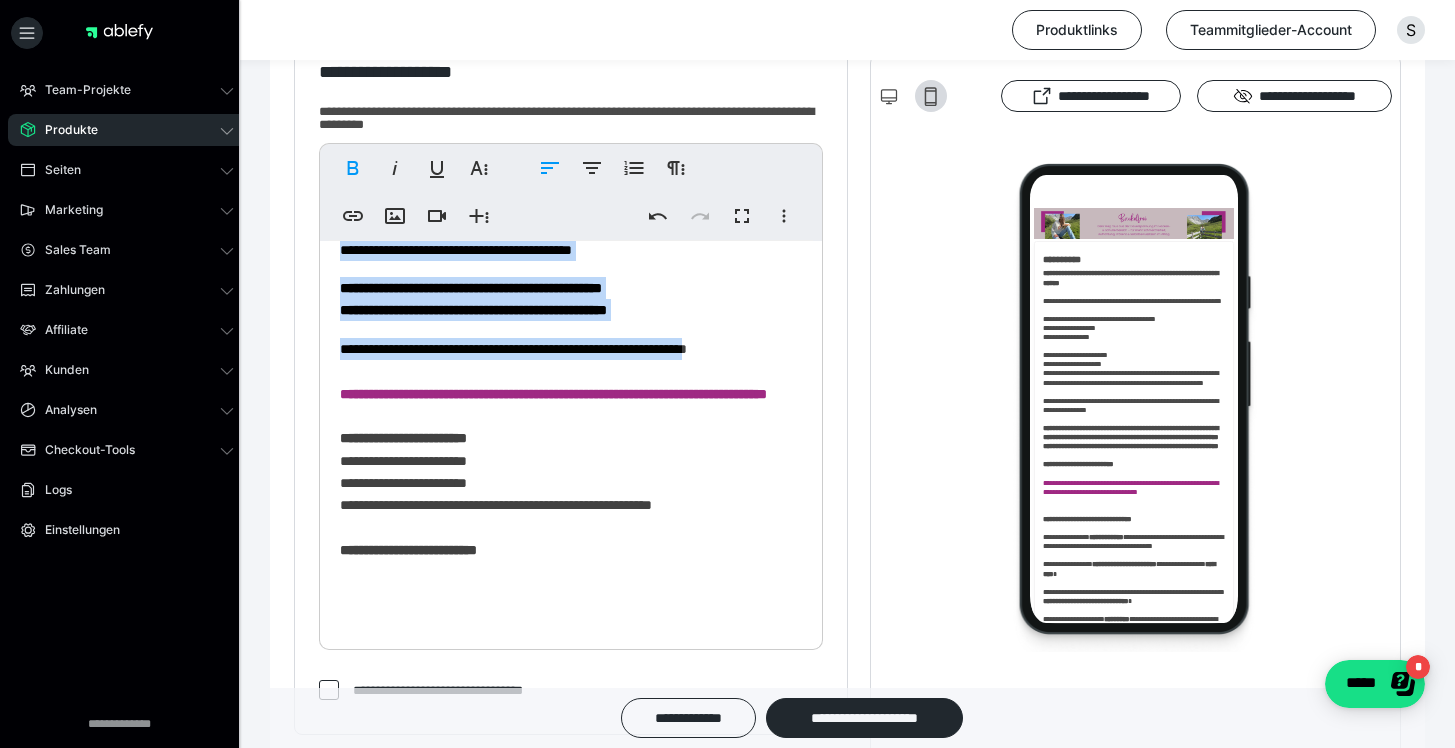 drag, startPoint x: 636, startPoint y: 453, endPoint x: 337, endPoint y: 319, distance: 327.65378 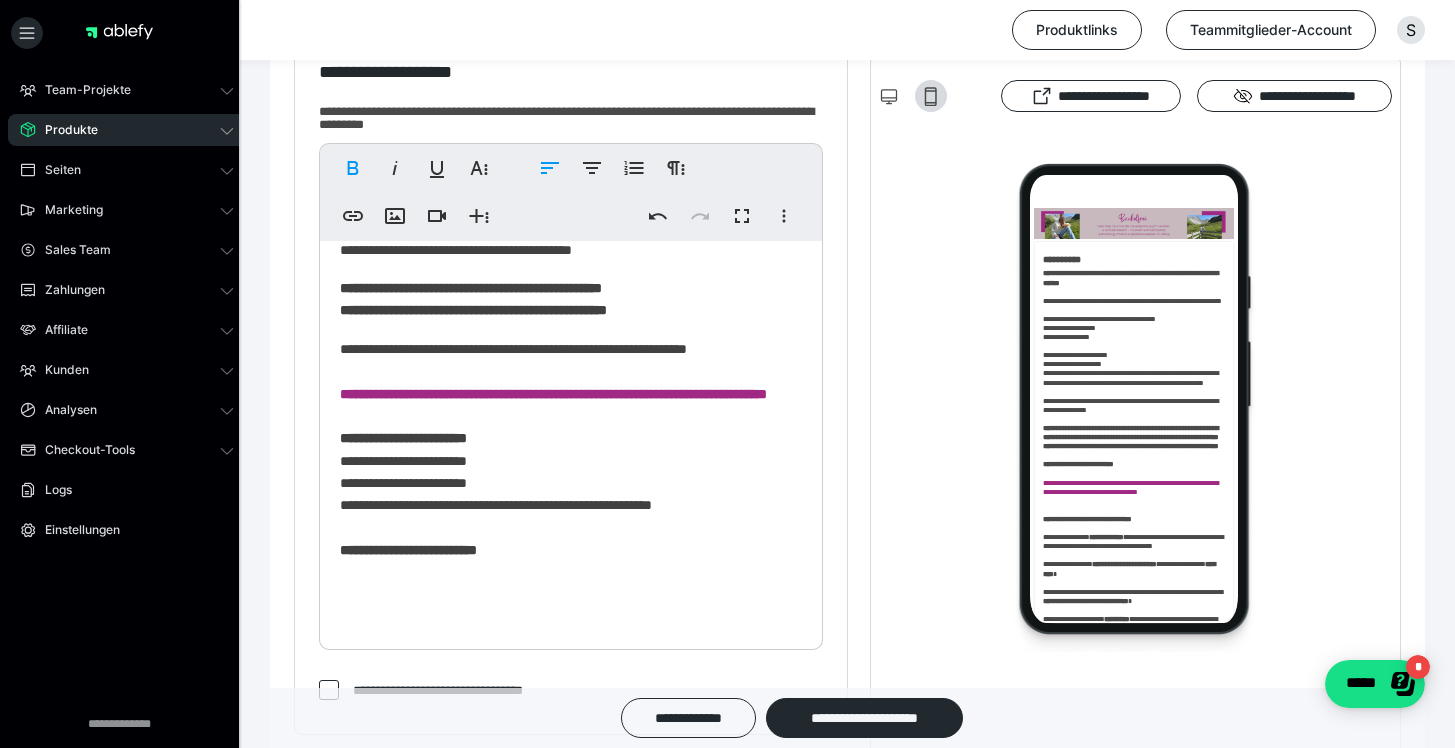 click on "**********" at bounding box center [563, 144] 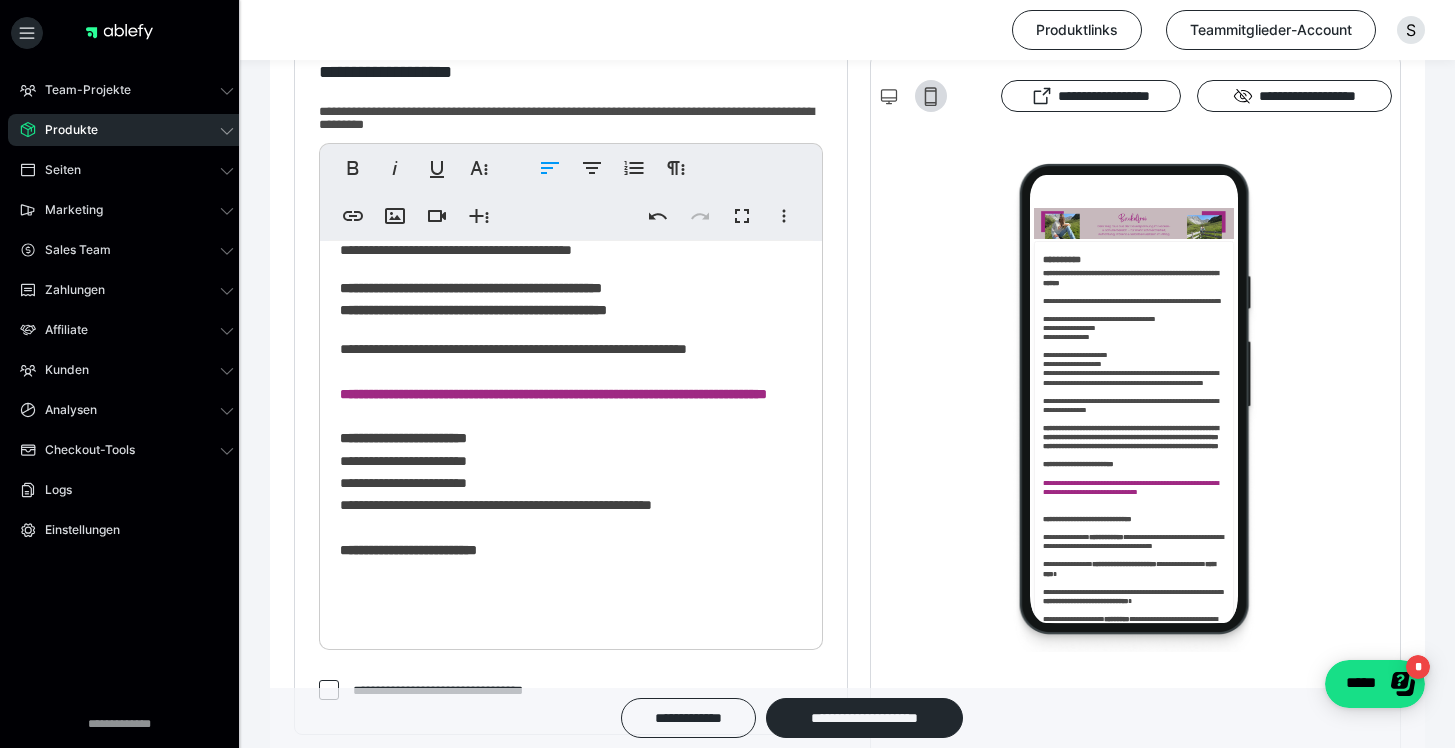 drag, startPoint x: 750, startPoint y: 331, endPoint x: 336, endPoint y: 285, distance: 416.54773 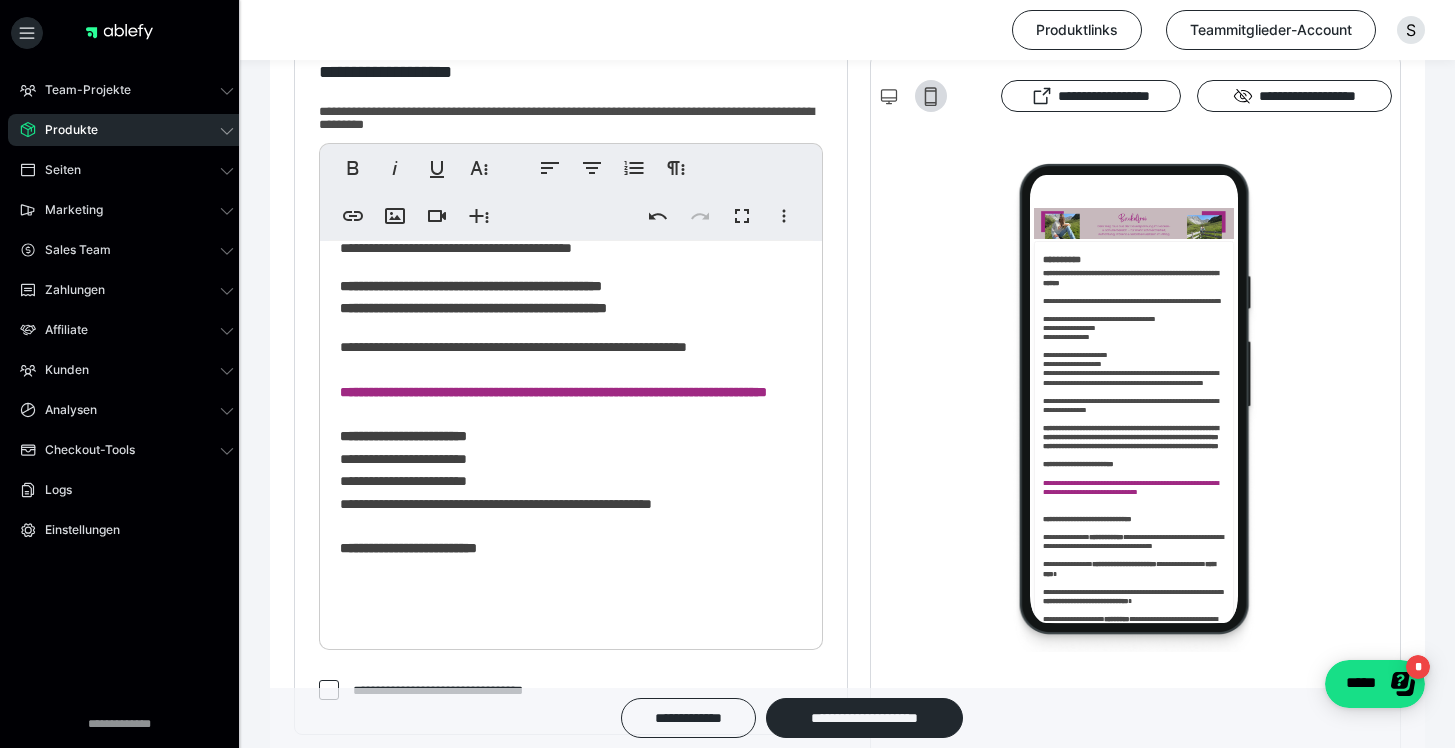 drag, startPoint x: 354, startPoint y: 282, endPoint x: 337, endPoint y: 277, distance: 17.720045 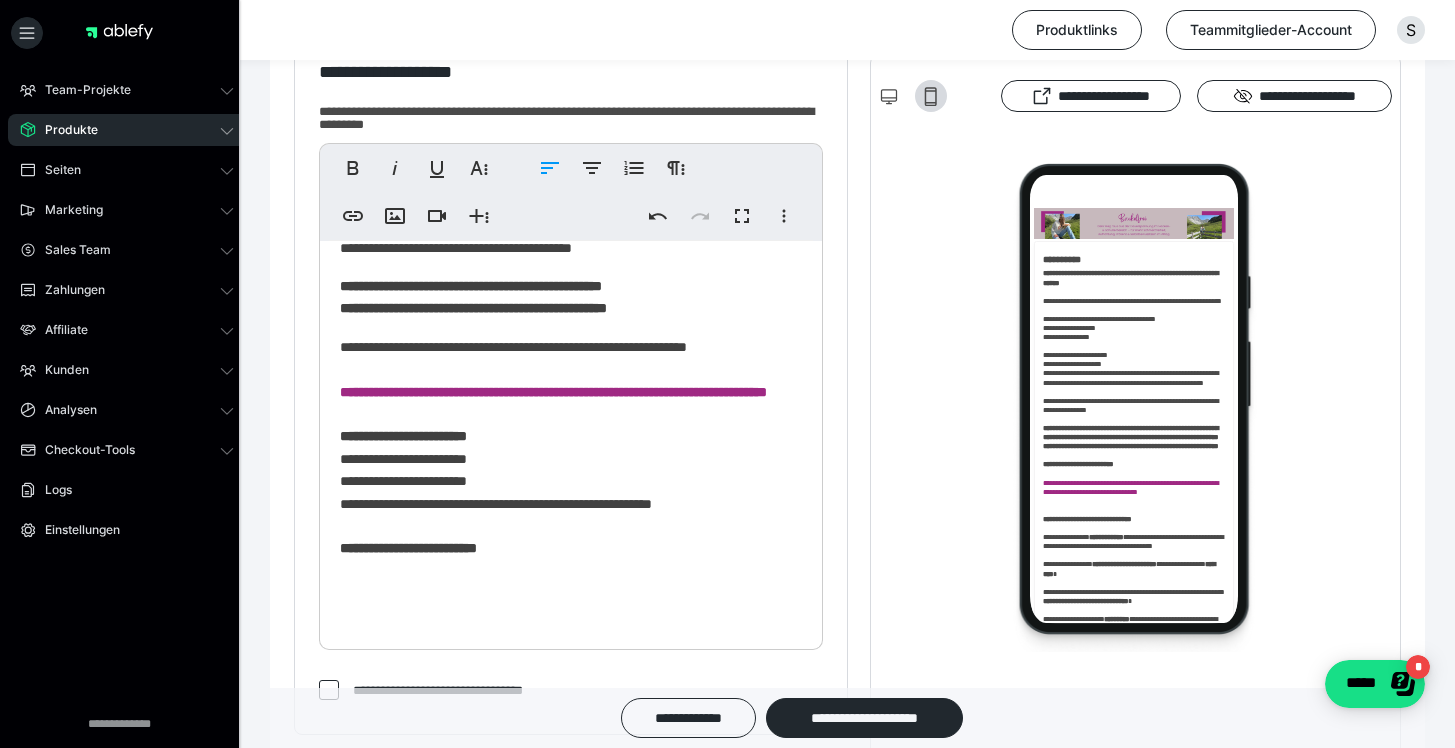 type 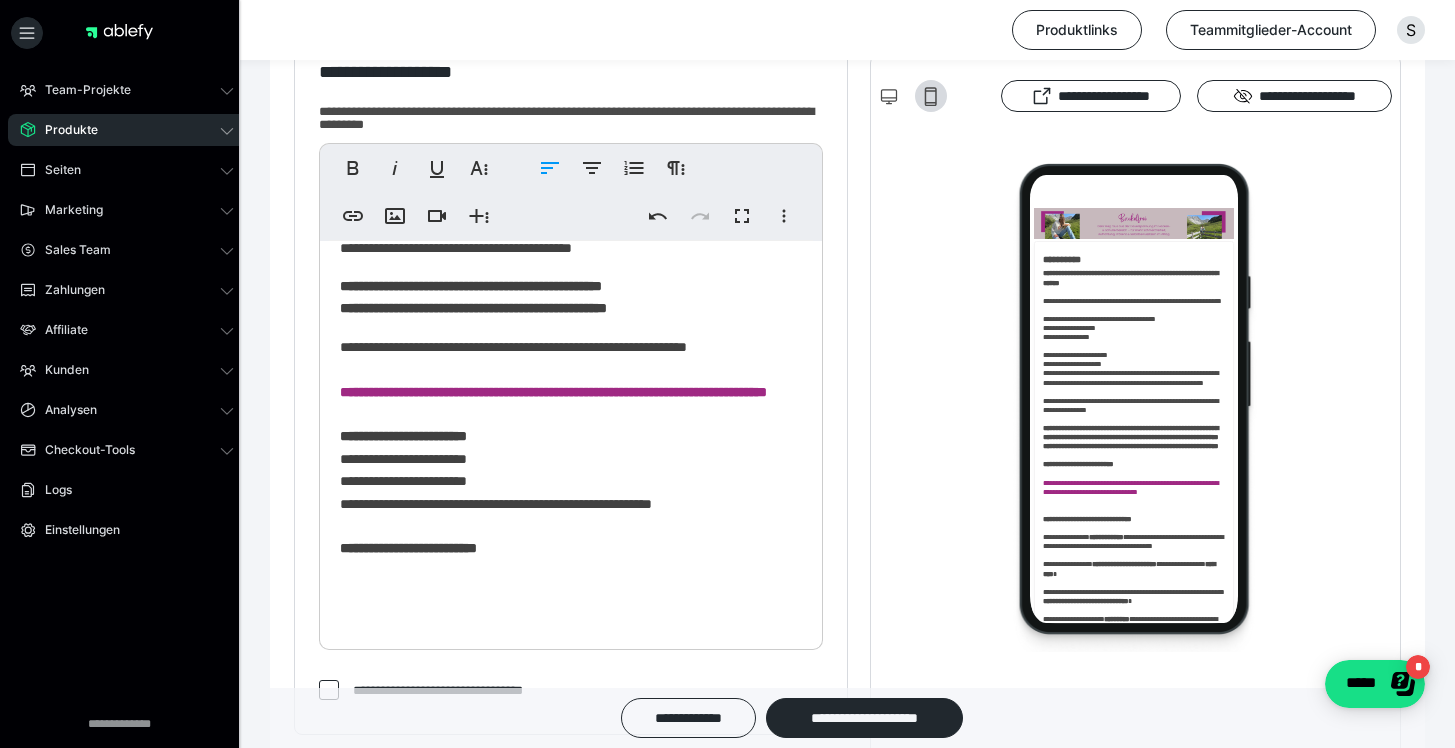 click on "**********" at bounding box center [563, 142] 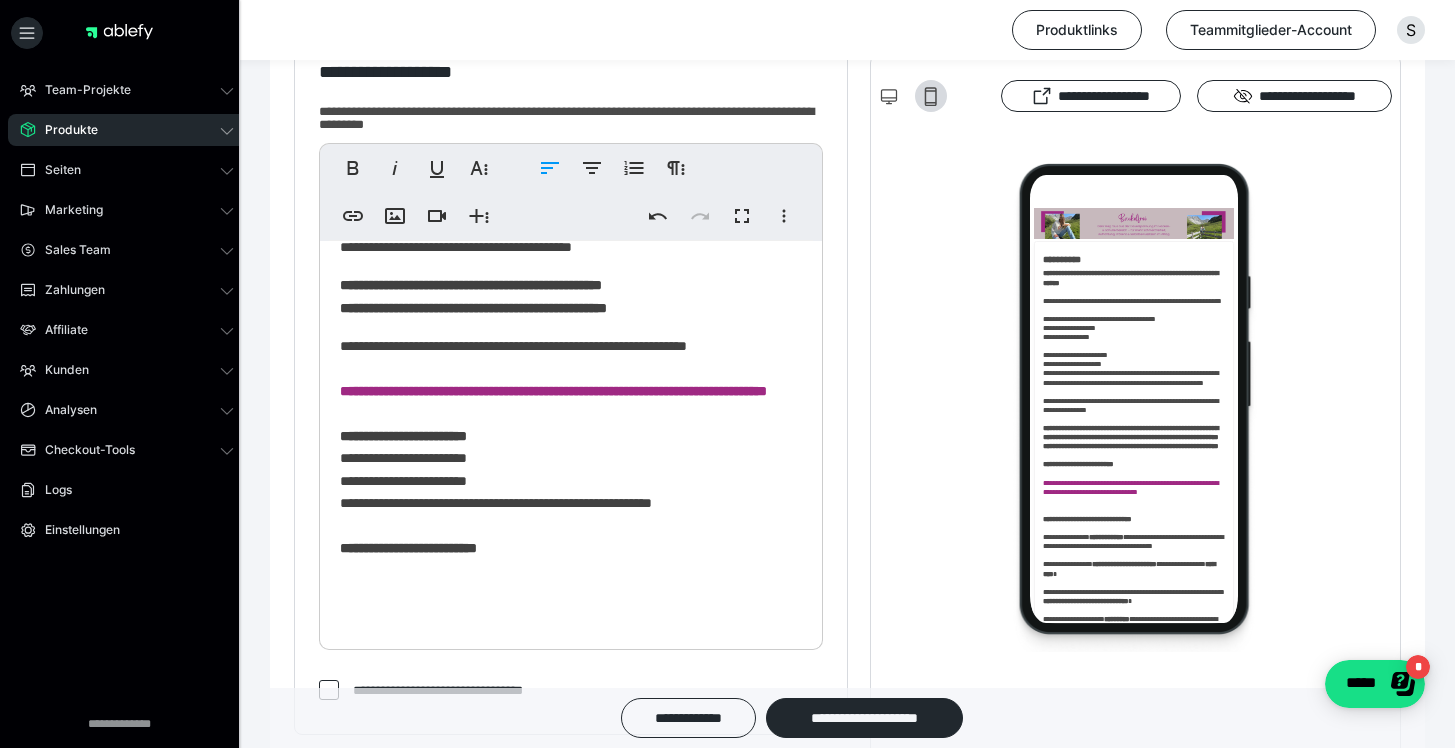 click on "**********" at bounding box center (571, -375) 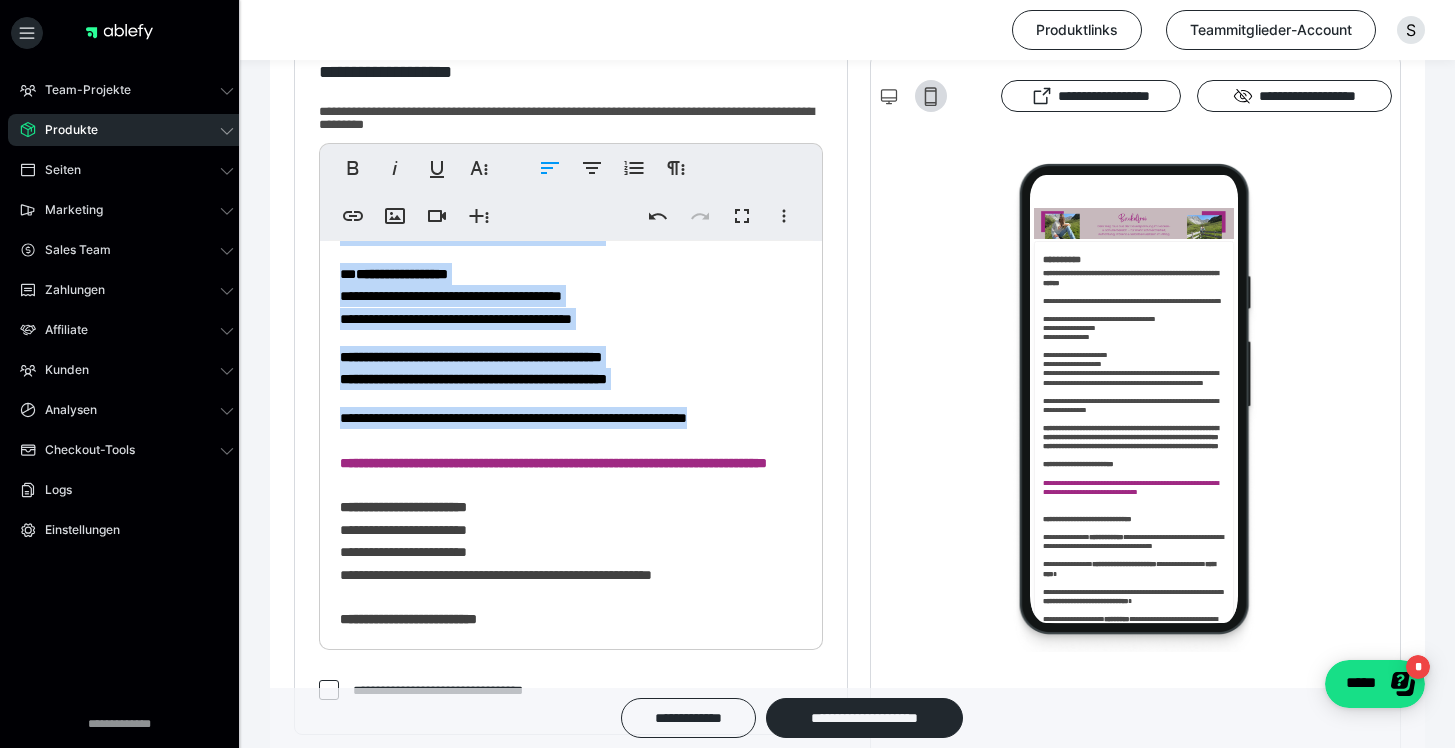 scroll, scrollTop: 1520, scrollLeft: 0, axis: vertical 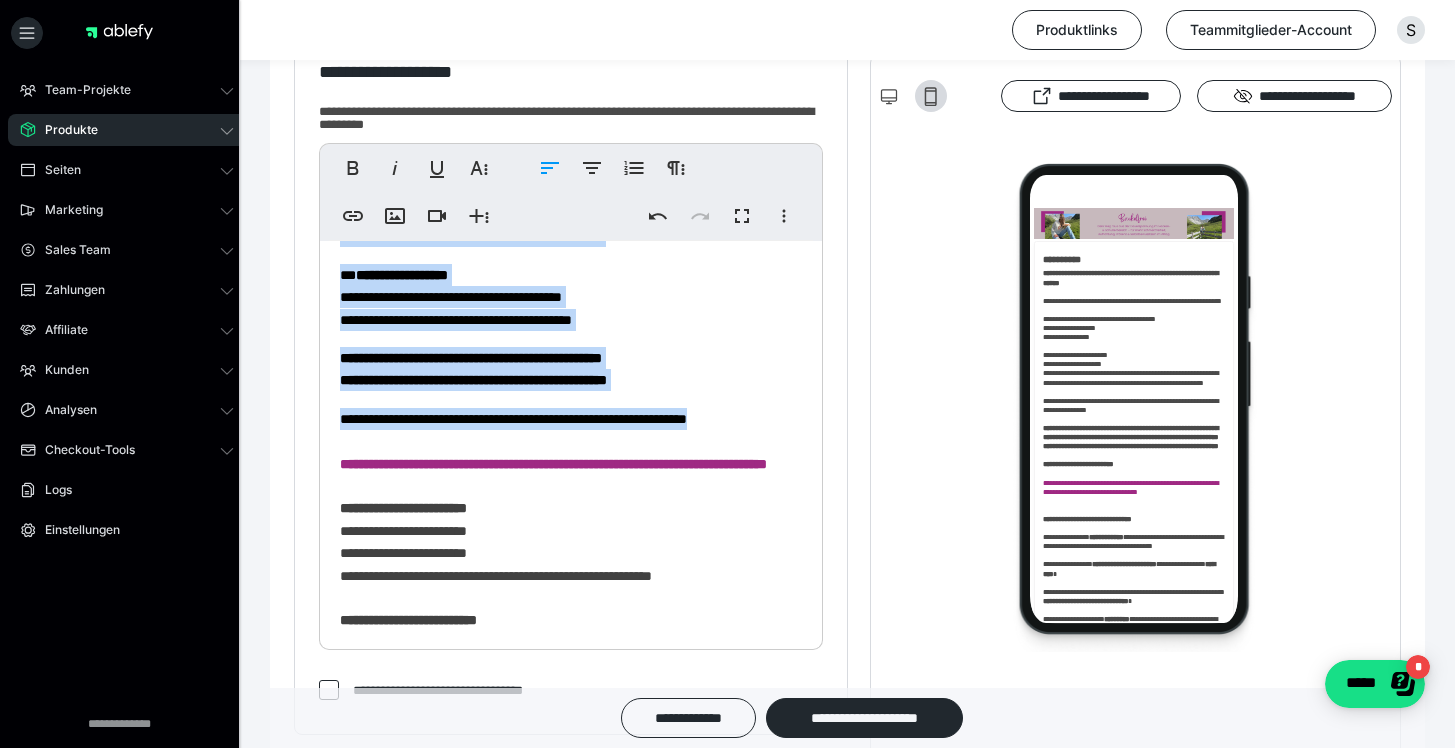 drag, startPoint x: 724, startPoint y: 505, endPoint x: 328, endPoint y: 423, distance: 404.4008 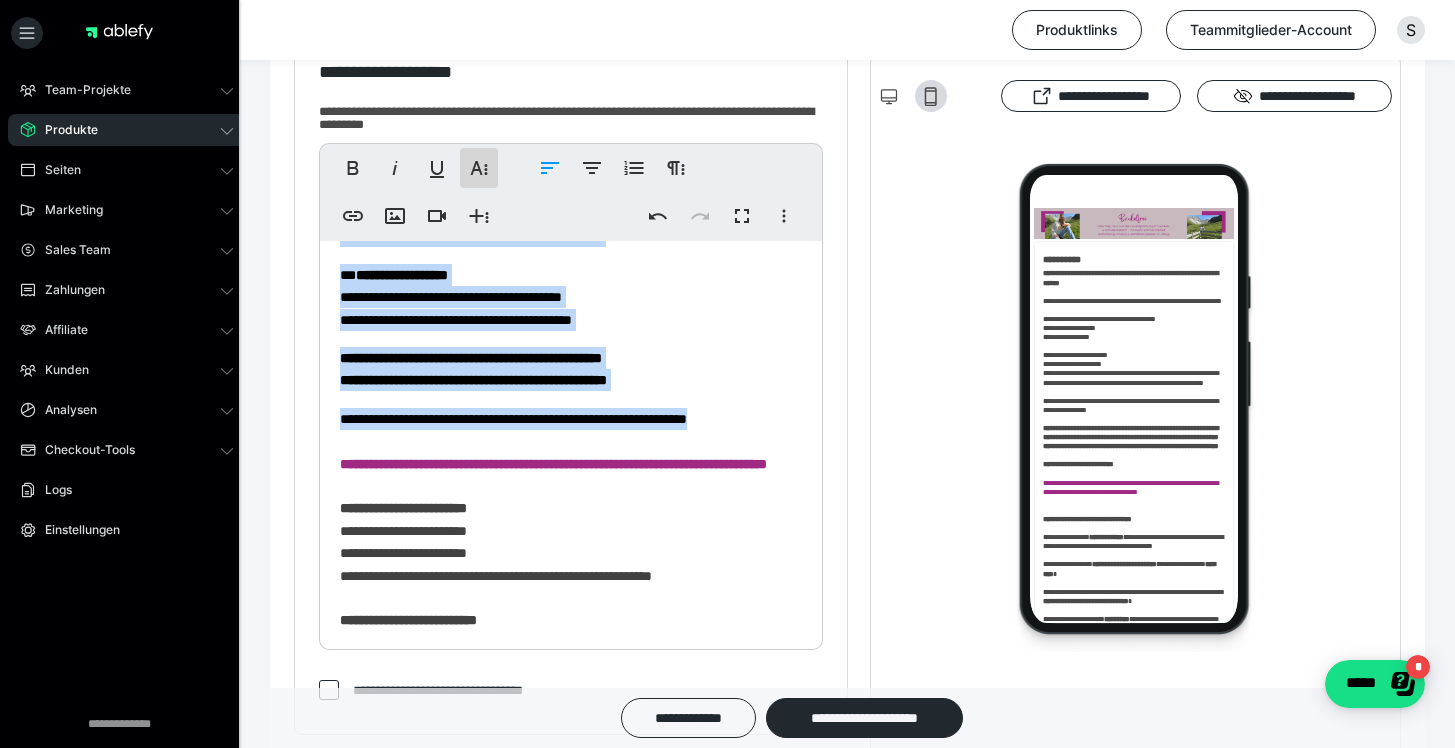 click 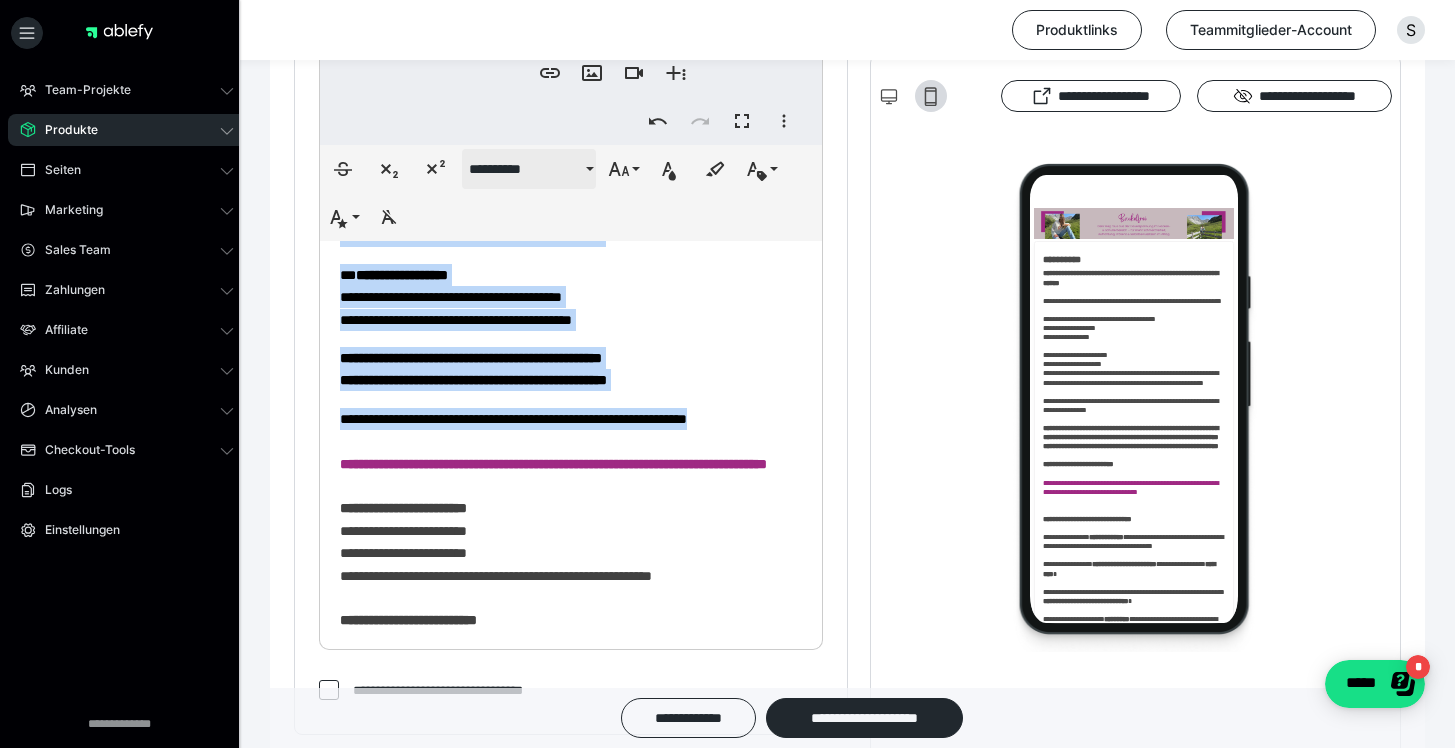 scroll, scrollTop: 698, scrollLeft: 0, axis: vertical 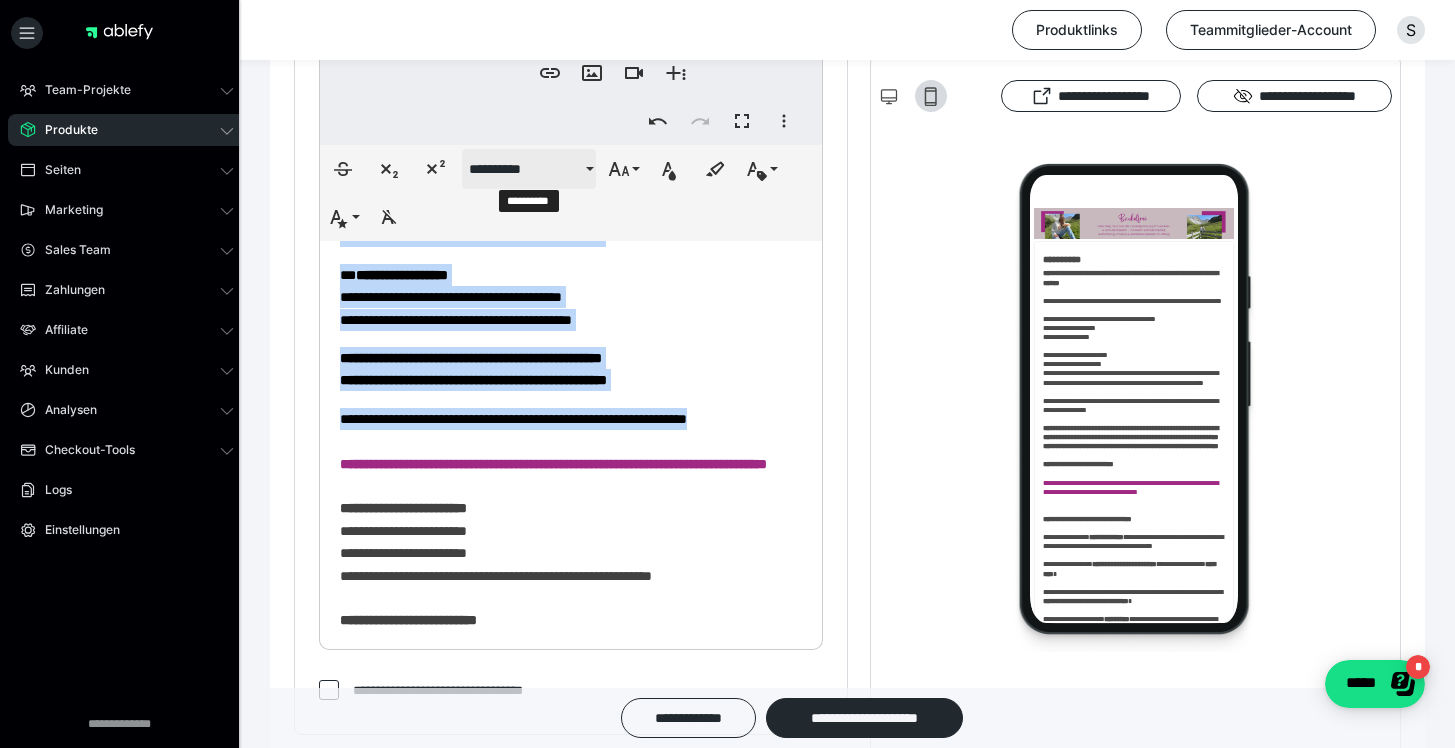 click on "**********" at bounding box center (529, 169) 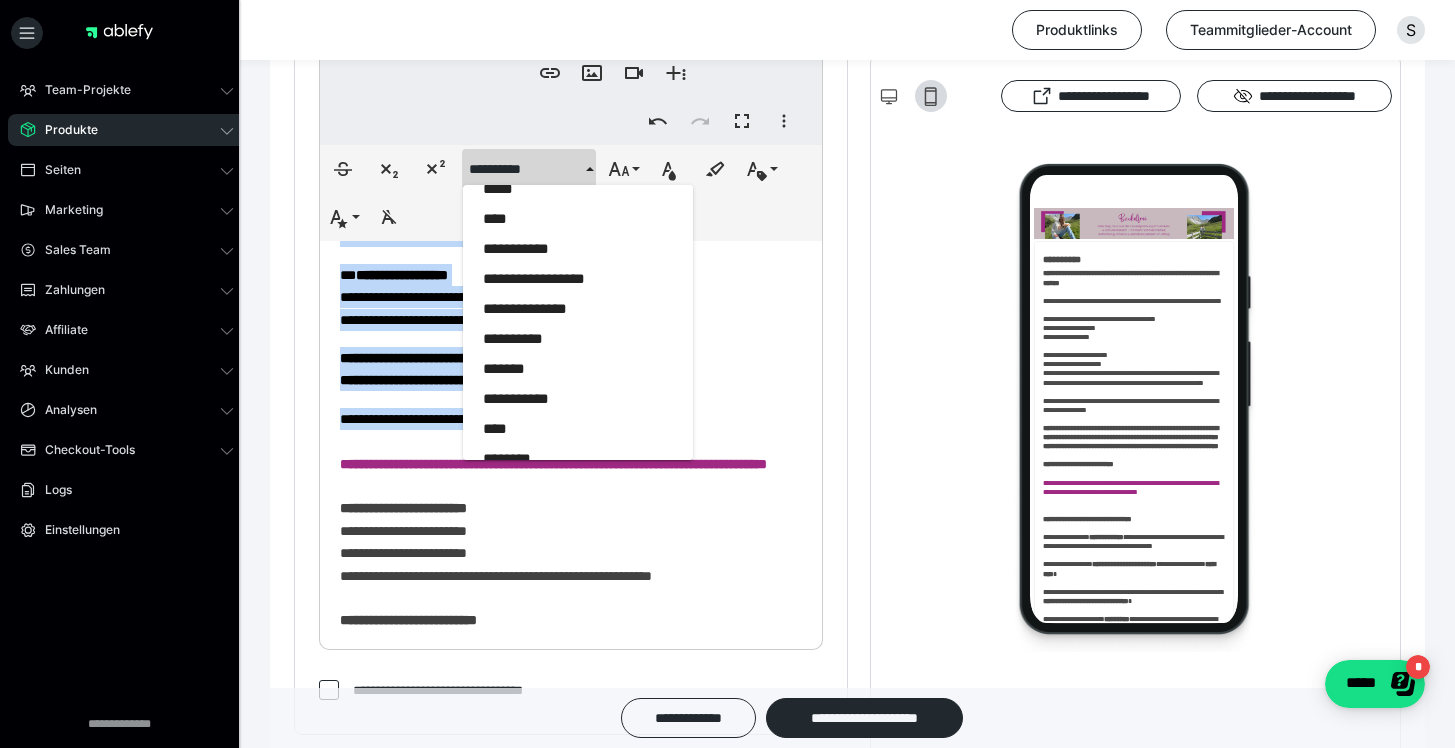 scroll, scrollTop: 1677, scrollLeft: 0, axis: vertical 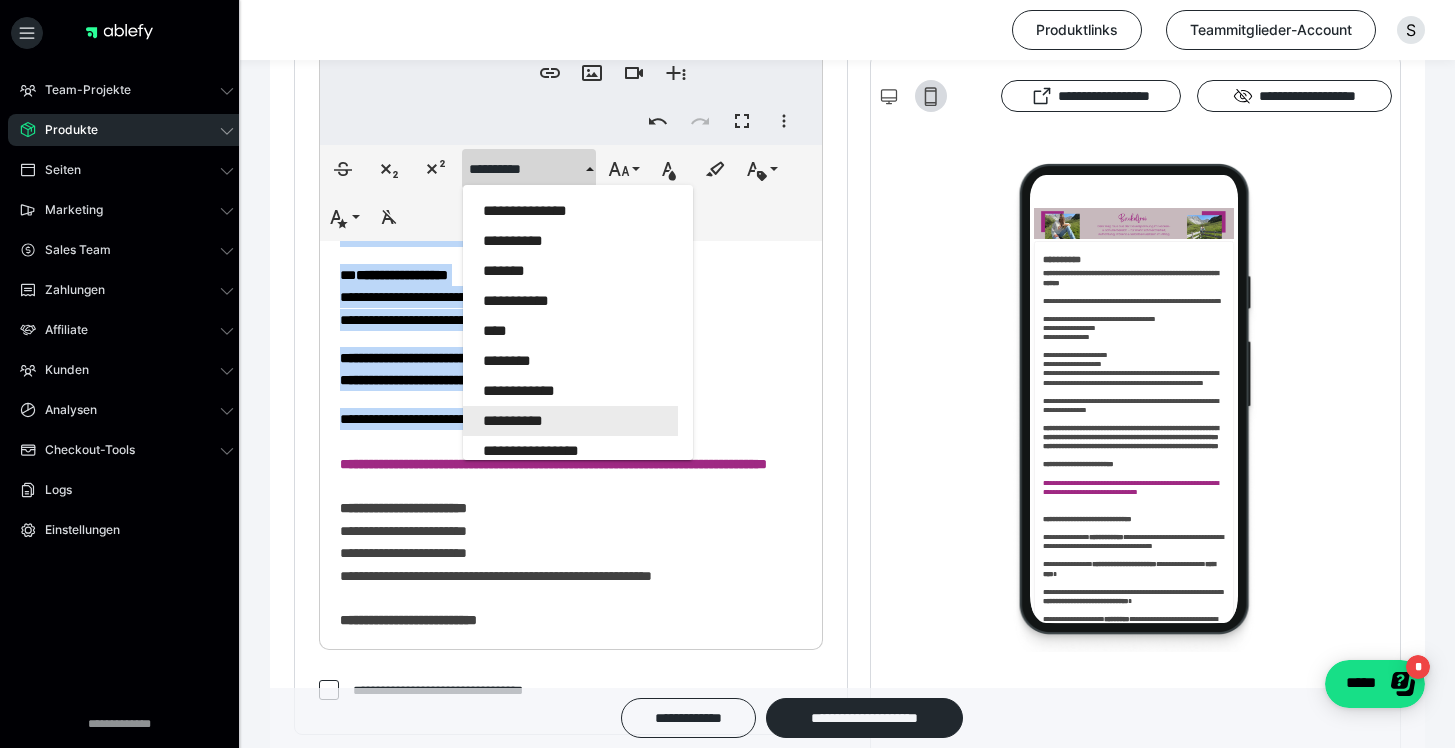 click on "**********" at bounding box center [570, 421] 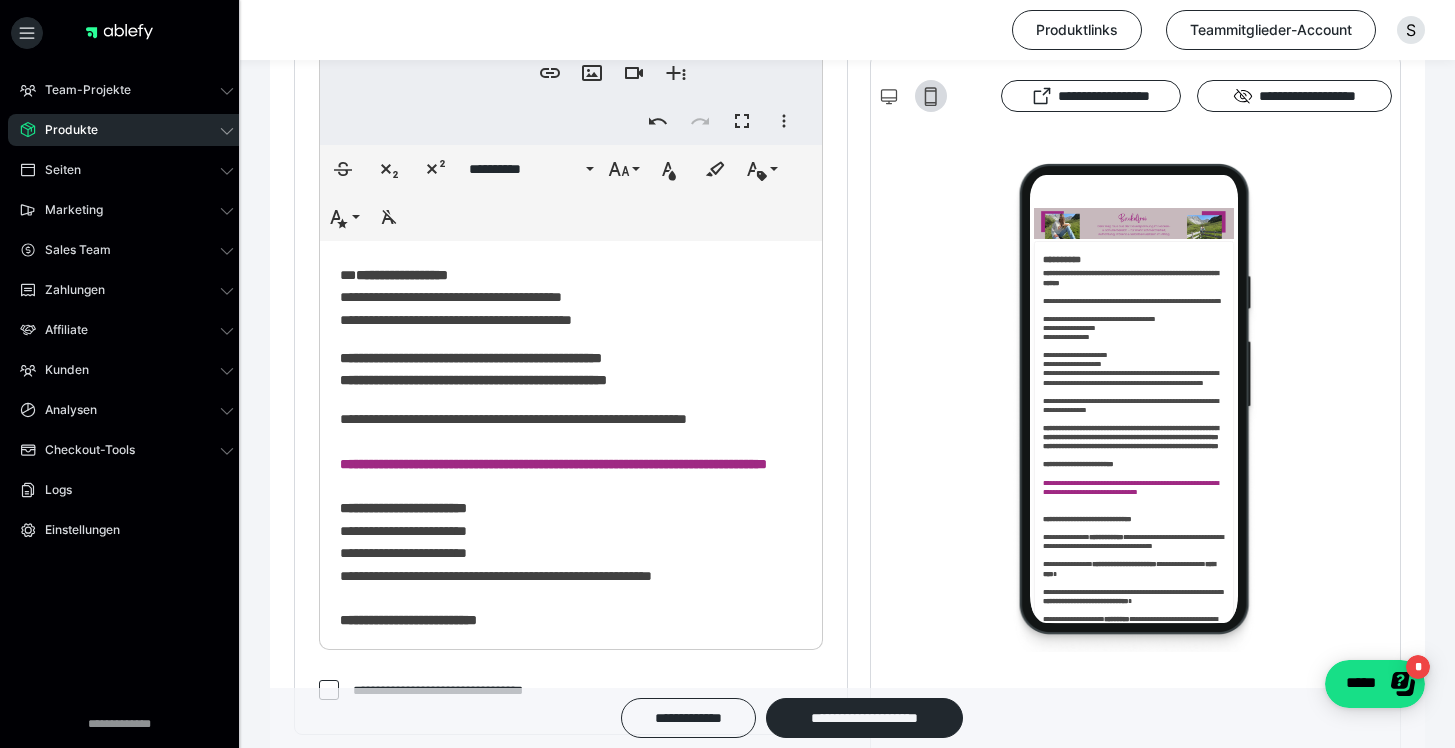click on "**********" at bounding box center [571, -272] 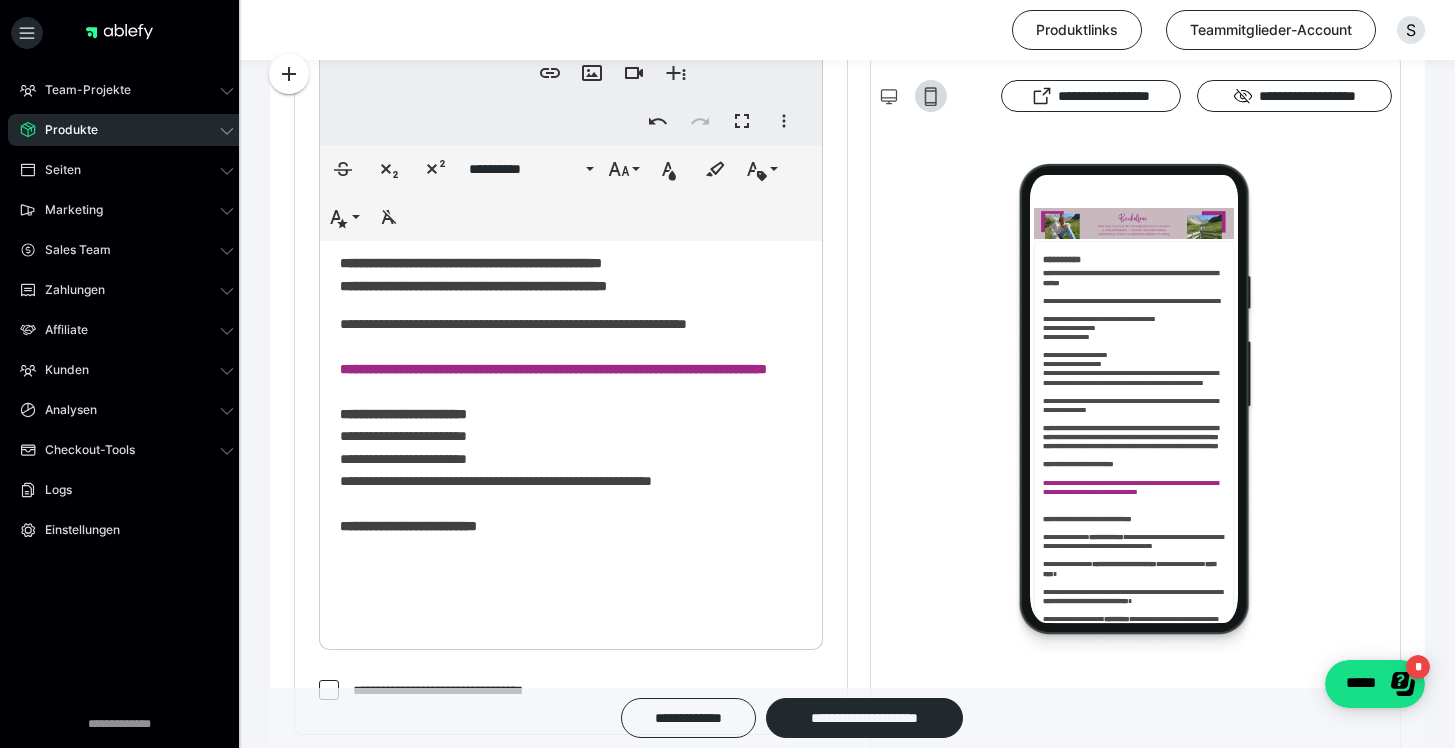 scroll, scrollTop: 1861, scrollLeft: 0, axis: vertical 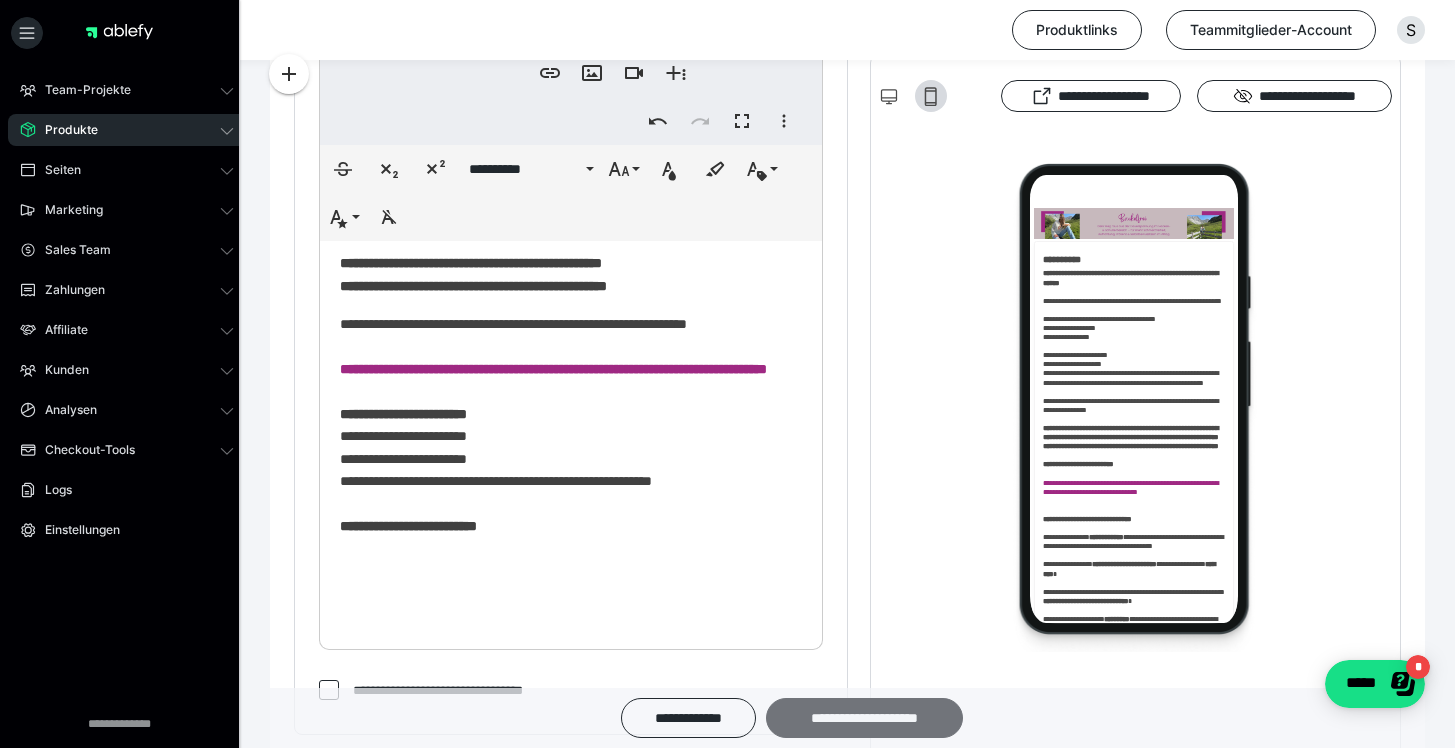click on "**********" at bounding box center [864, 718] 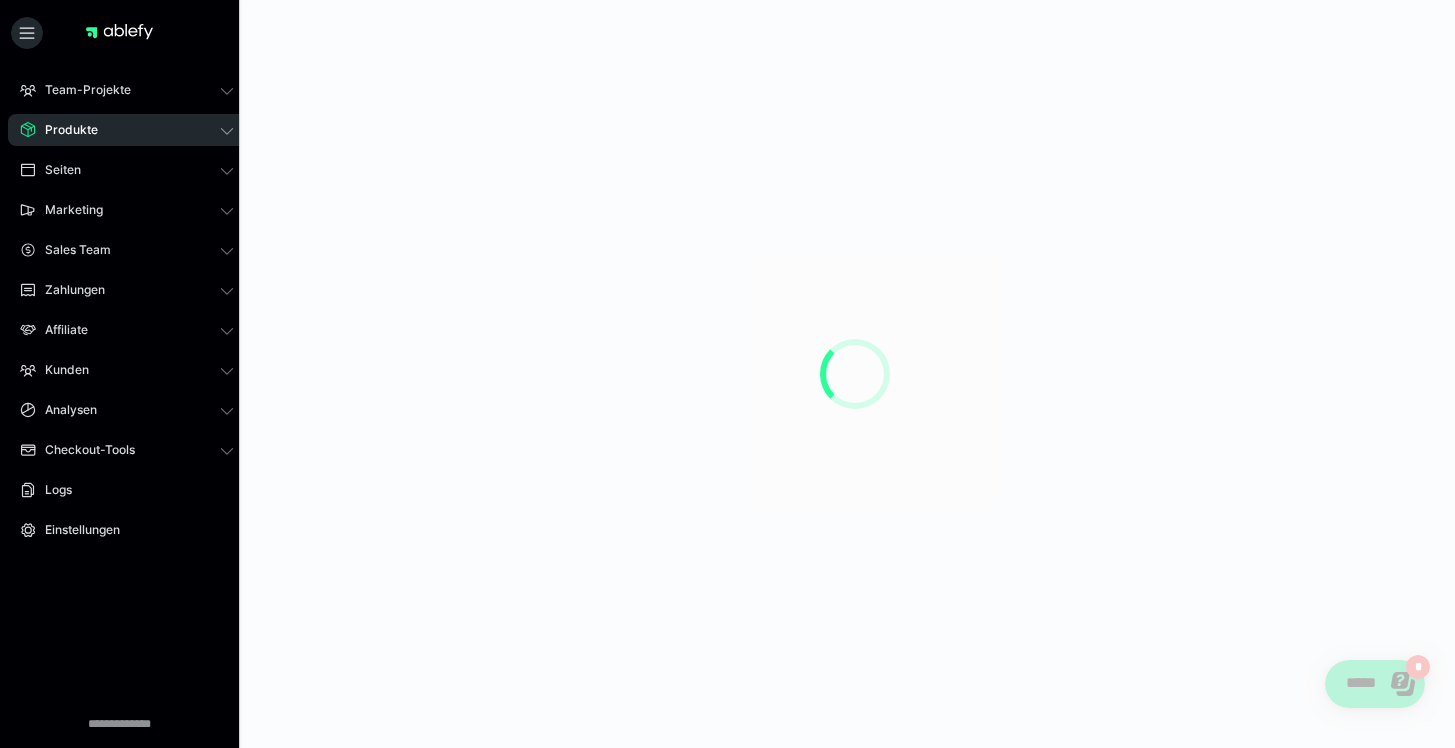 scroll, scrollTop: 0, scrollLeft: 0, axis: both 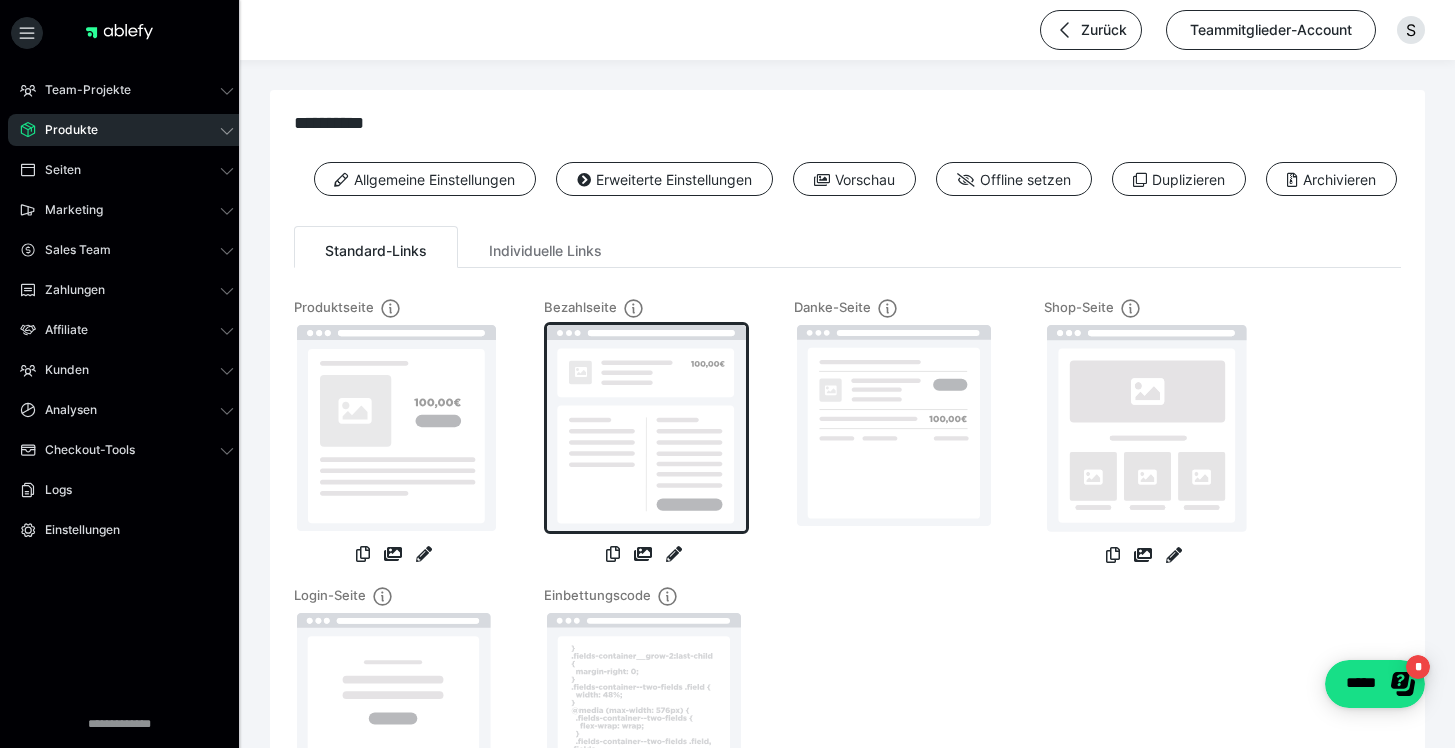 click at bounding box center (646, 428) 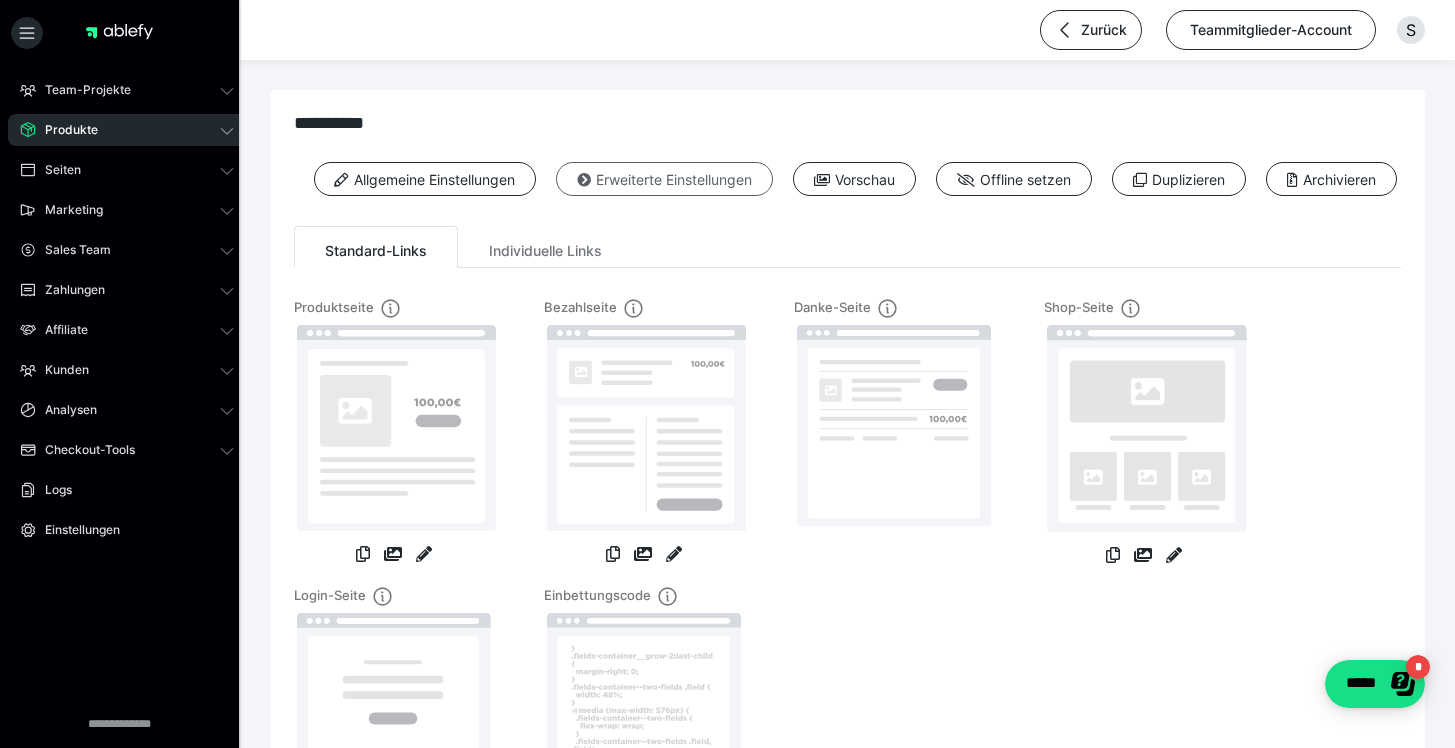 click on "Erweiterte Einstellungen" at bounding box center [664, 179] 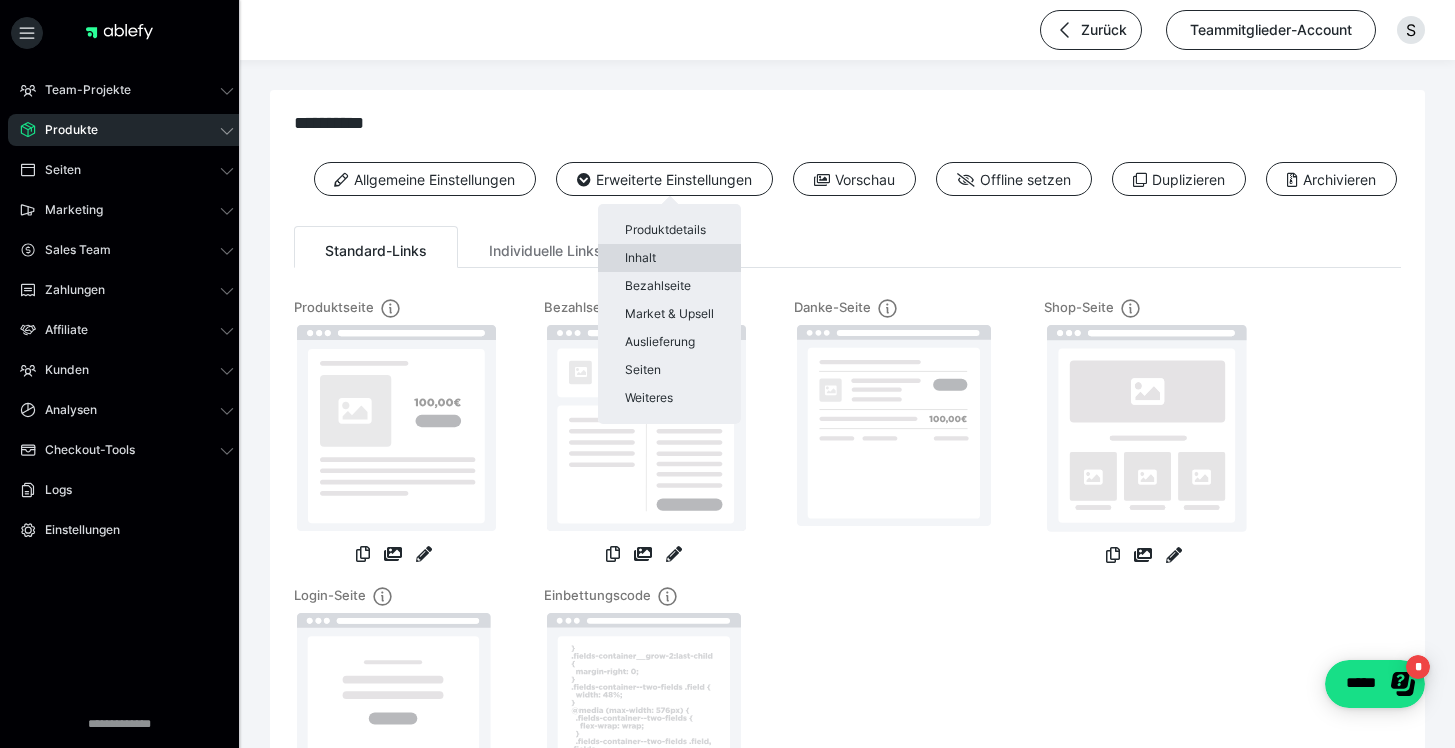 click on "Inhalt" at bounding box center (669, 258) 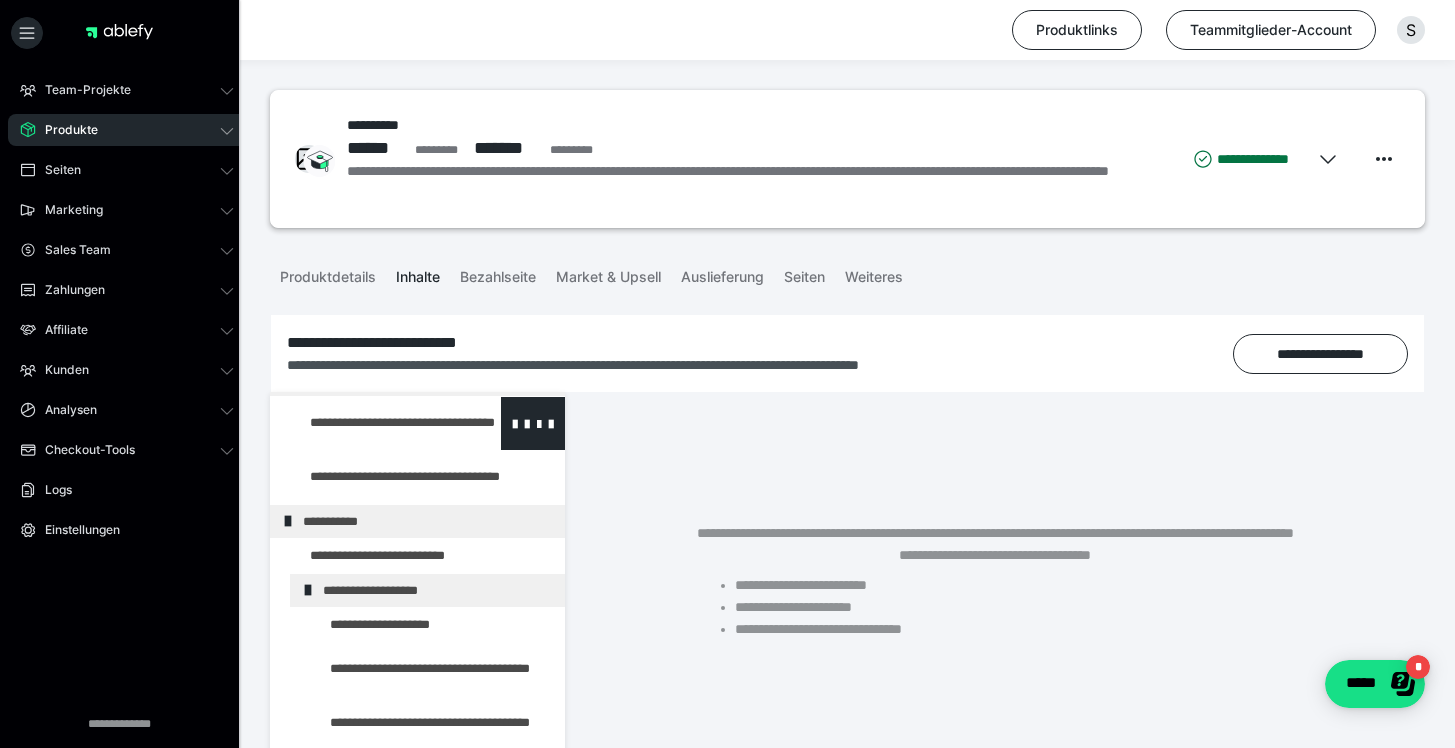 scroll, scrollTop: 98, scrollLeft: 0, axis: vertical 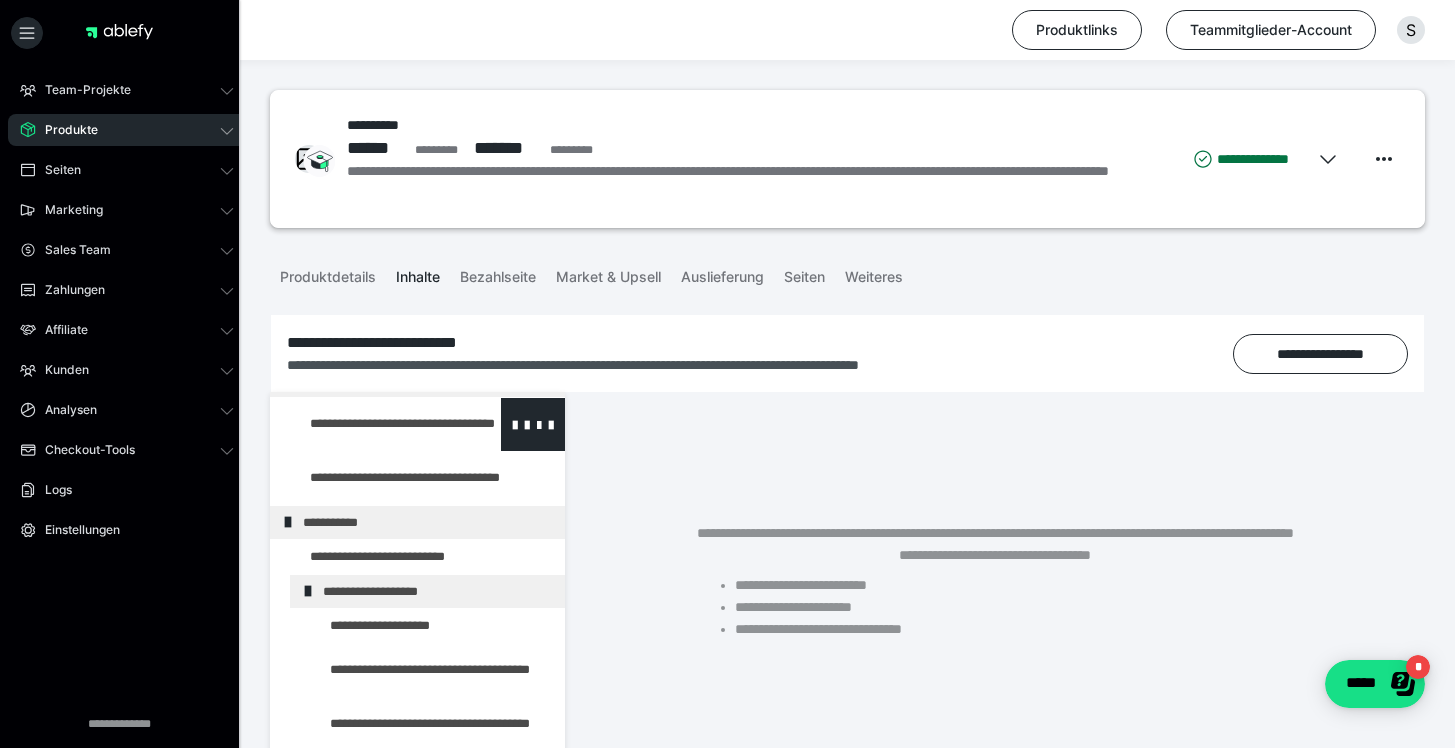 click at bounding box center (375, 424) 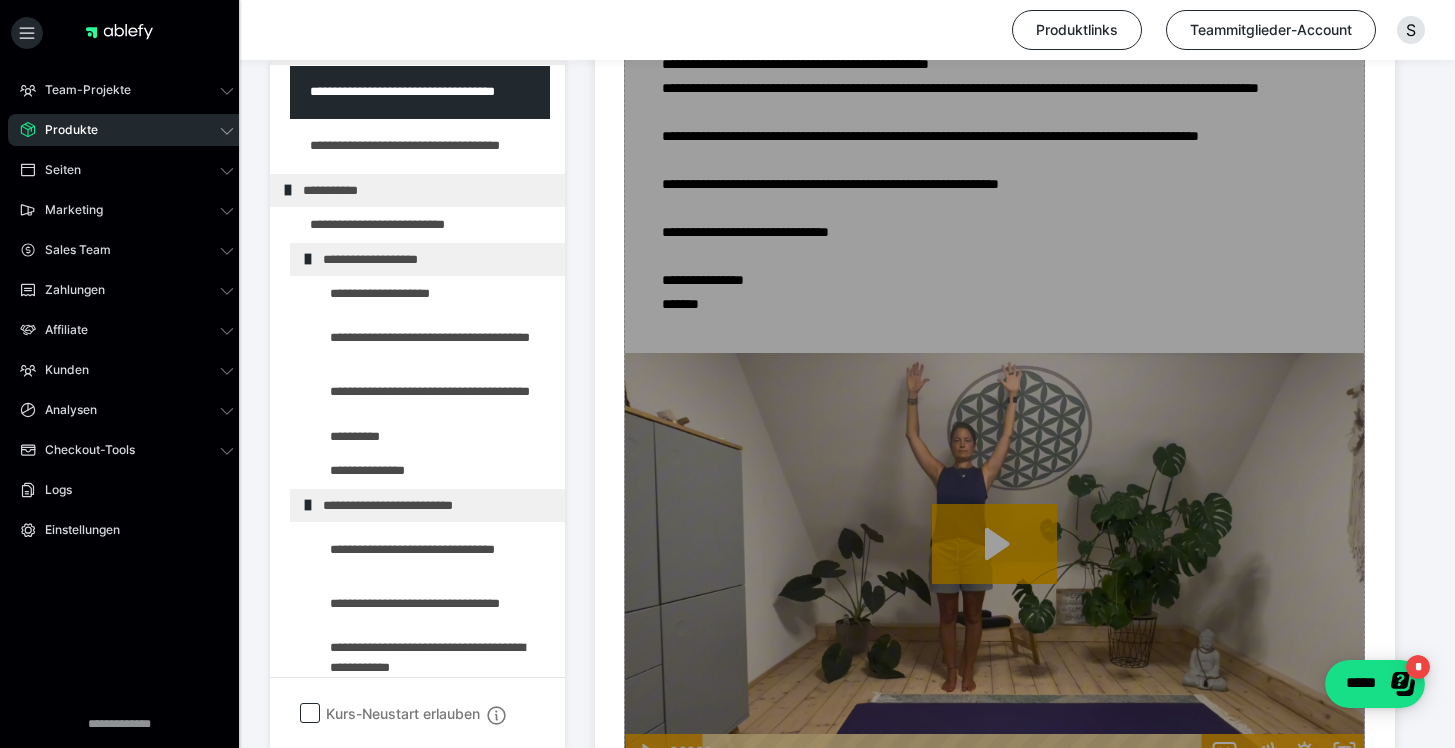 scroll, scrollTop: 930, scrollLeft: 0, axis: vertical 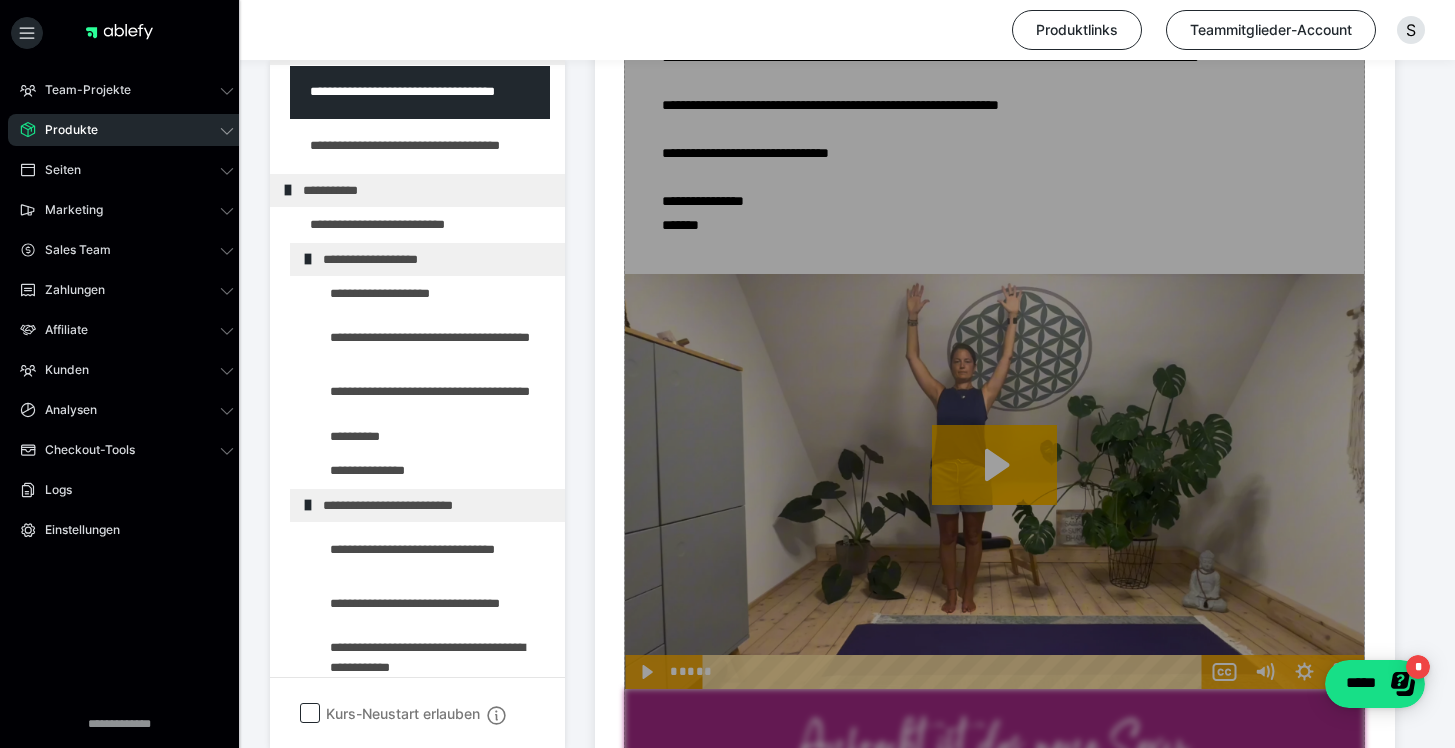 click on "Zum Pagebuilder" at bounding box center (994, 320) 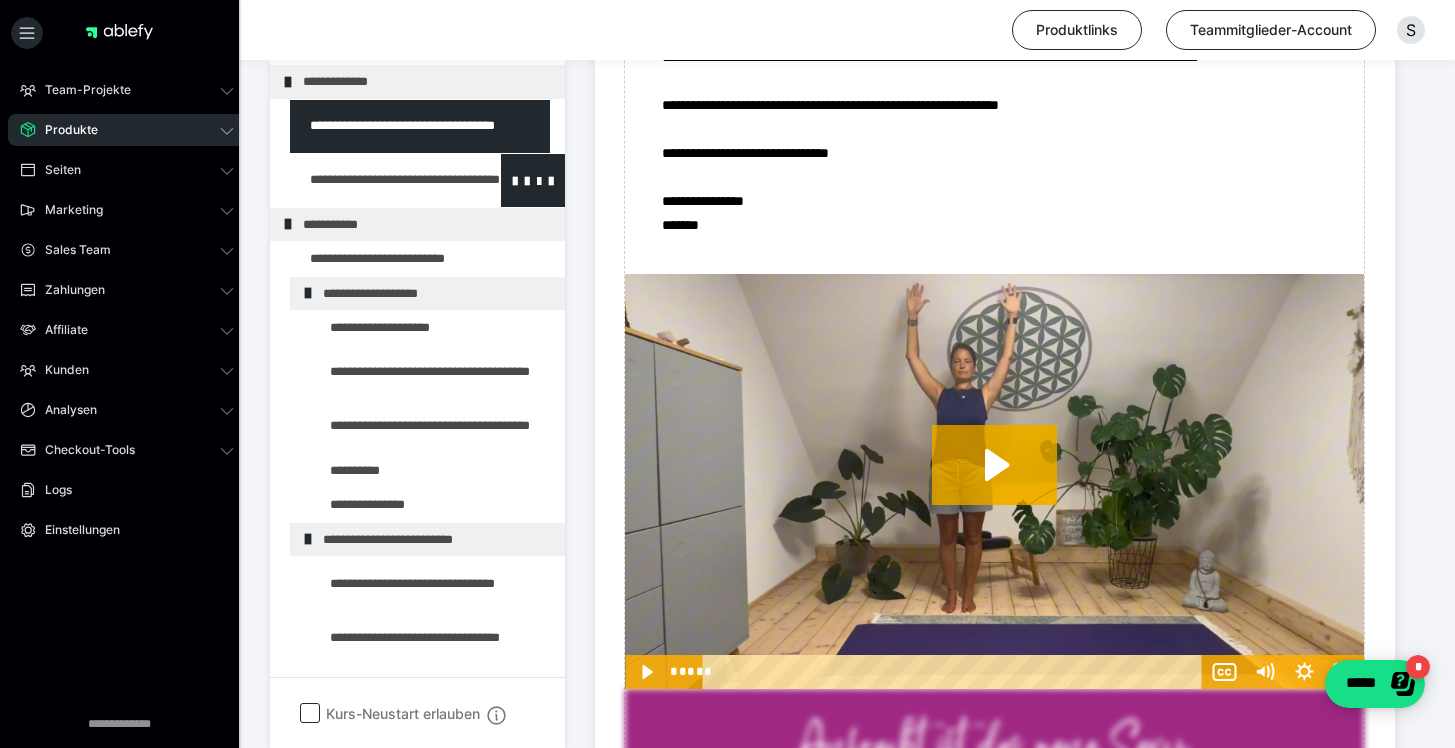 scroll, scrollTop: 0, scrollLeft: 0, axis: both 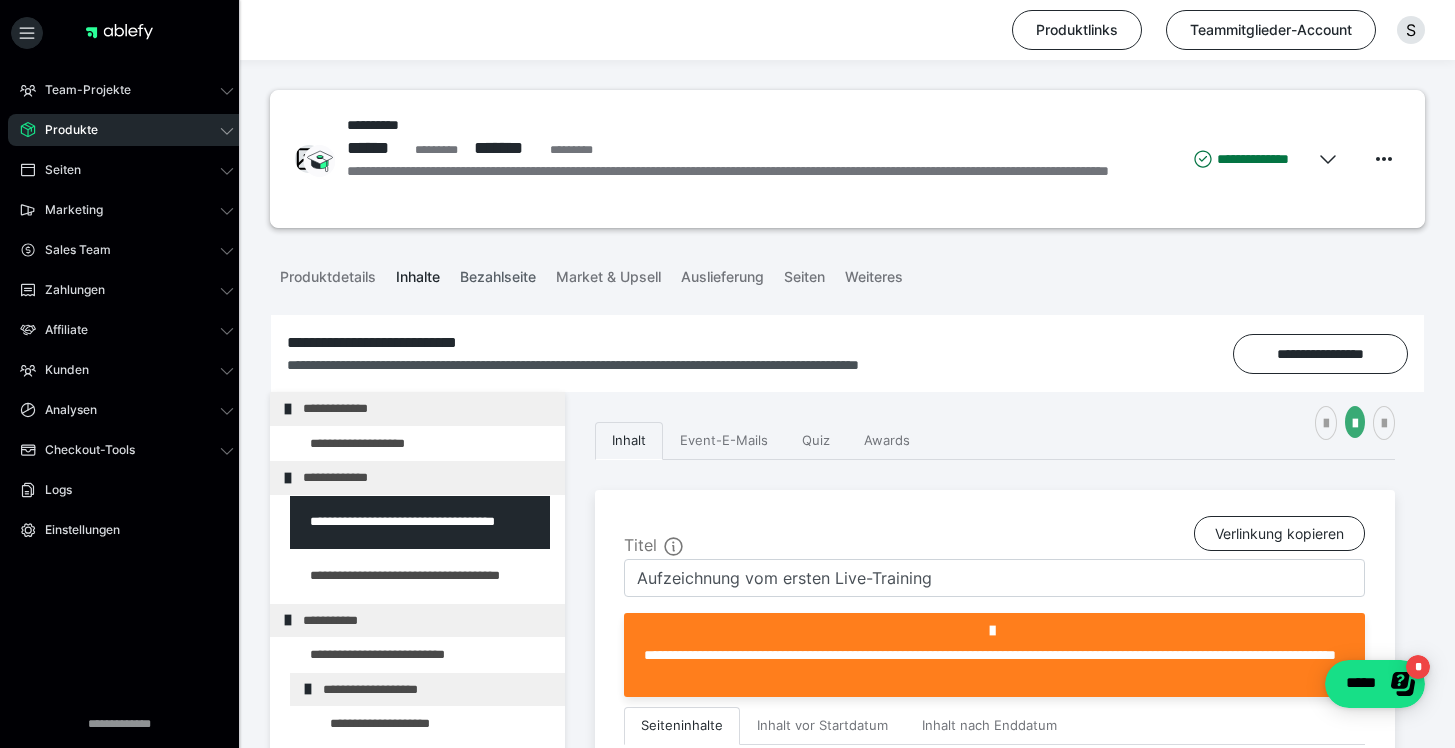 click on "Bezahlseite" at bounding box center [498, 273] 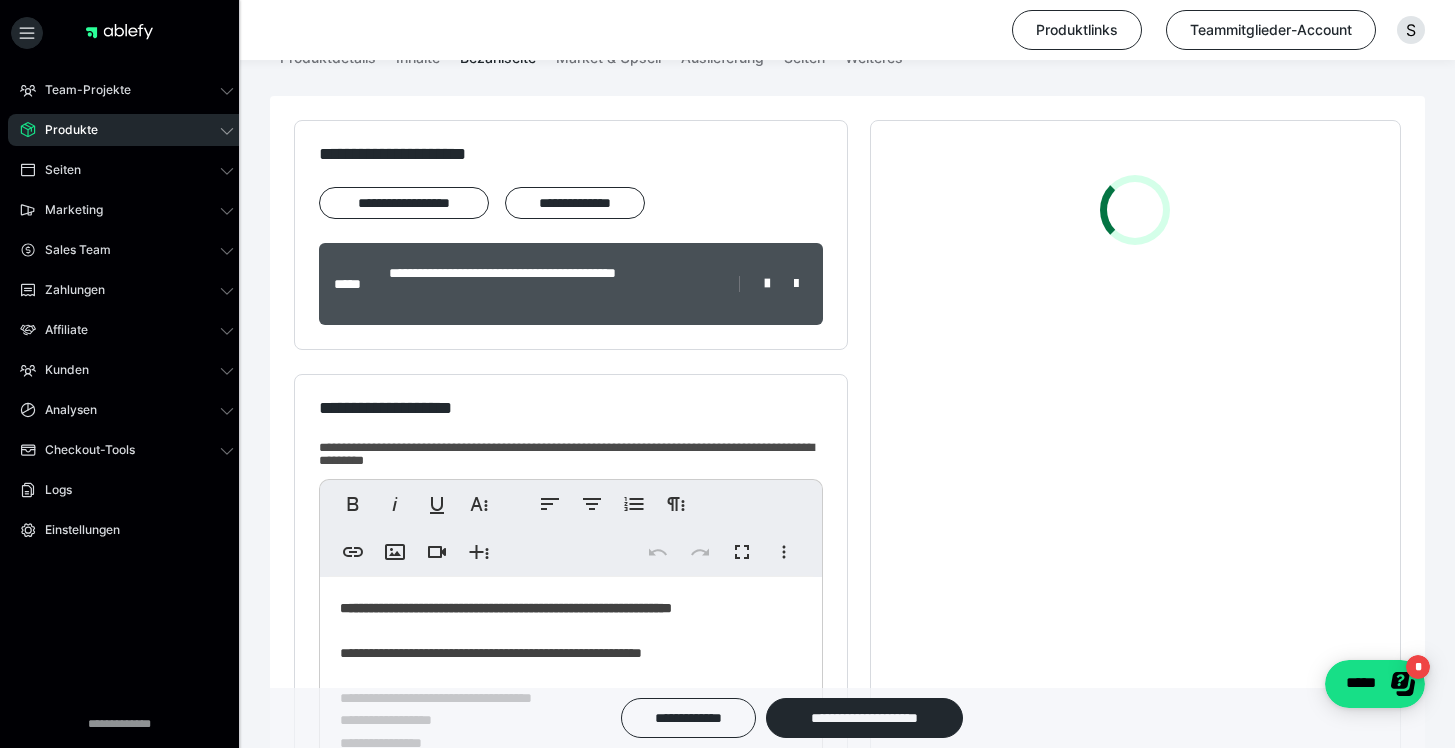 scroll, scrollTop: 628, scrollLeft: 0, axis: vertical 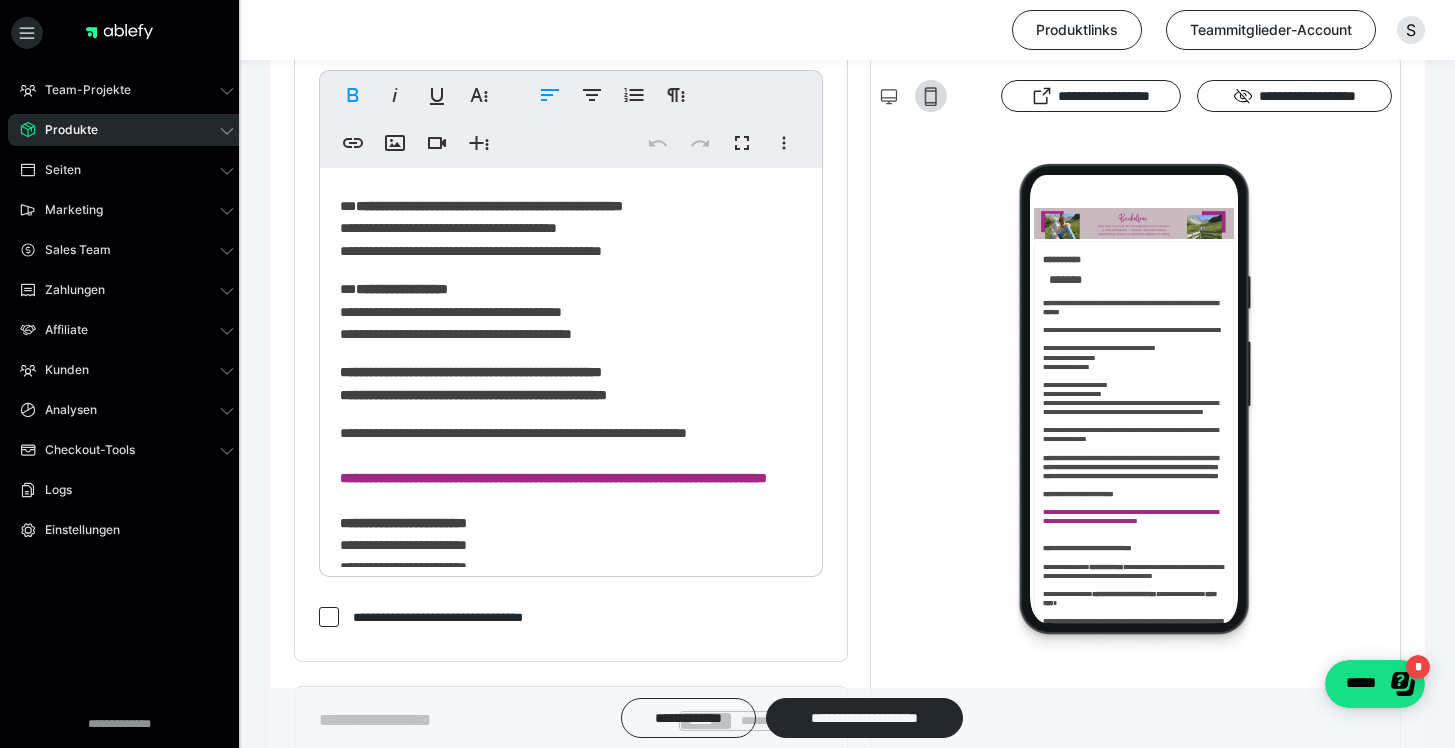 click on "**********" at bounding box center (489, 206) 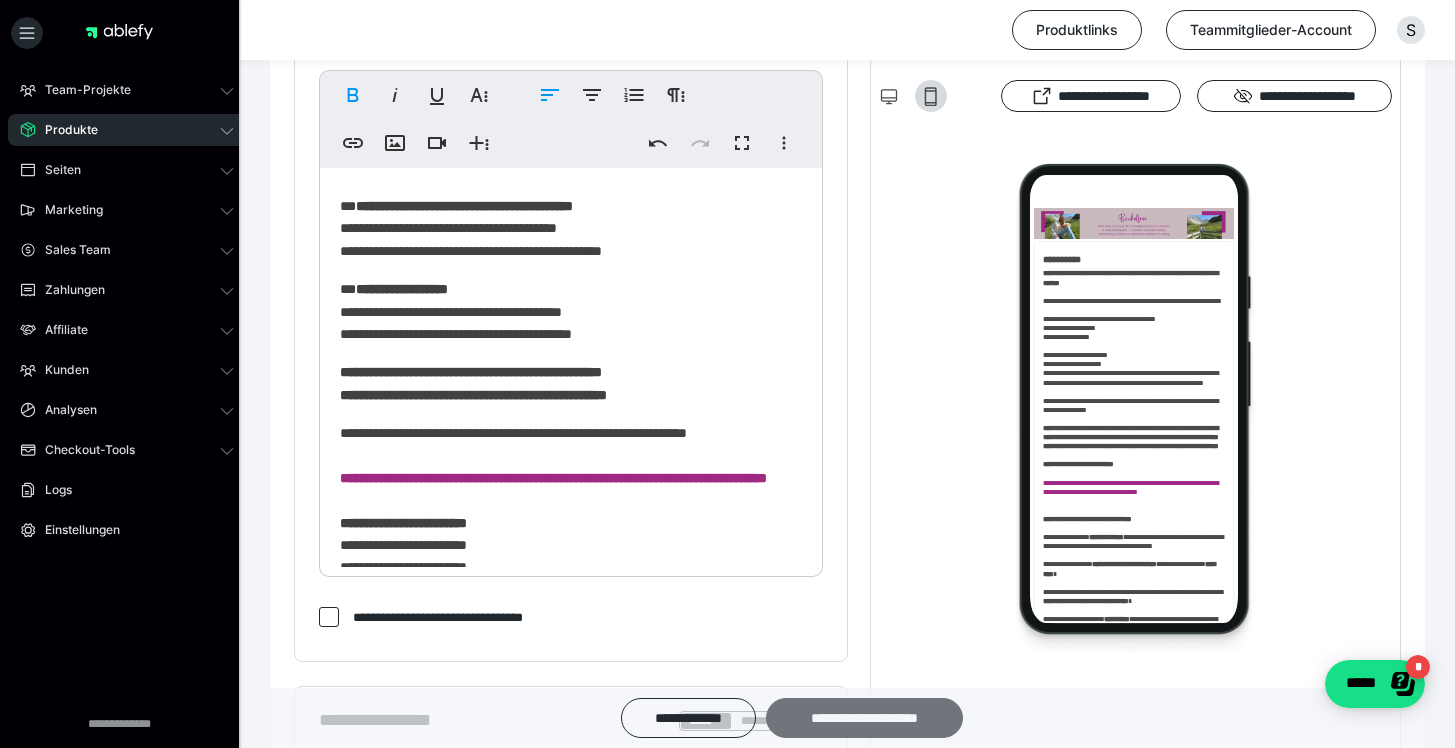click on "**********" at bounding box center (864, 718) 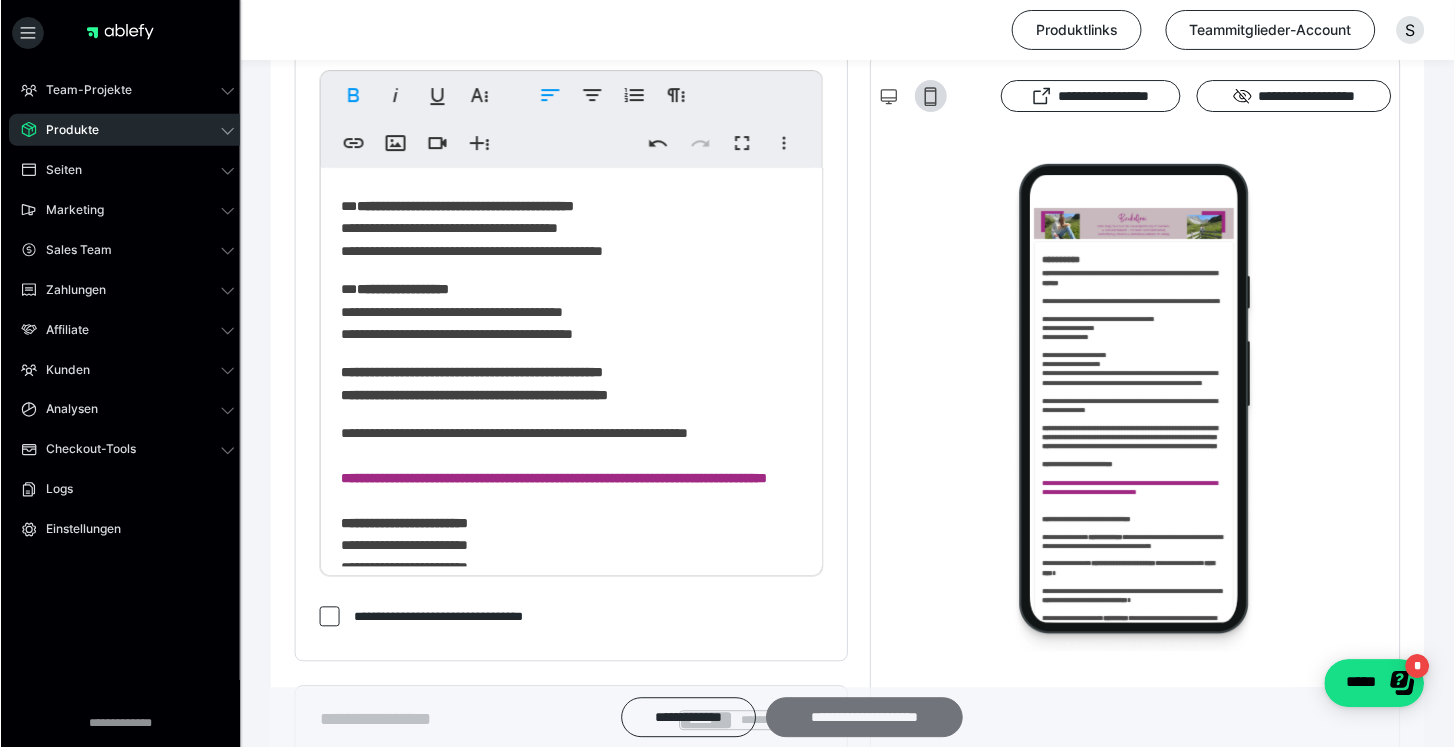scroll, scrollTop: 0, scrollLeft: 0, axis: both 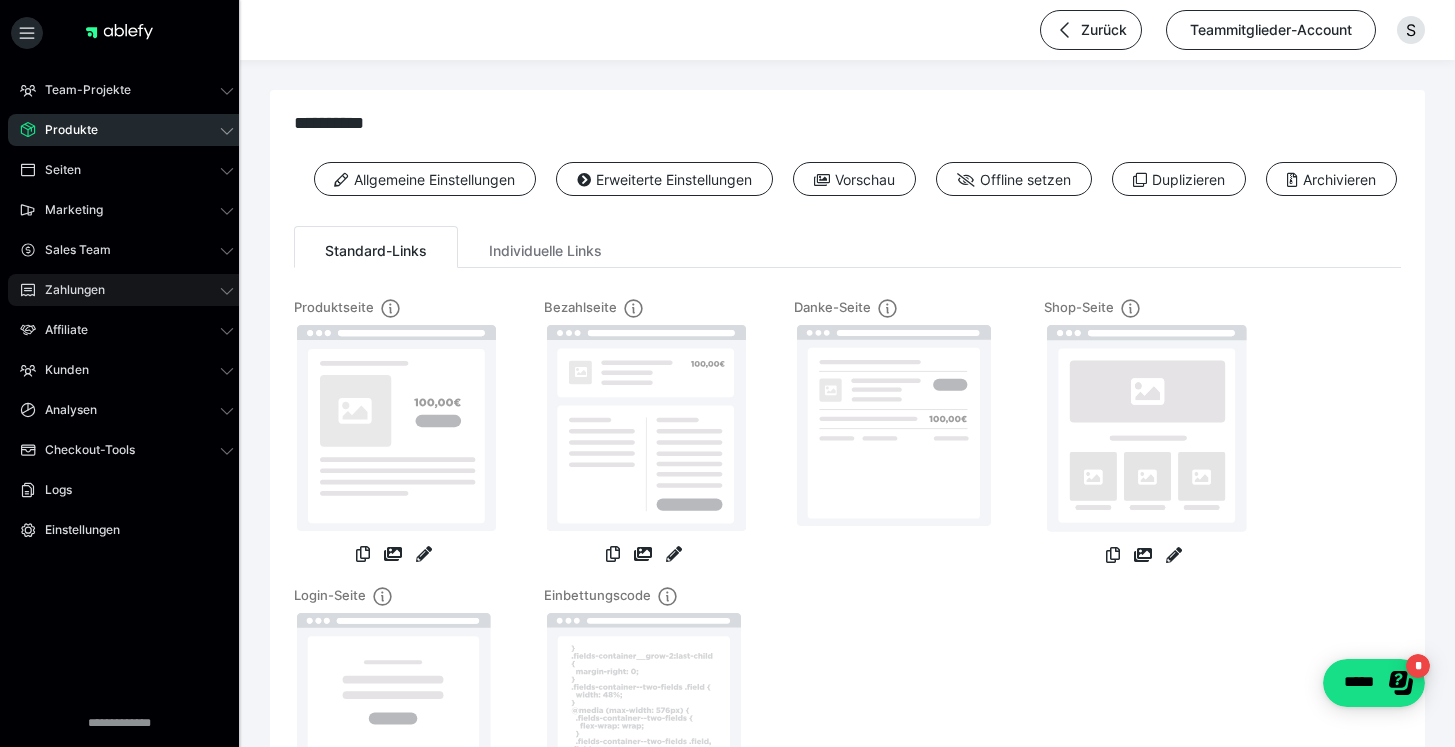 click on "Zahlungen" at bounding box center [68, 290] 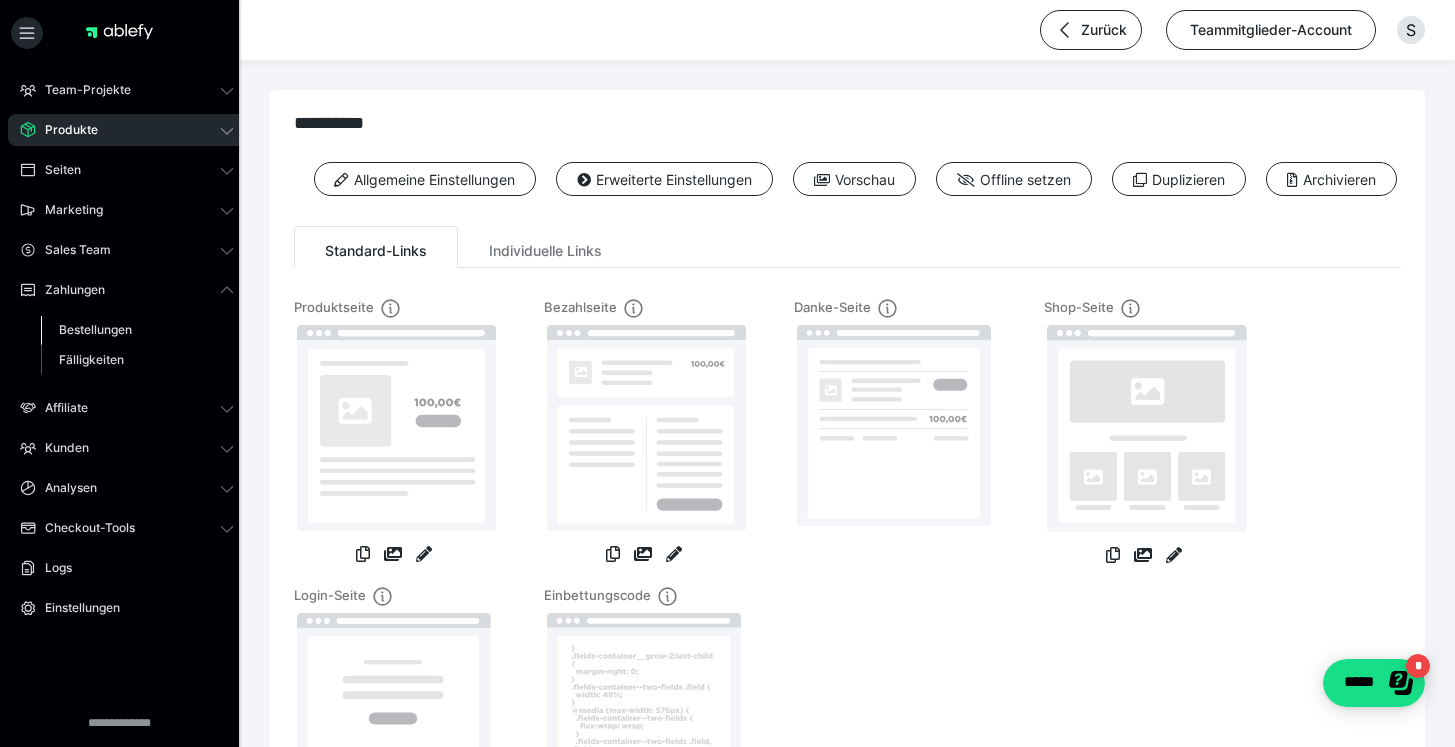 click on "Bestellungen" at bounding box center (95, 329) 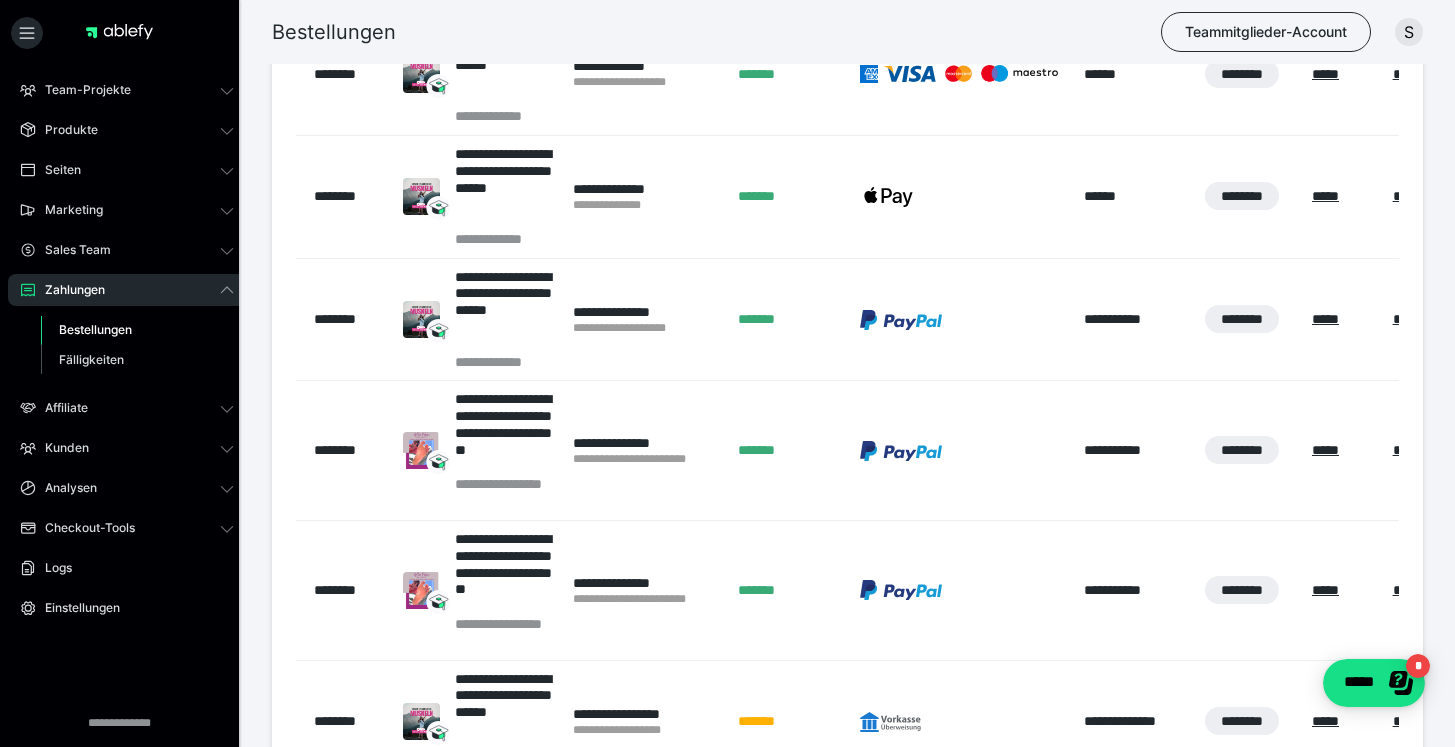 scroll, scrollTop: 1026, scrollLeft: 0, axis: vertical 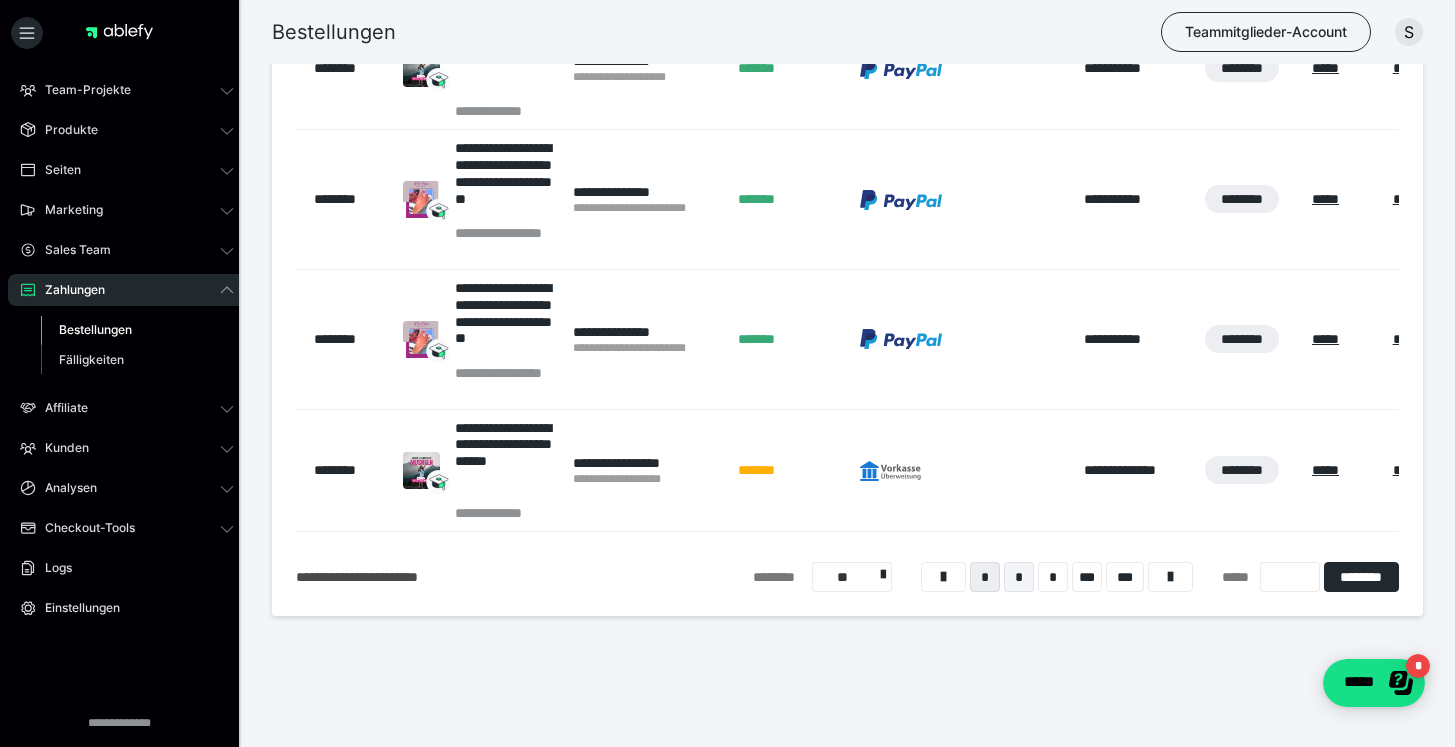 click on "*" at bounding box center (1019, 577) 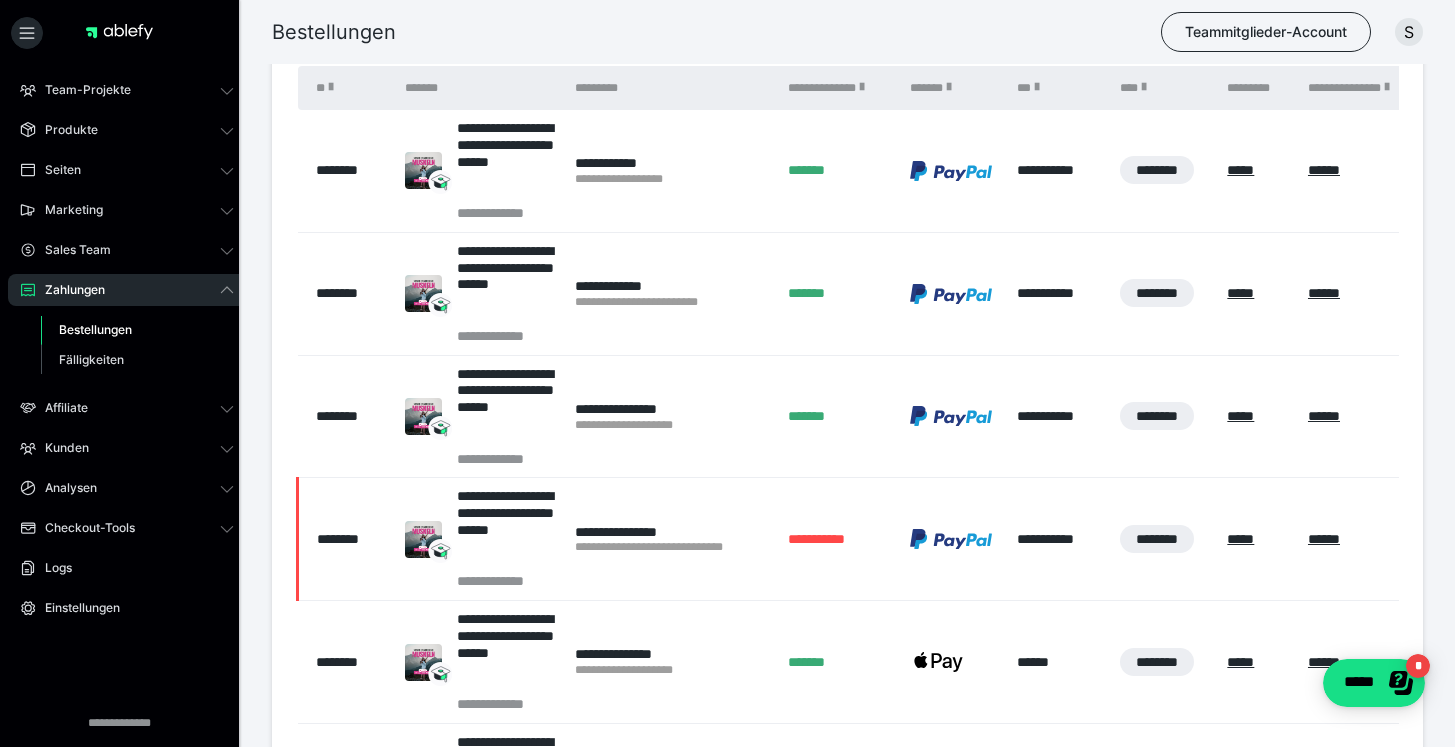 scroll, scrollTop: 440, scrollLeft: 0, axis: vertical 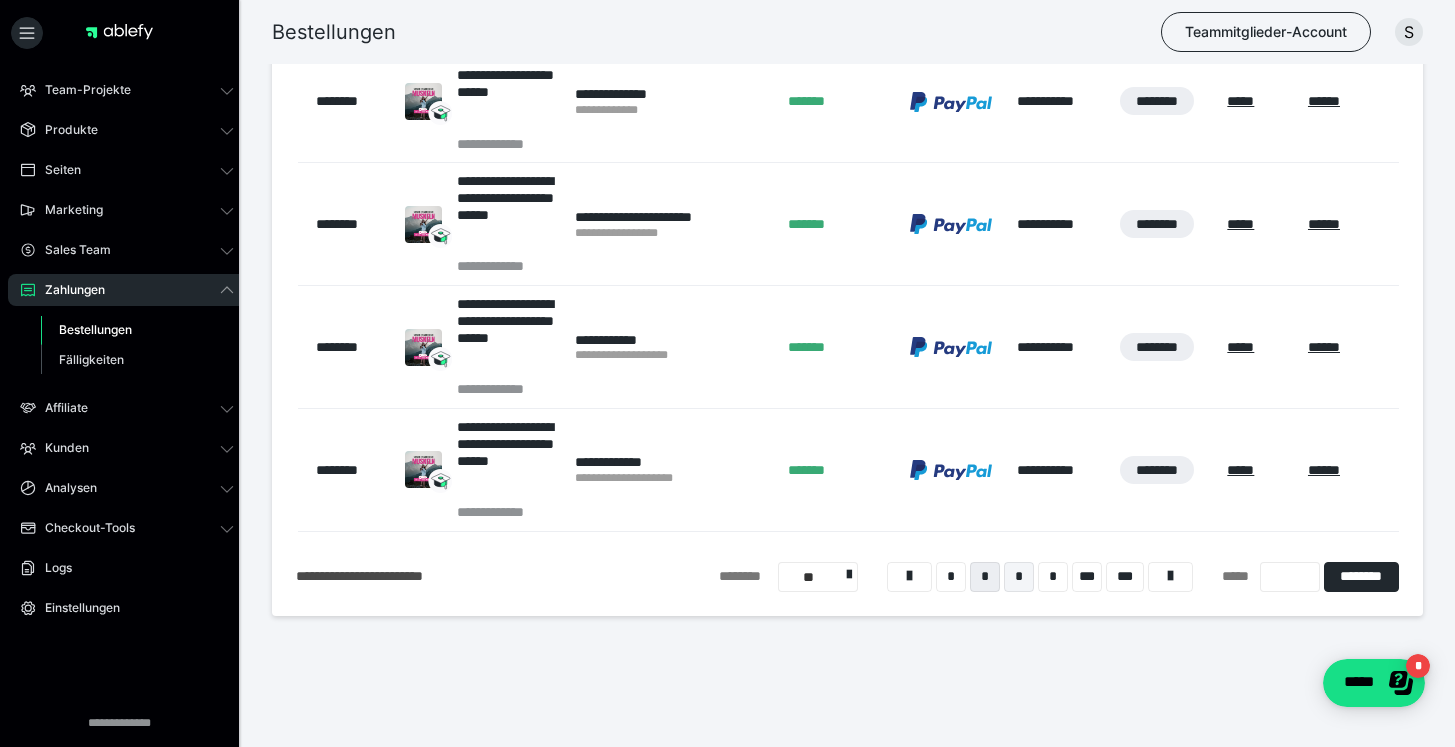 click on "*" at bounding box center [1019, 577] 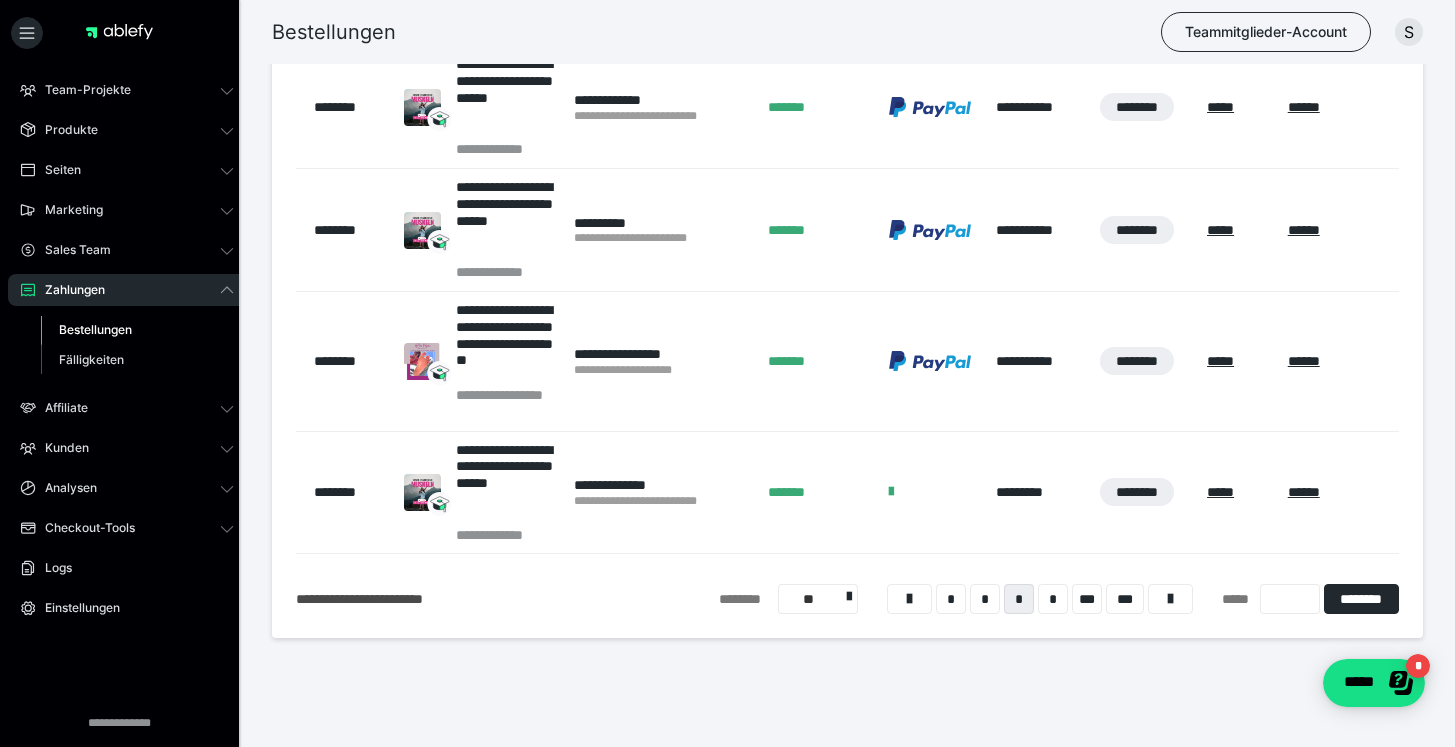 scroll, scrollTop: 1026, scrollLeft: 0, axis: vertical 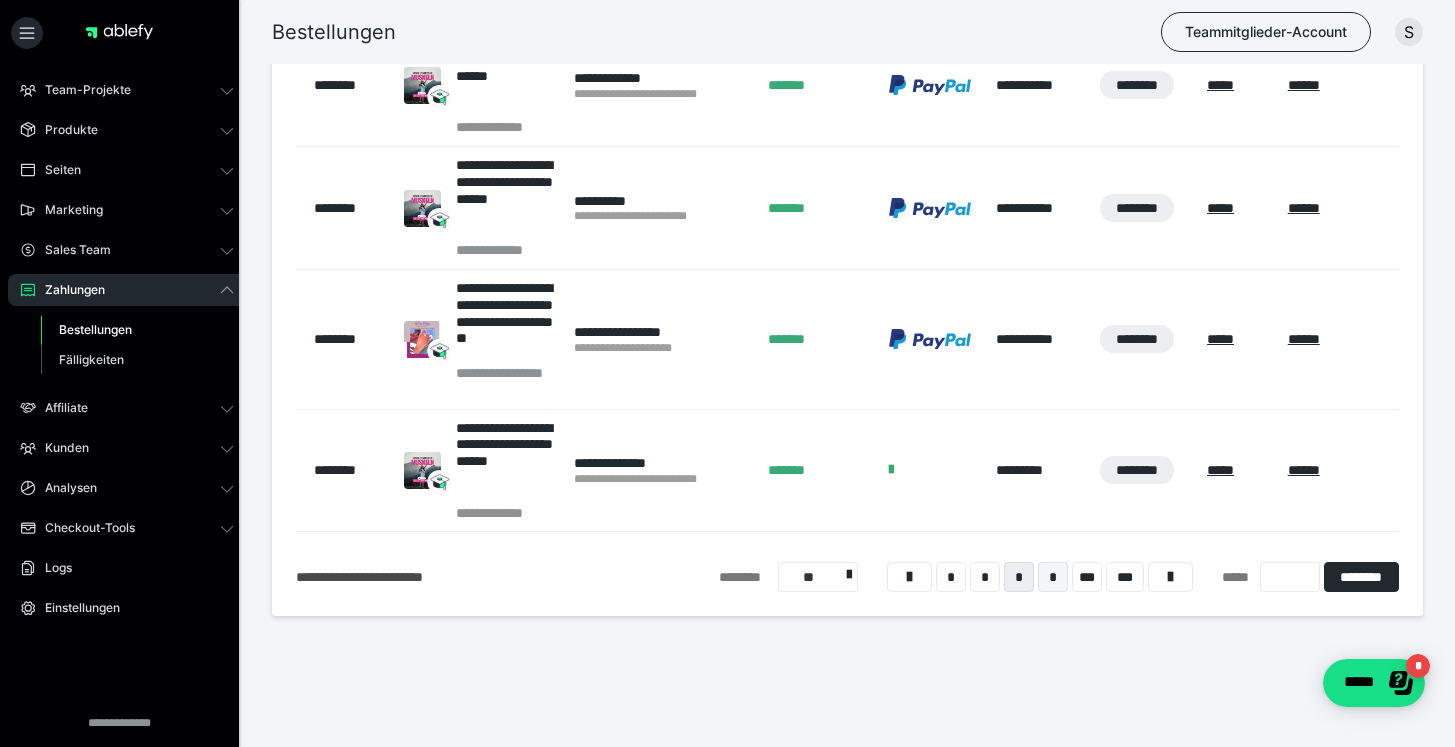 click on "*" at bounding box center [1053, 577] 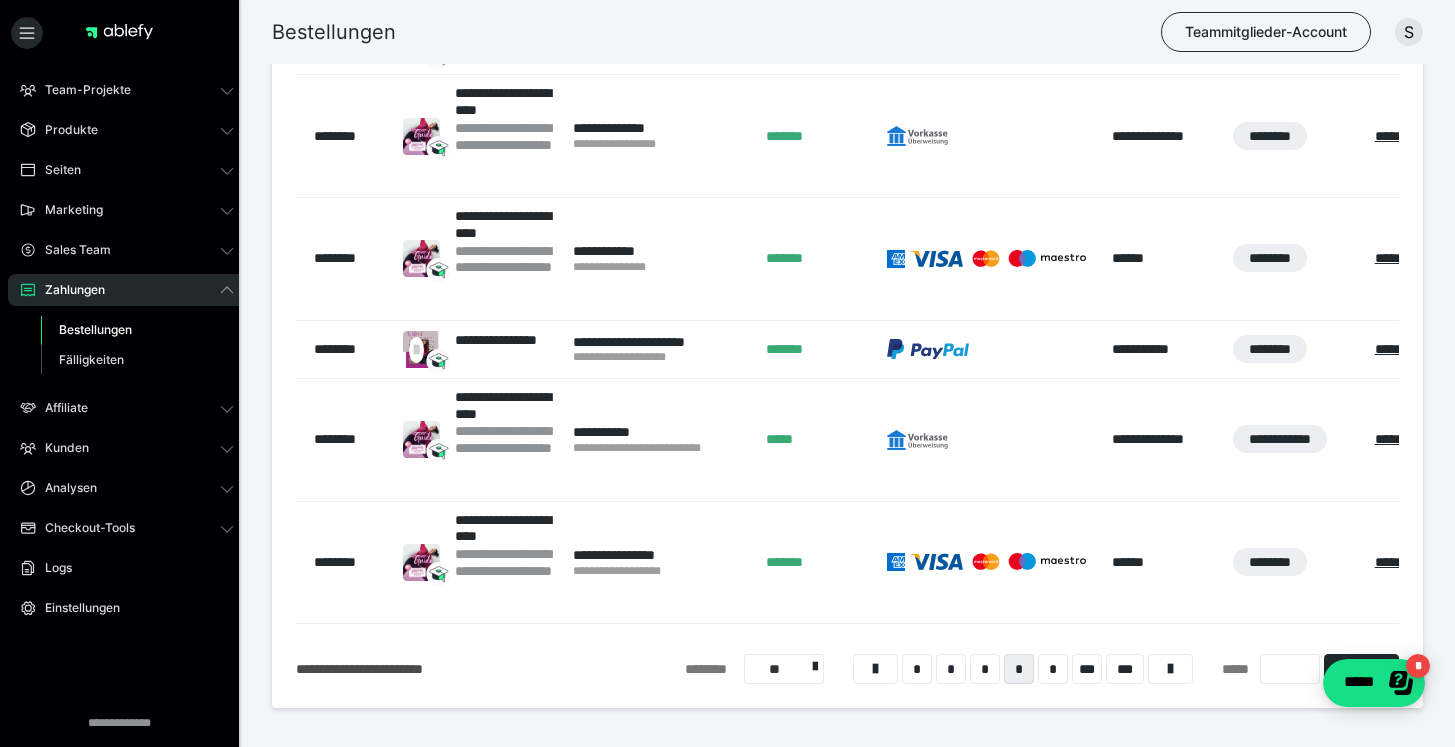 scroll, scrollTop: 767, scrollLeft: 0, axis: vertical 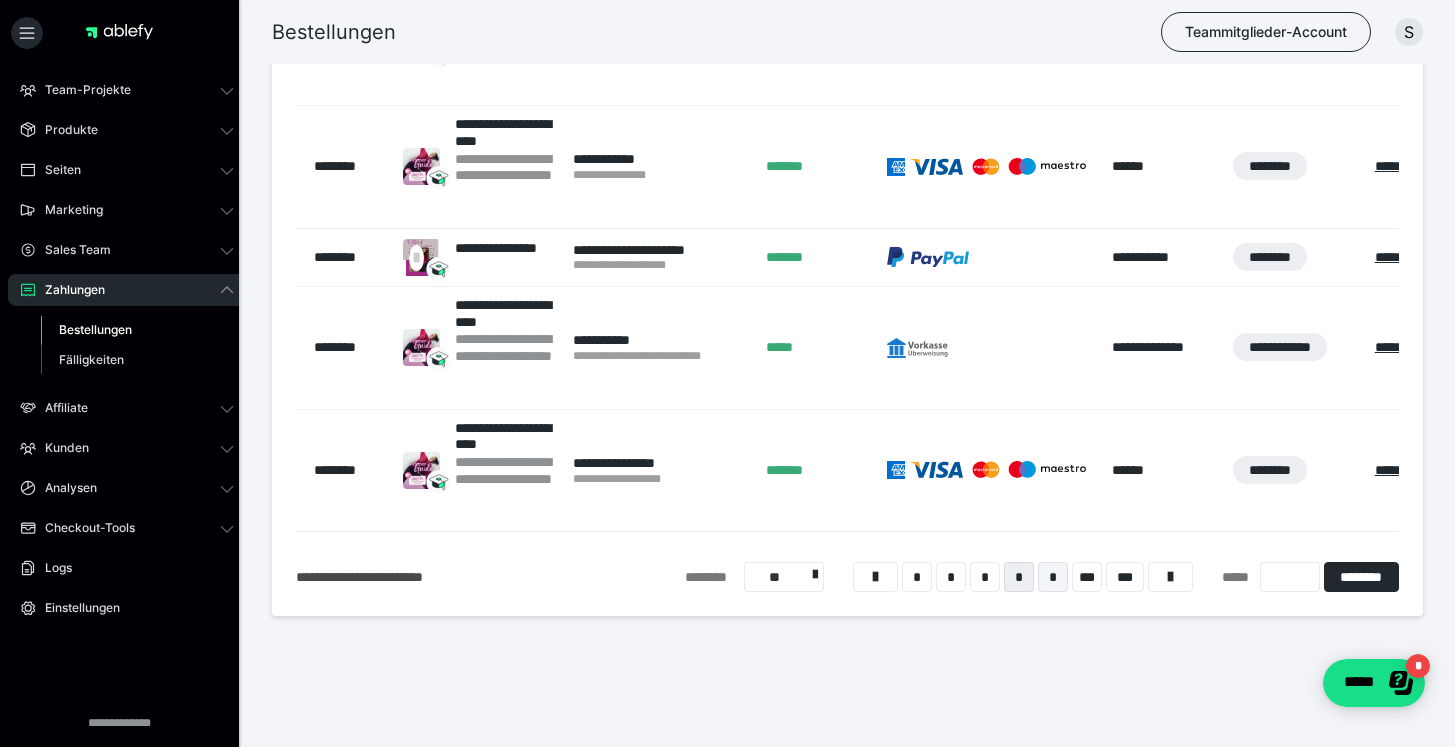 click on "*" at bounding box center (1053, 577) 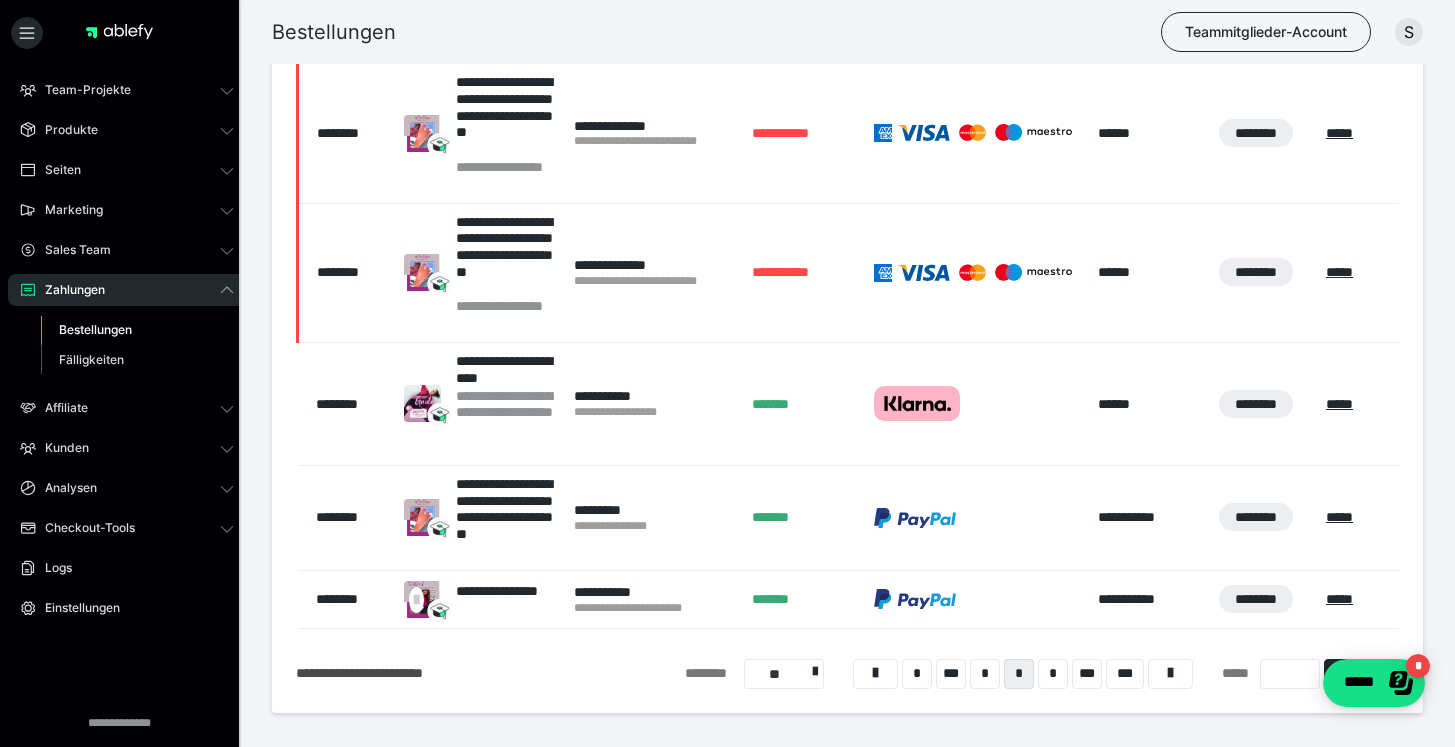 scroll, scrollTop: 896, scrollLeft: 0, axis: vertical 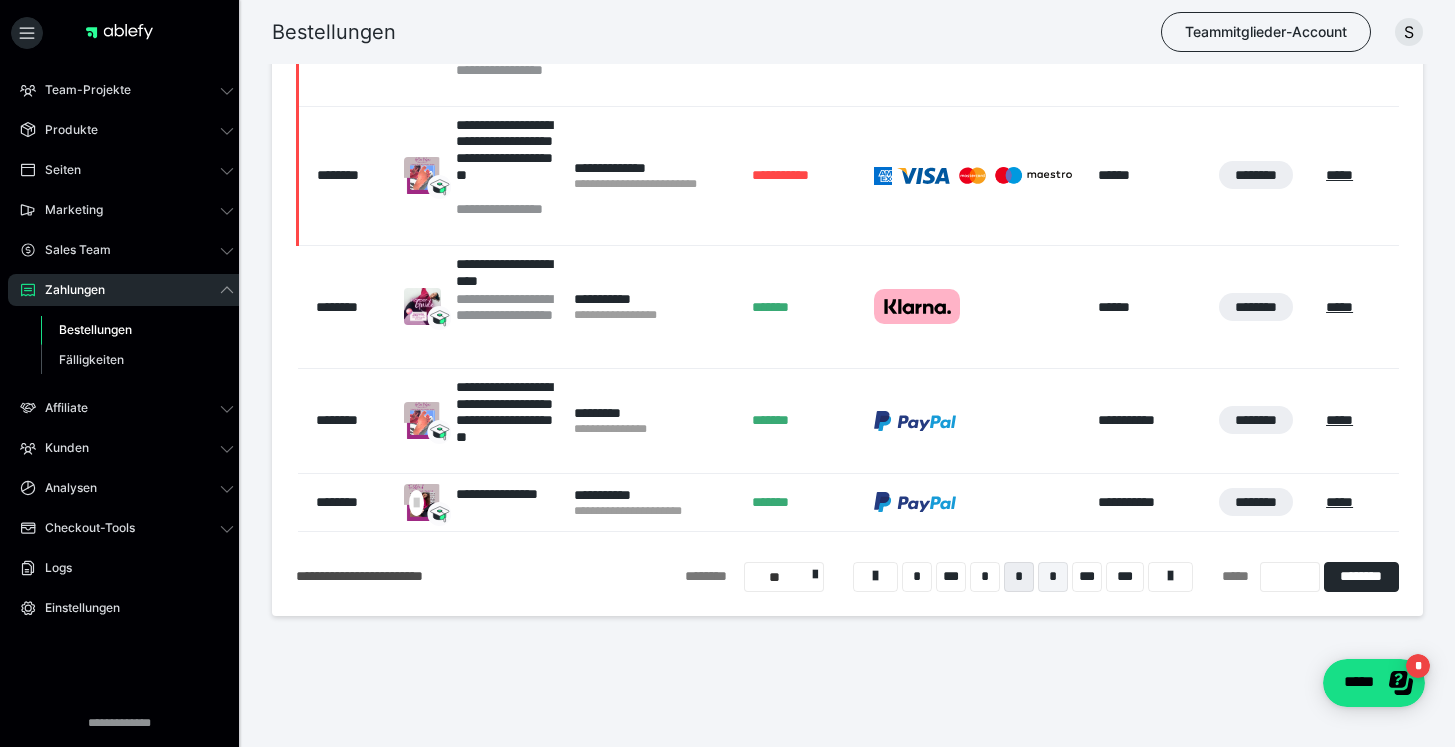 click on "*" at bounding box center (1053, 577) 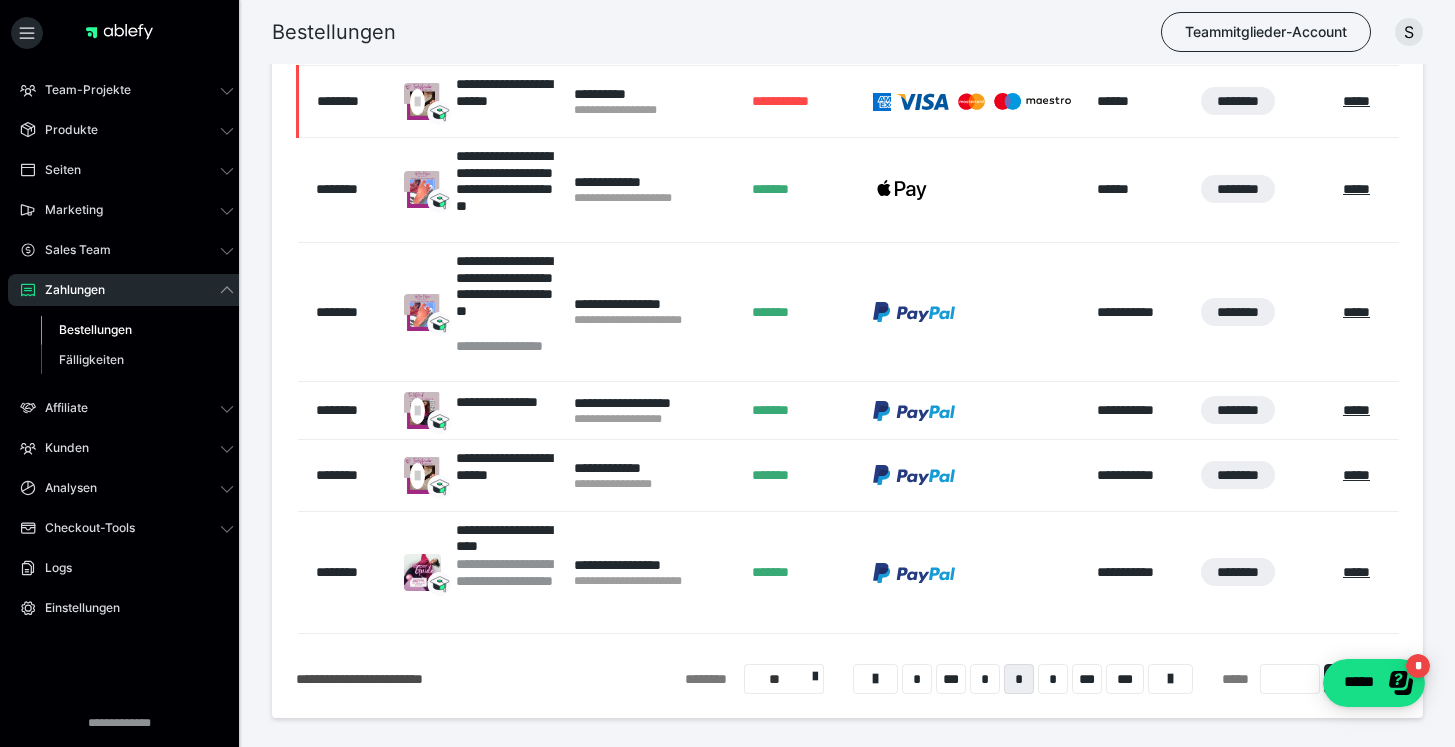 scroll, scrollTop: 715, scrollLeft: 0, axis: vertical 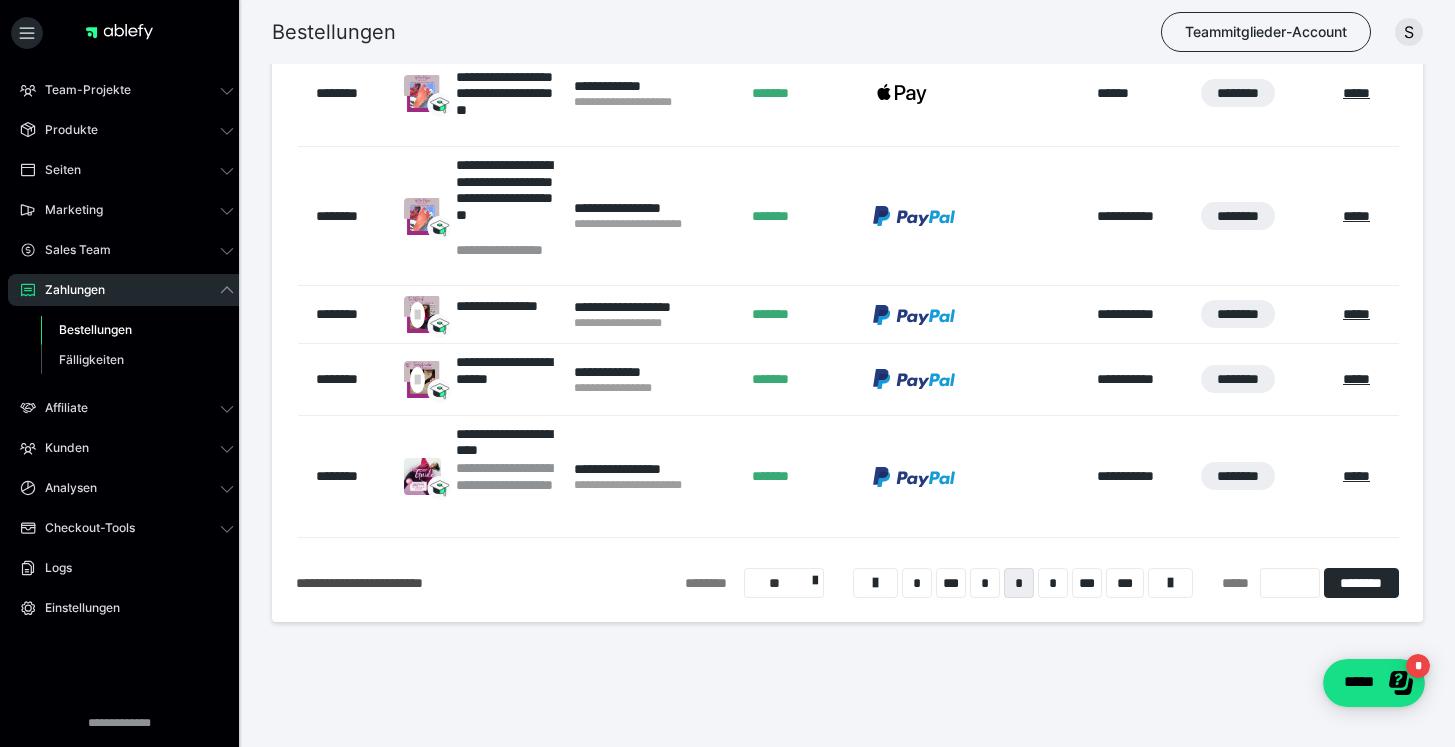 click on "* *** * * * *** ***" at bounding box center [1023, 583] 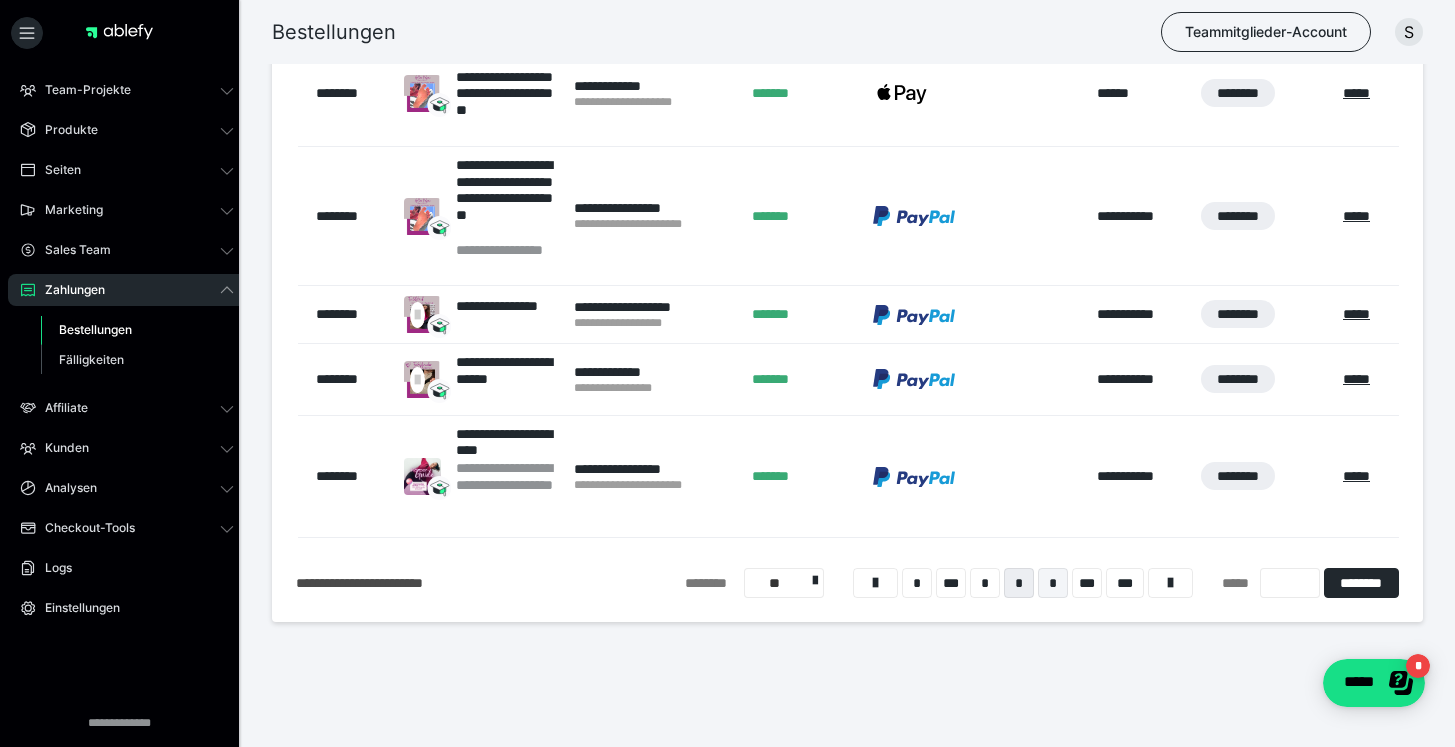 click on "*" at bounding box center [1053, 583] 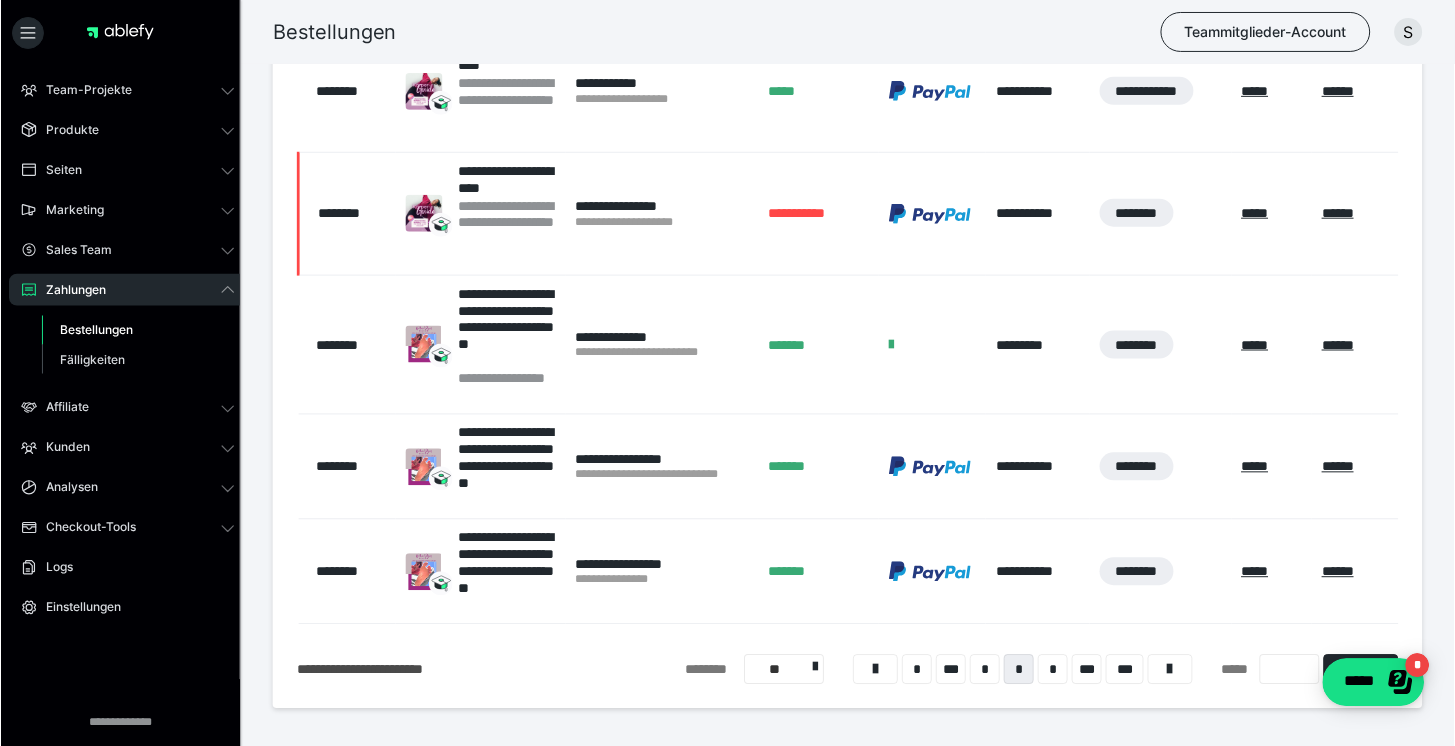 scroll, scrollTop: 860, scrollLeft: 0, axis: vertical 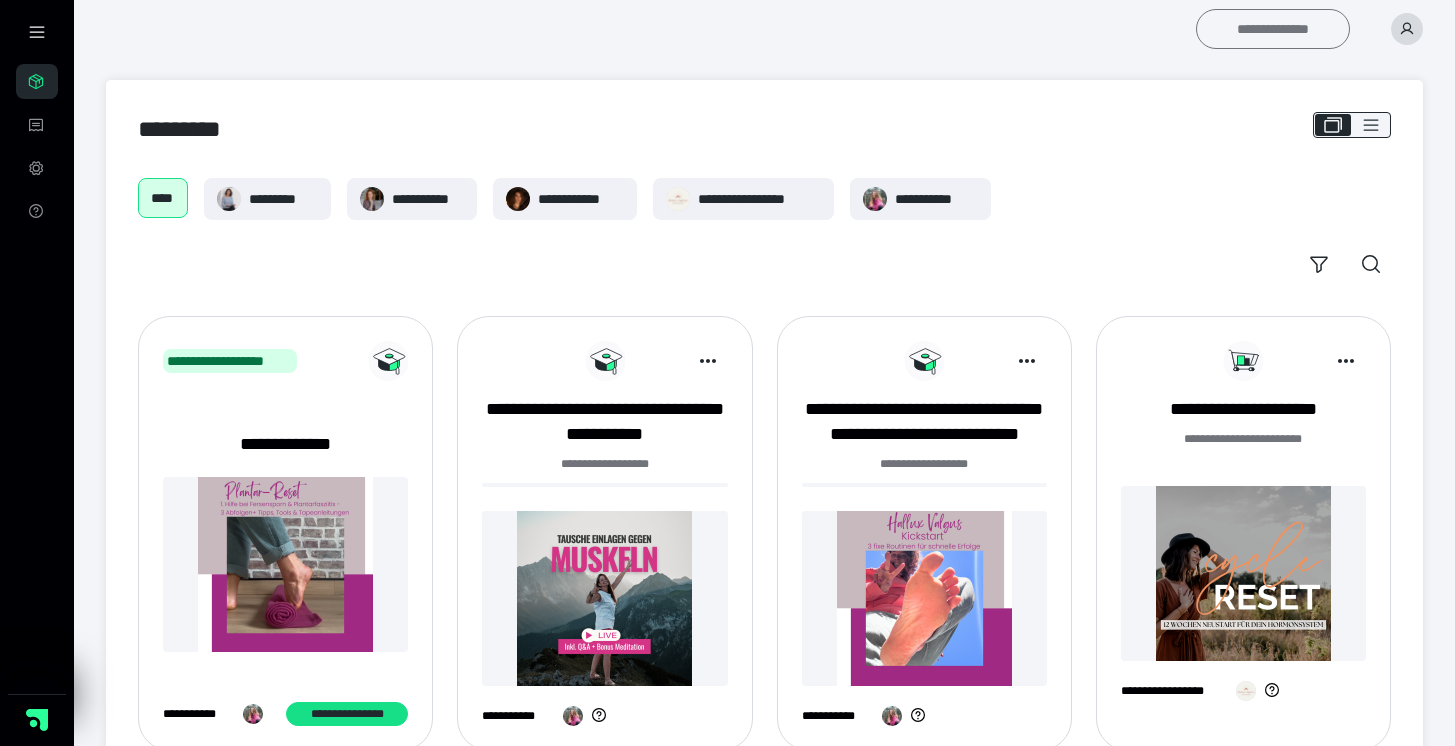 click on "**********" at bounding box center (1273, 29) 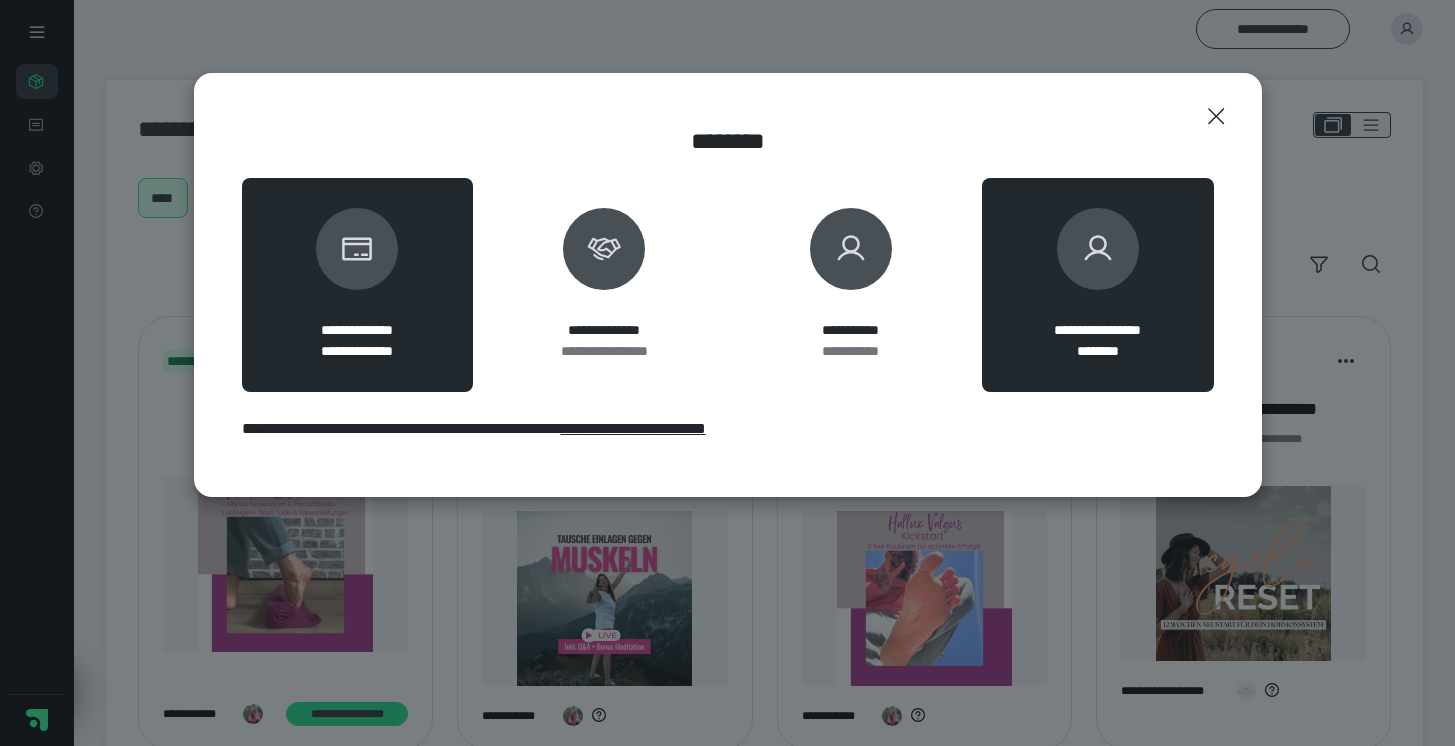 click at bounding box center [1098, 249] 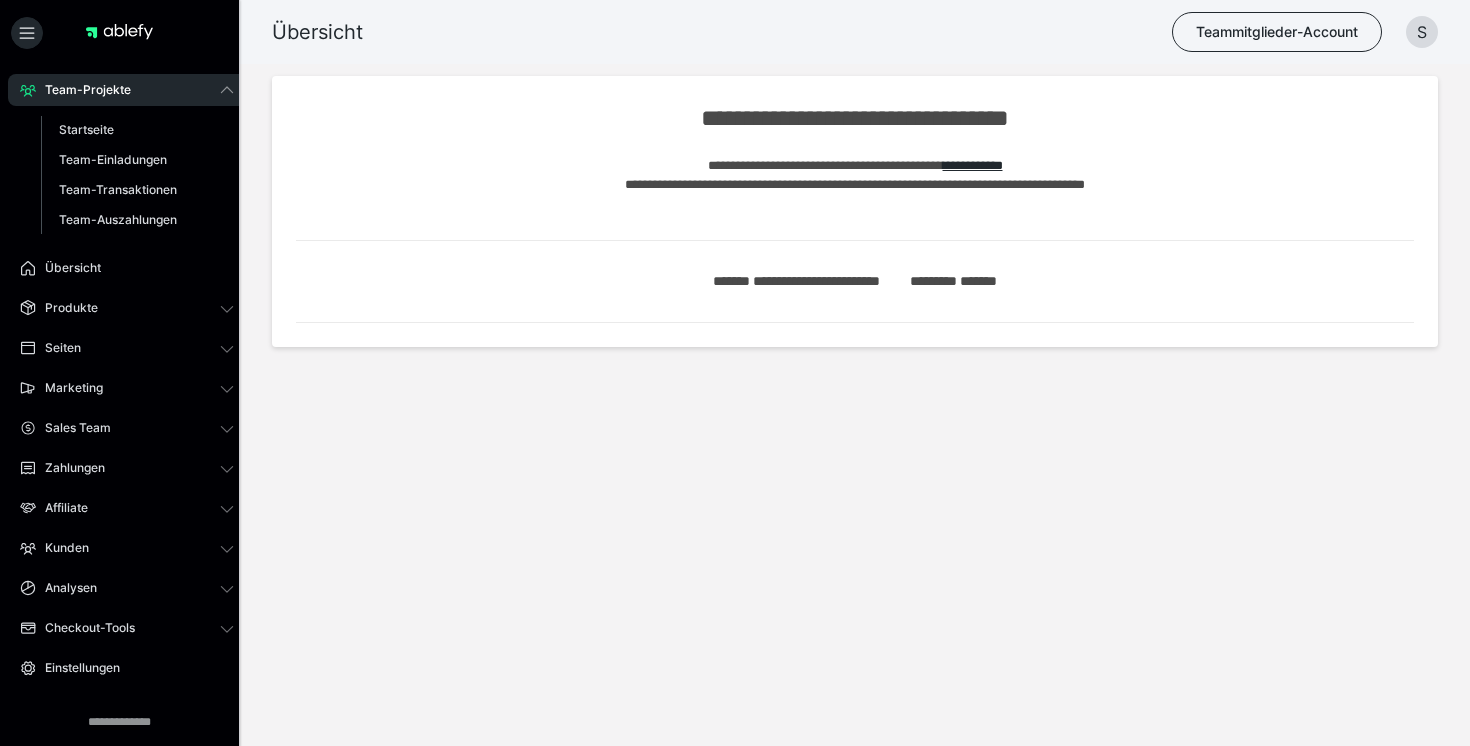 scroll, scrollTop: 0, scrollLeft: 0, axis: both 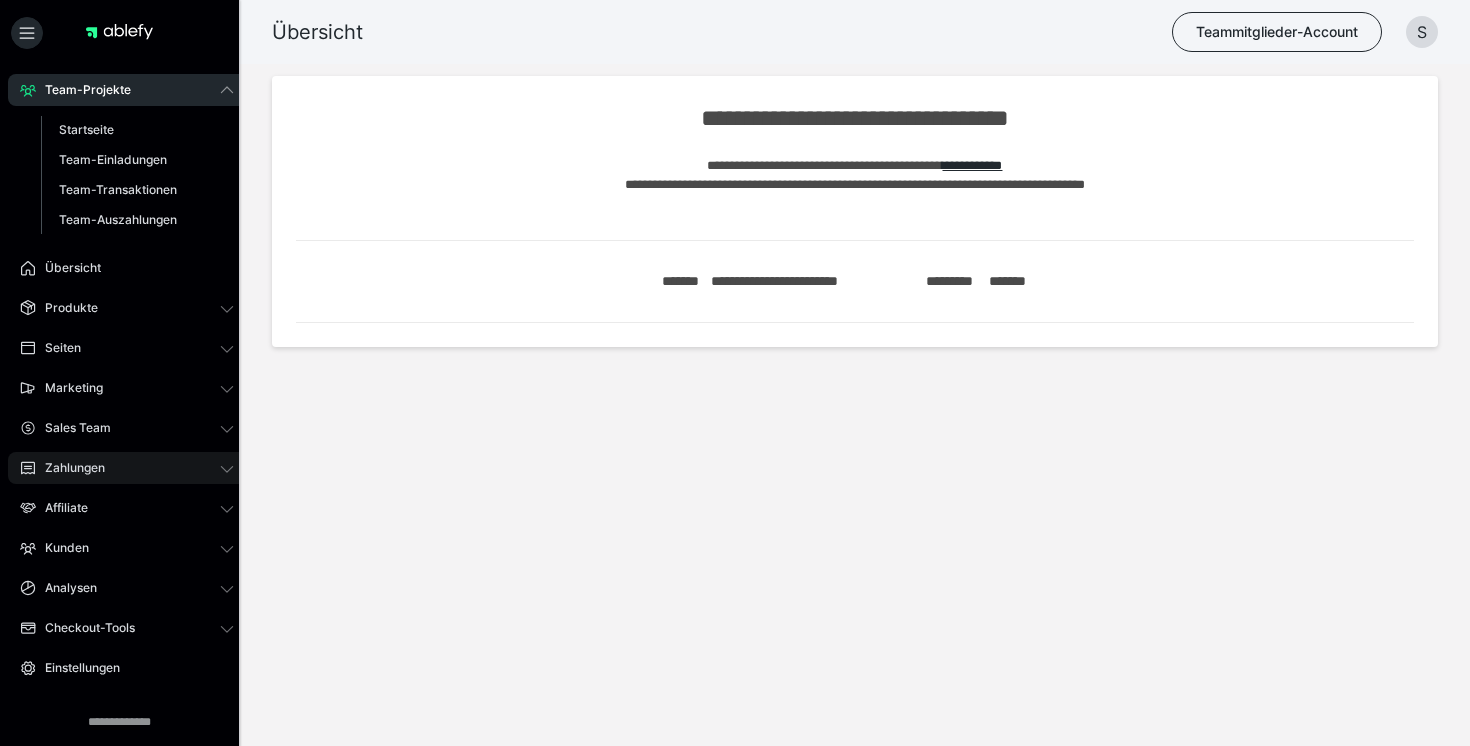 click on "Zahlungen" at bounding box center (68, 468) 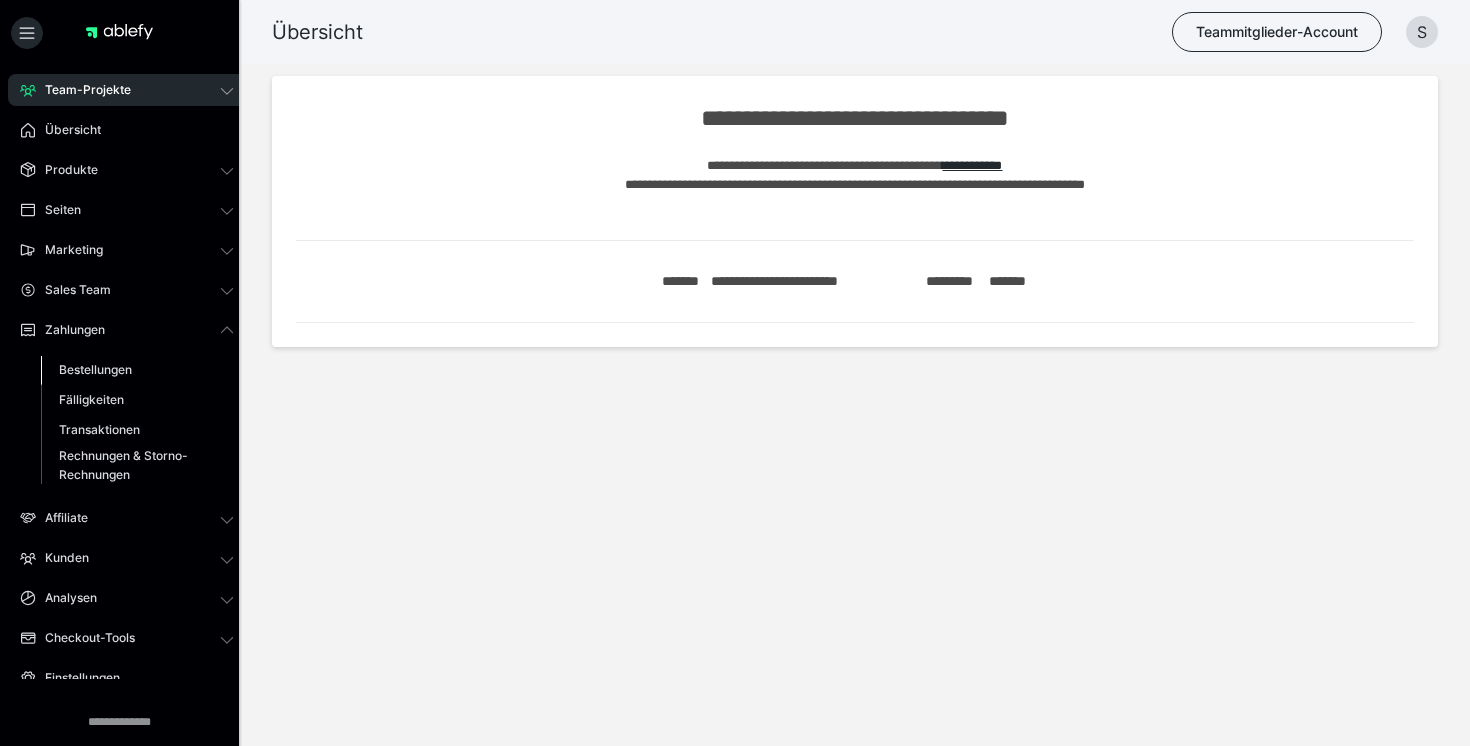 click on "Bestellungen" at bounding box center (95, 369) 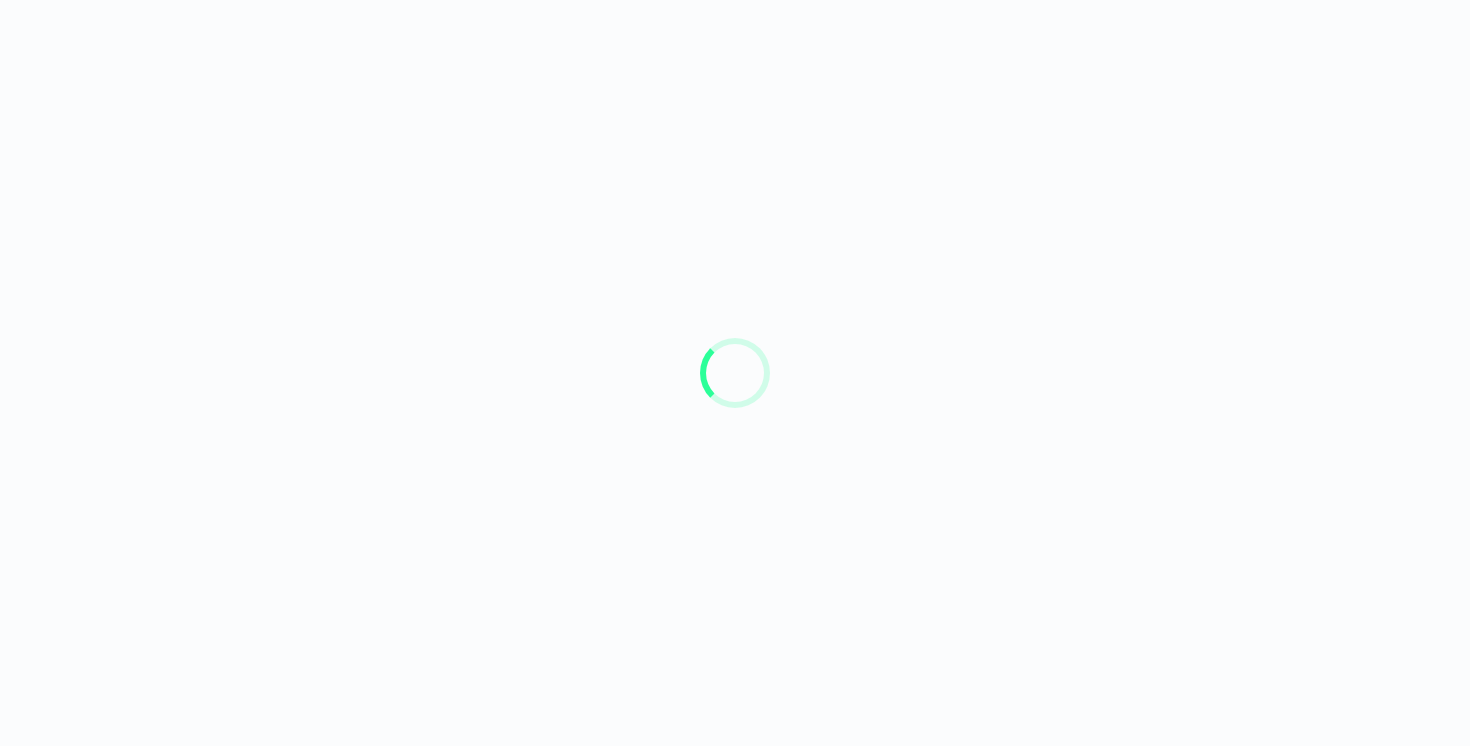 scroll, scrollTop: 0, scrollLeft: 0, axis: both 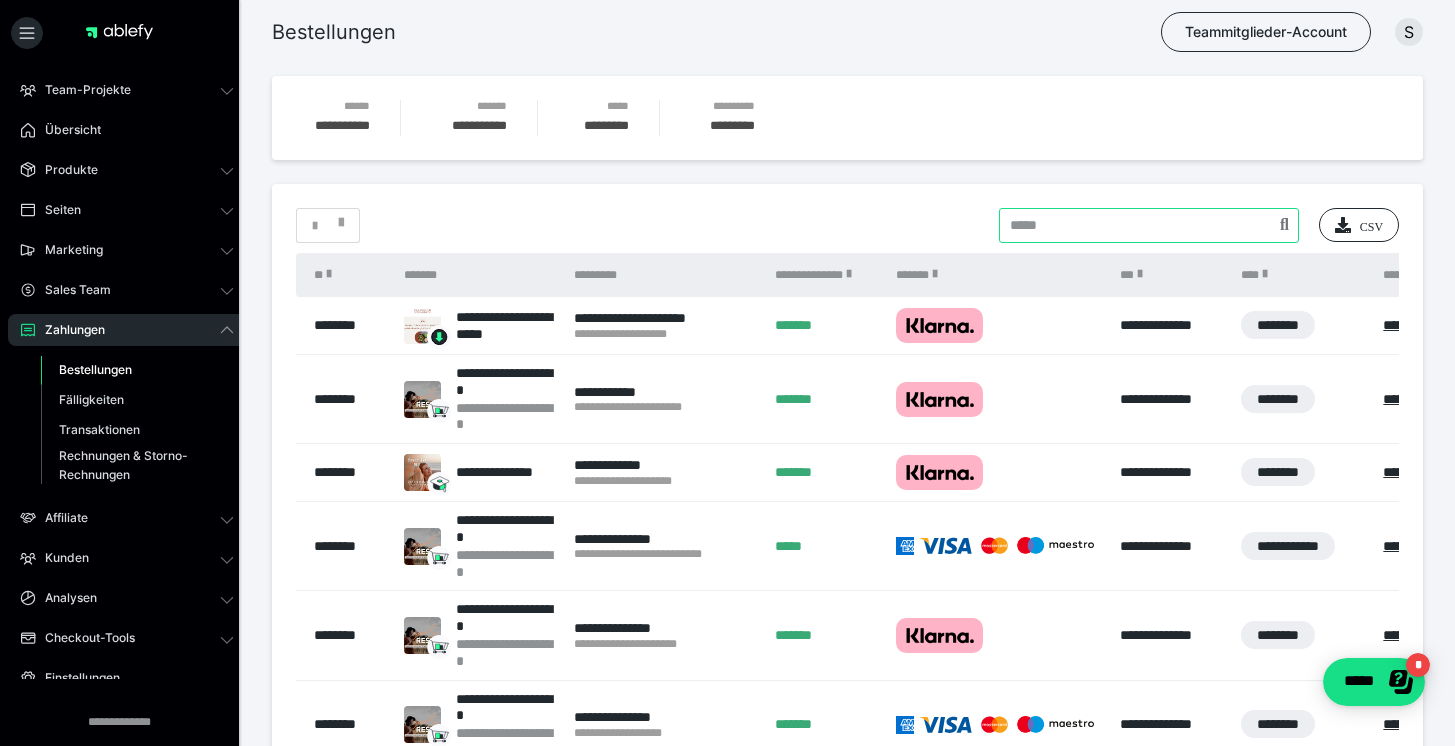 click at bounding box center [1149, 225] 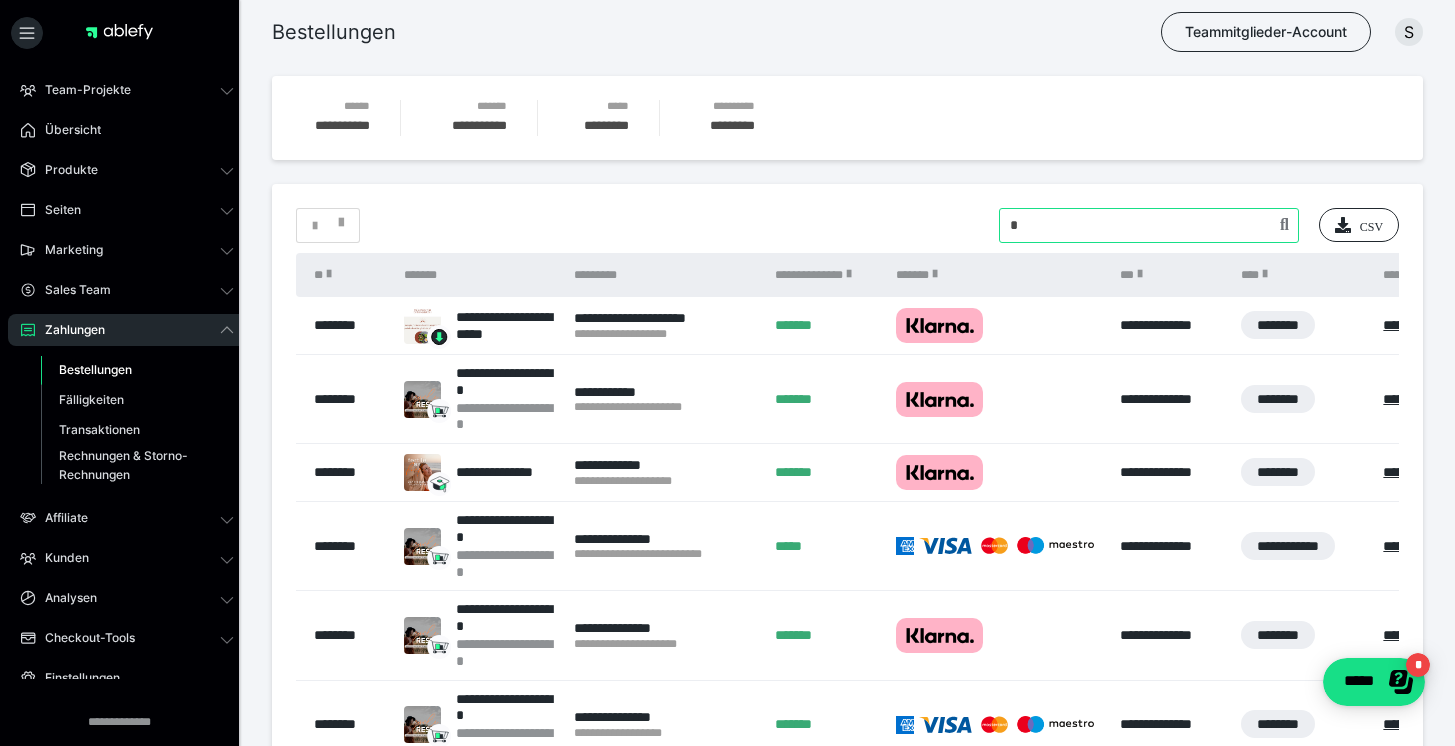 paste on "**********" 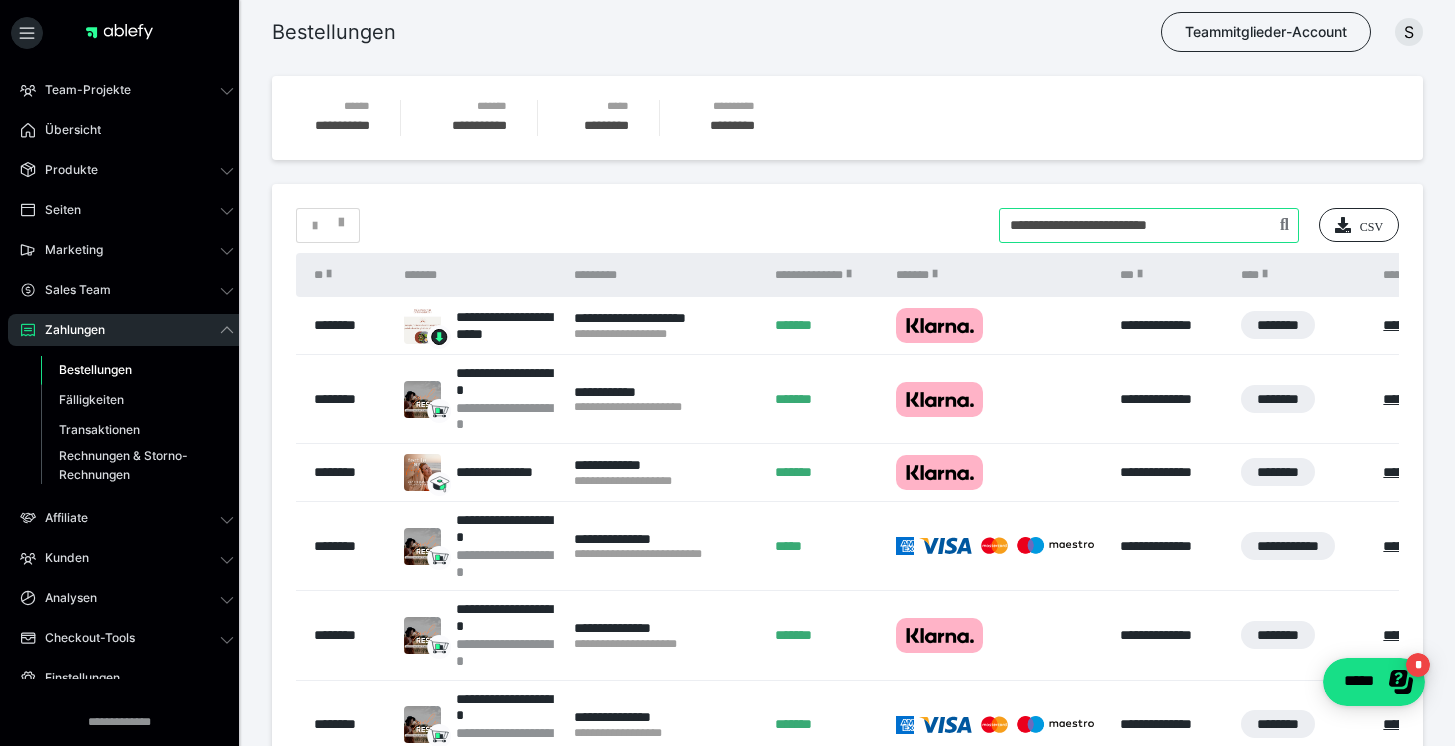 type on "**********" 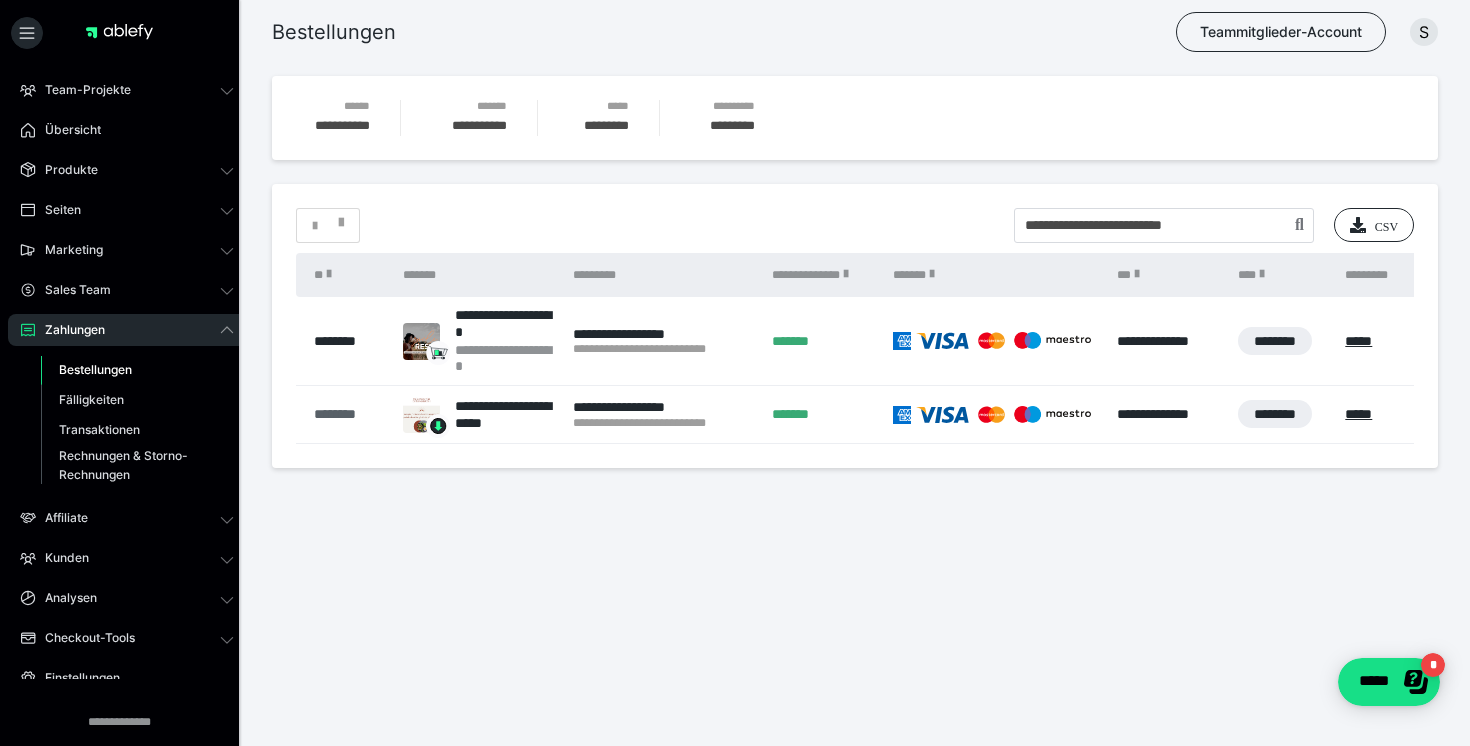 click on "********" at bounding box center (348, 414) 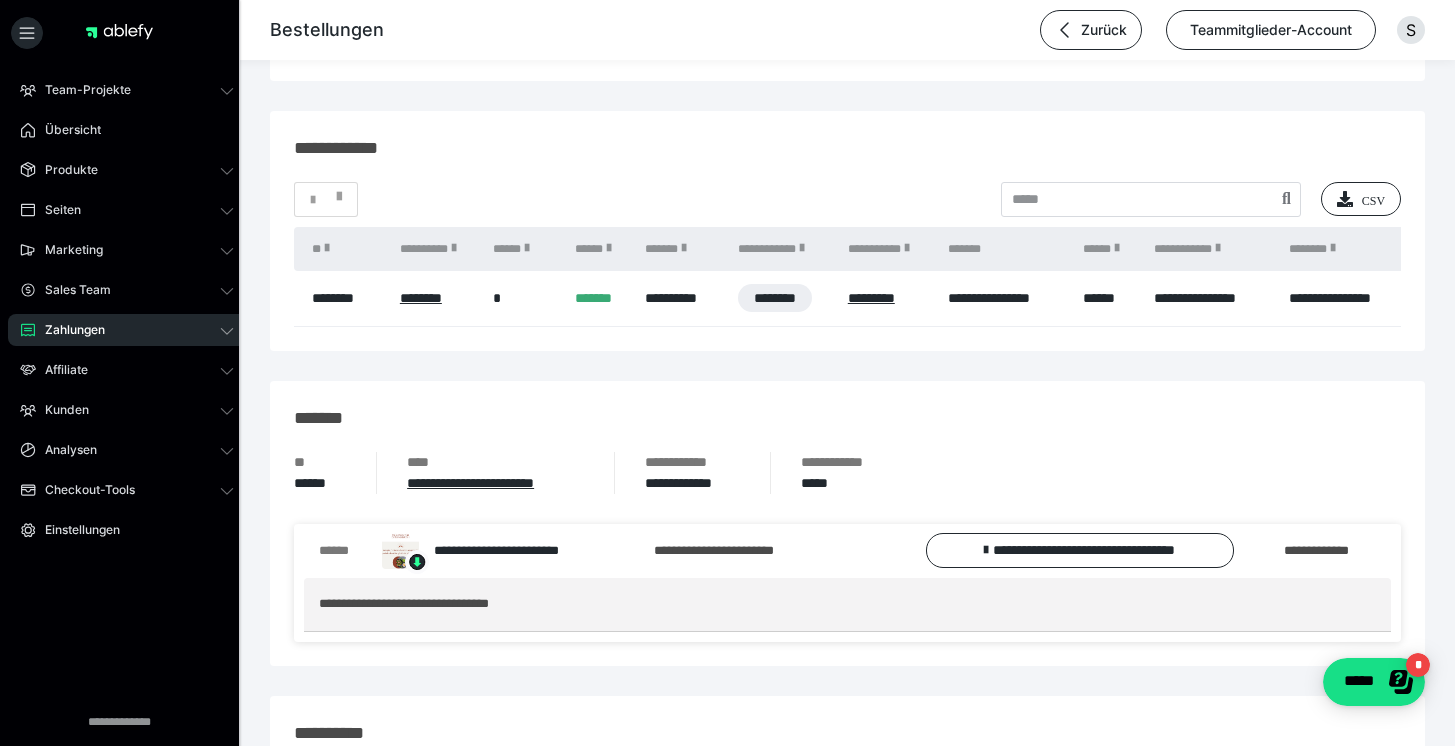 scroll, scrollTop: 1250, scrollLeft: 0, axis: vertical 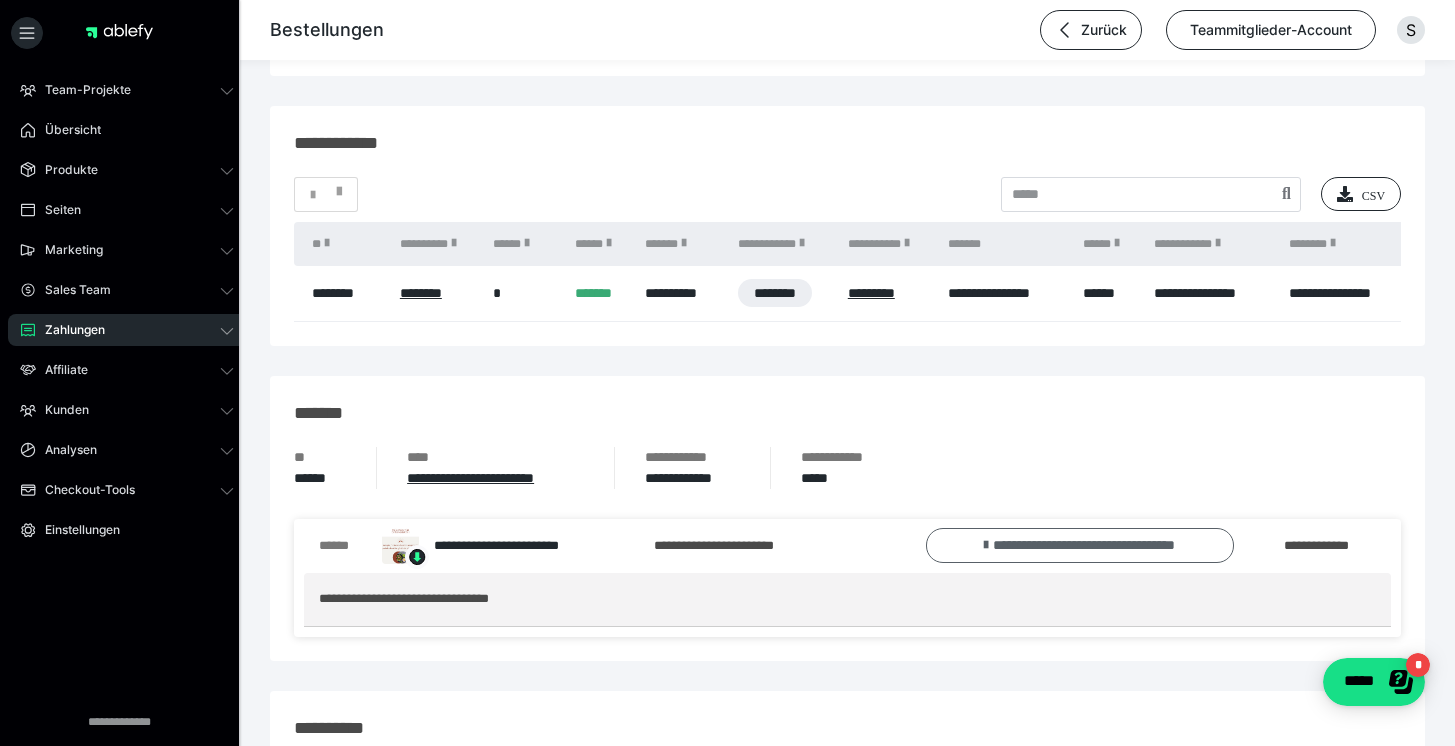 click on "**********" at bounding box center (1080, 546) 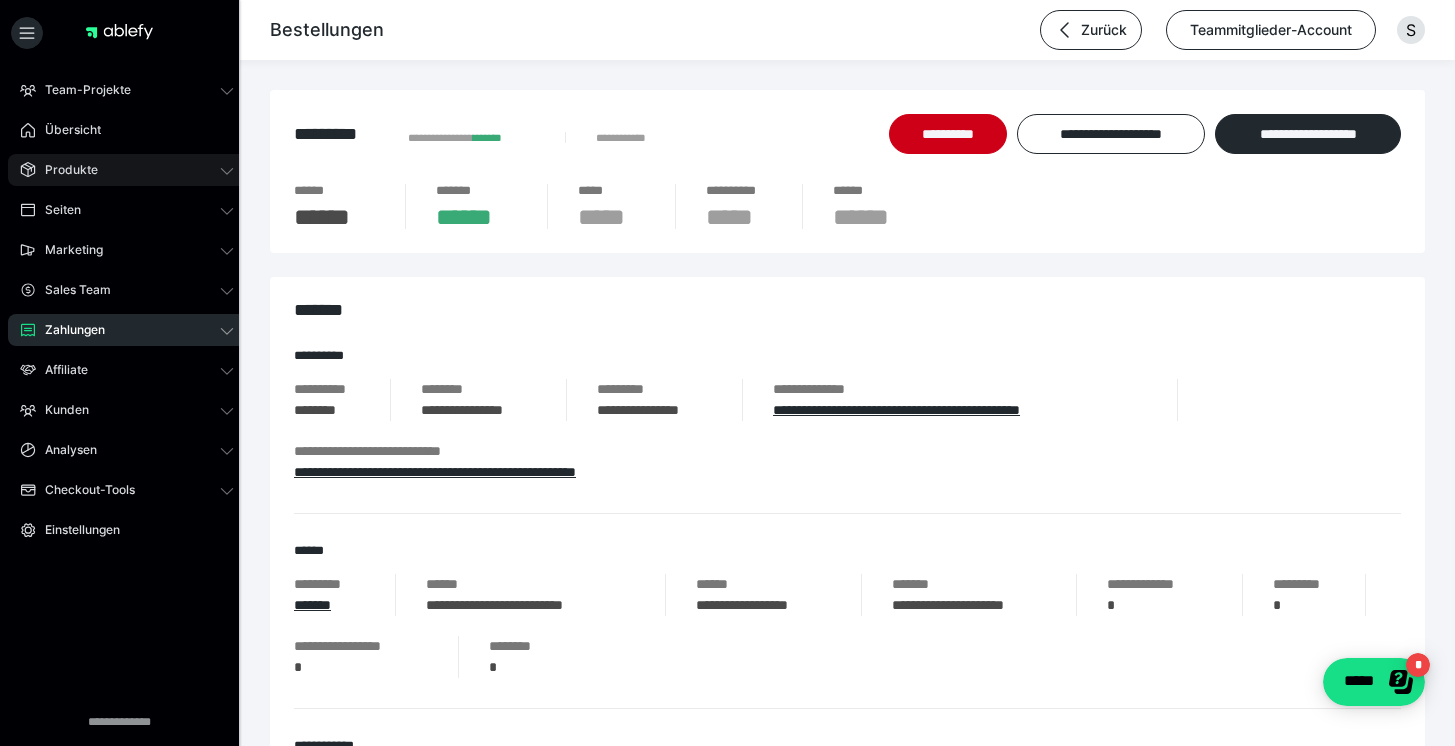 click on "Produkte" at bounding box center [64, 170] 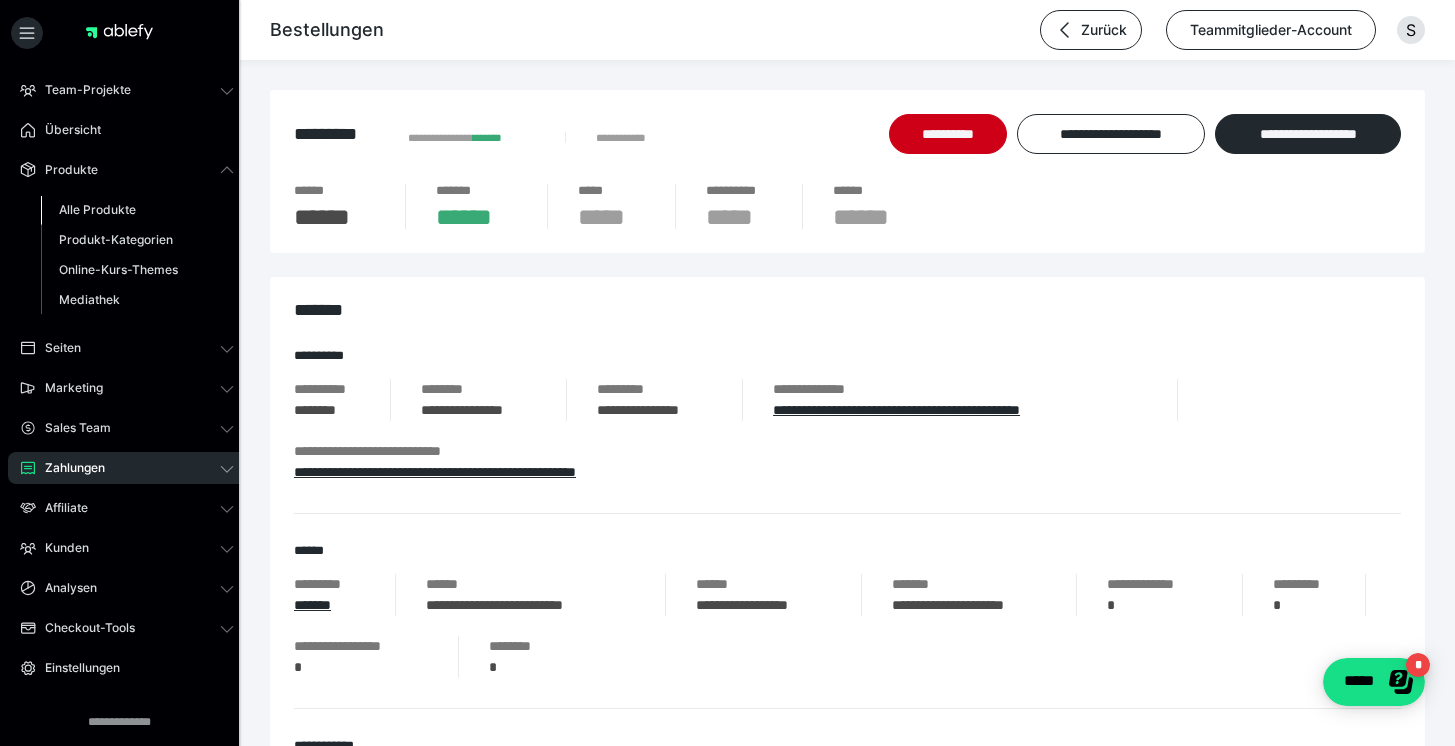 click on "Alle Produkte" at bounding box center [137, 210] 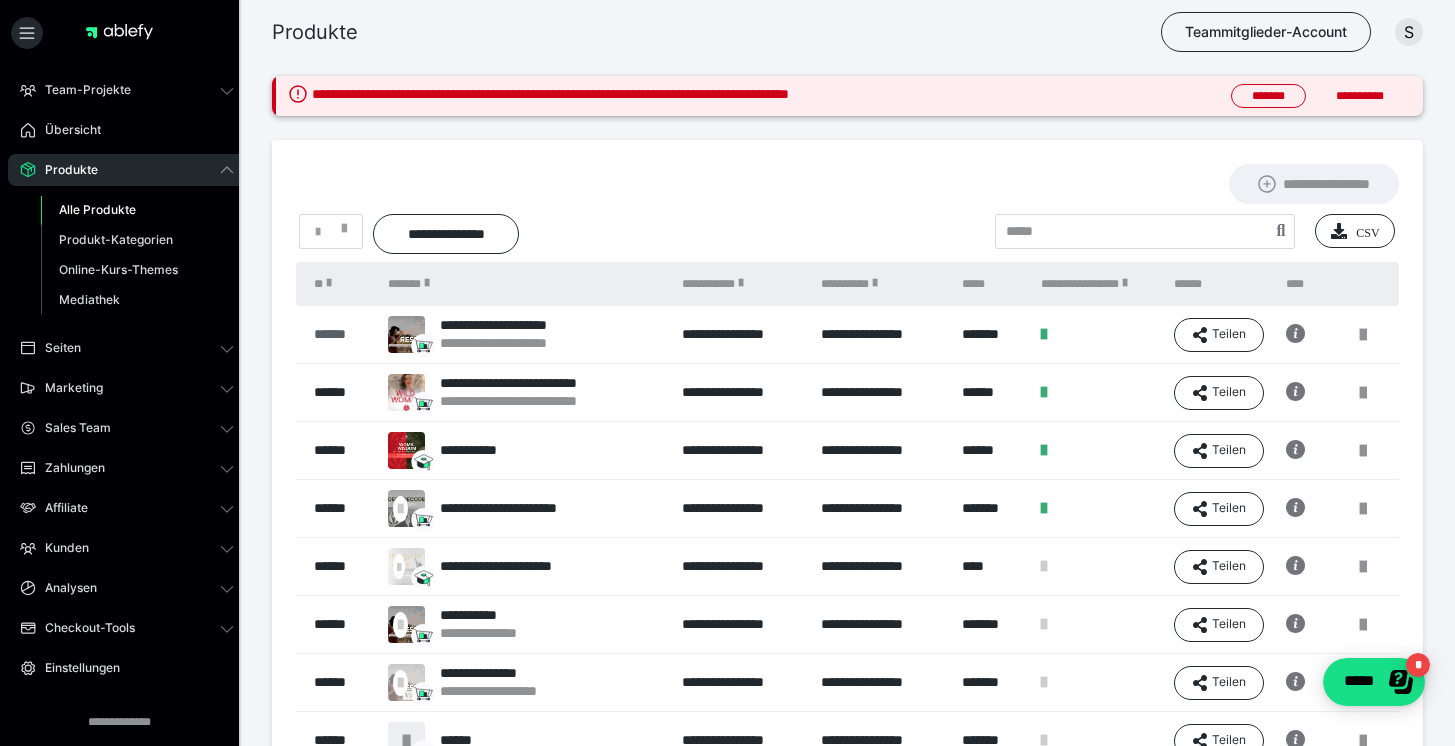 click on "******" at bounding box center [341, 334] 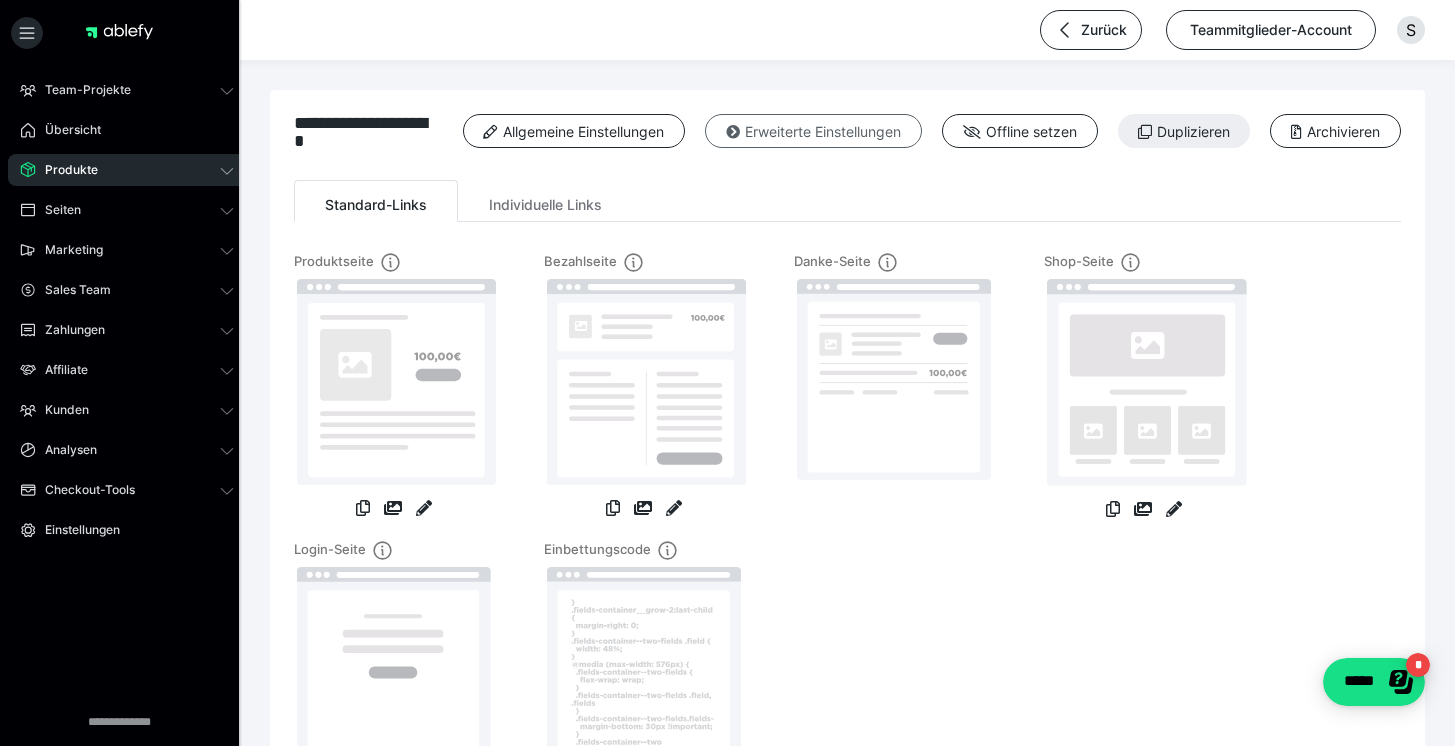 click on "Erweiterte Einstellungen" at bounding box center (813, 131) 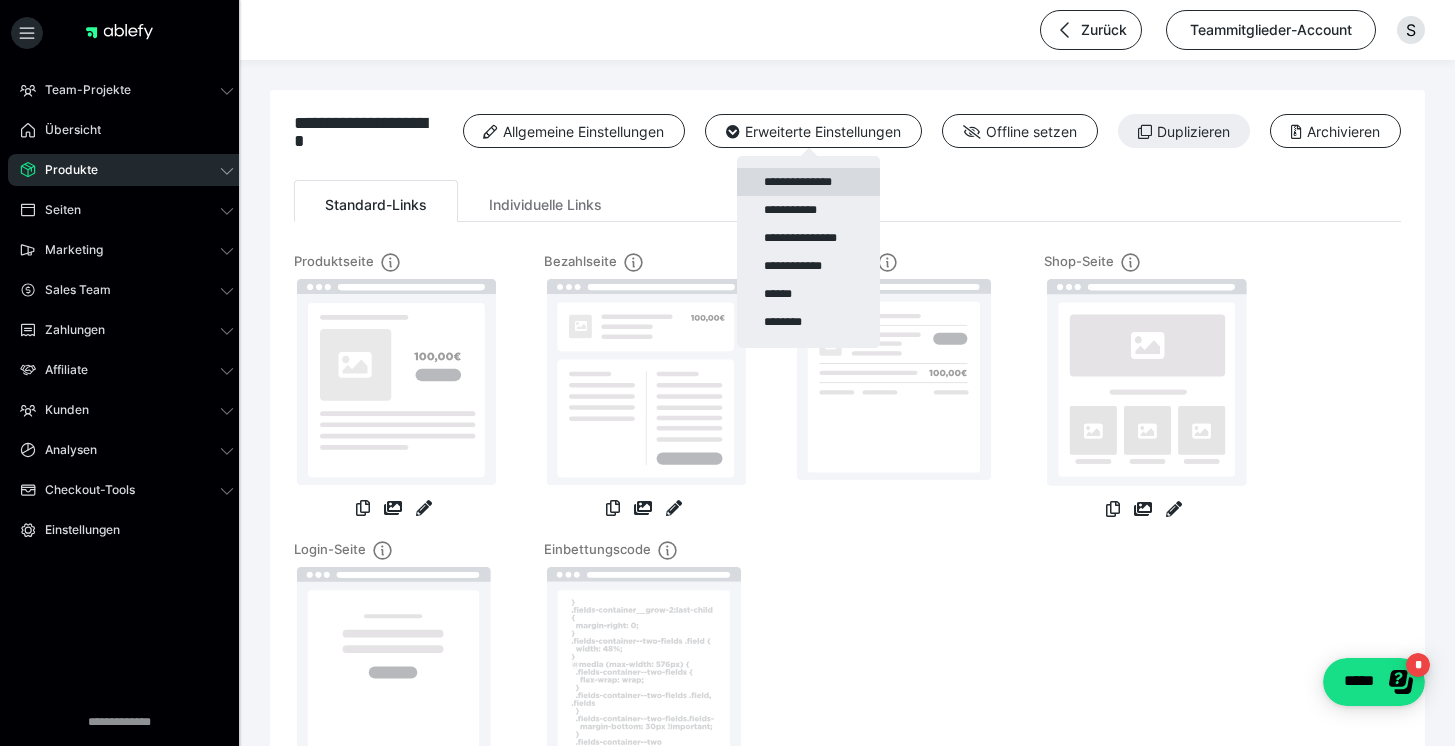 click on "**********" at bounding box center (808, 182) 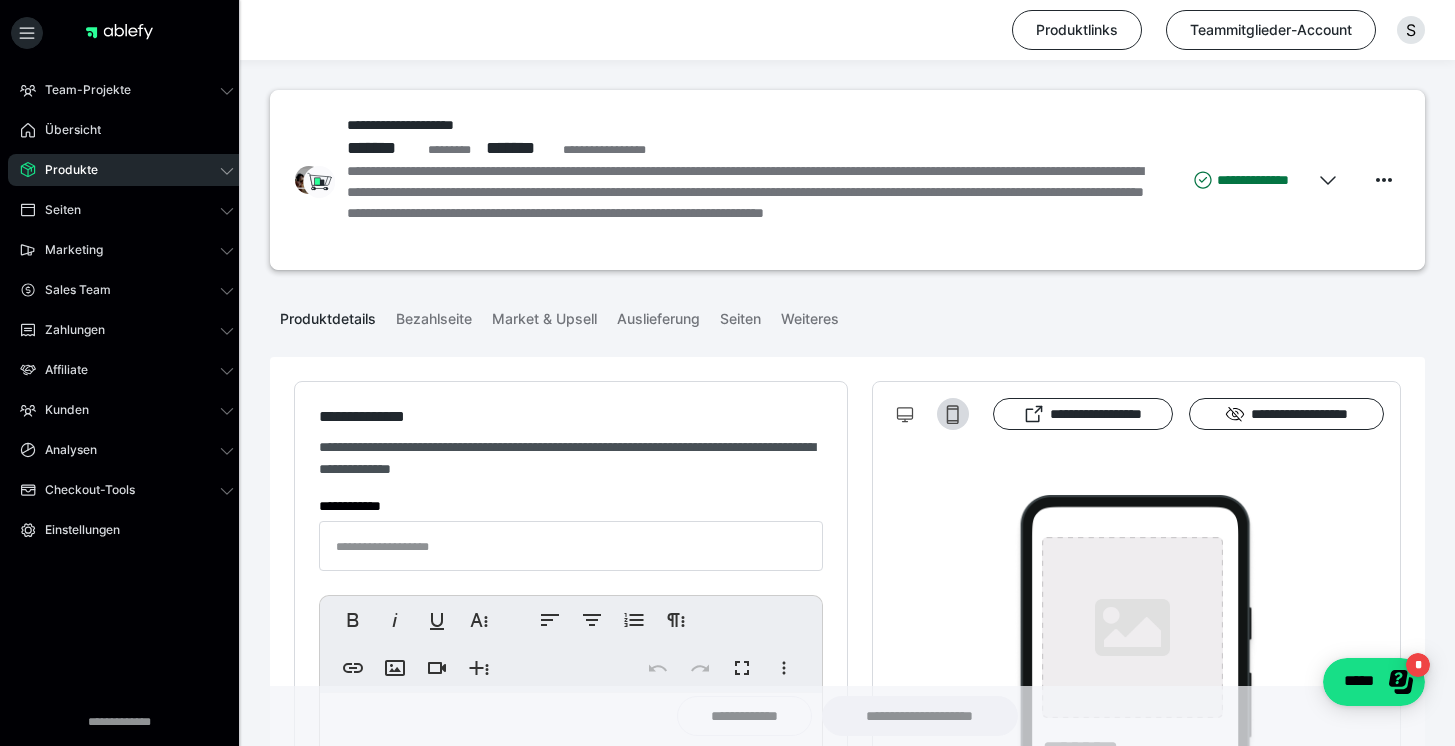 type on "**********" 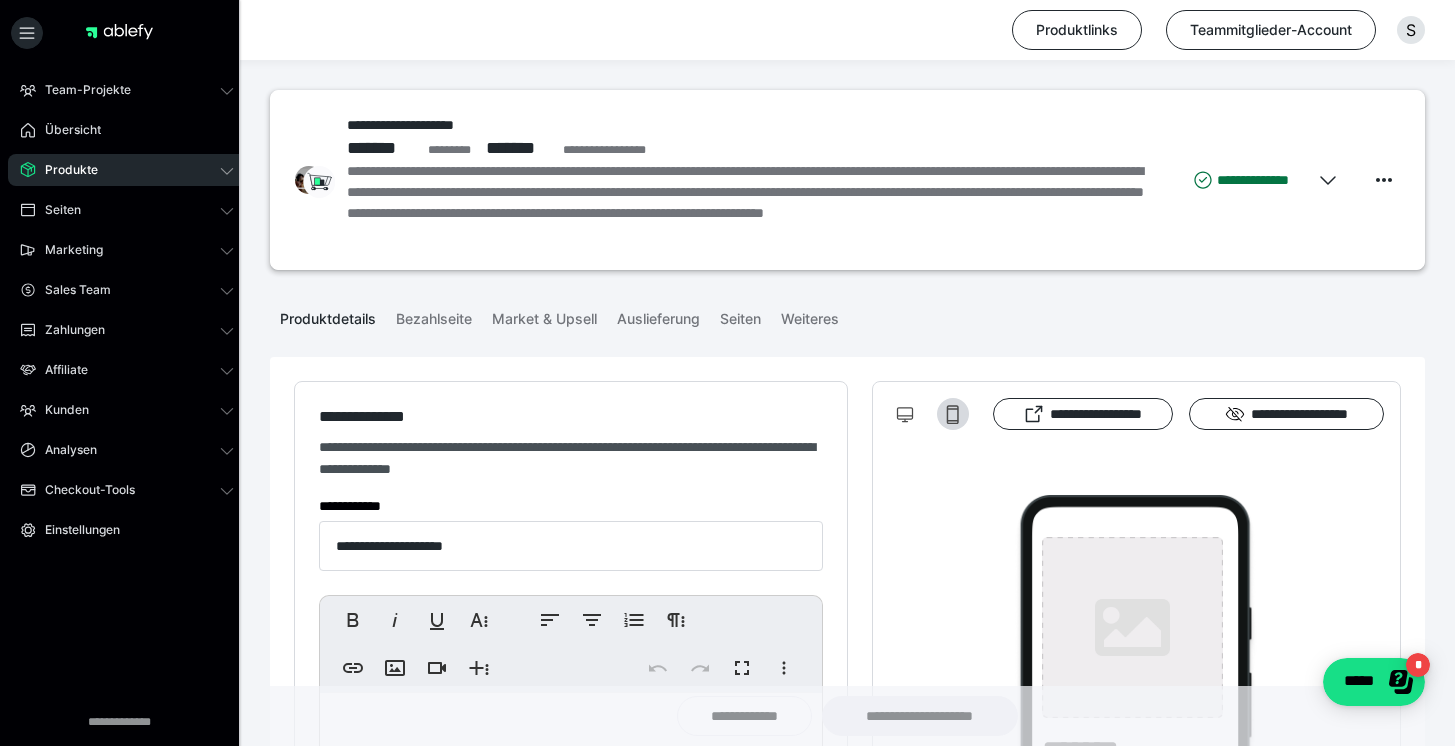 type on "**********" 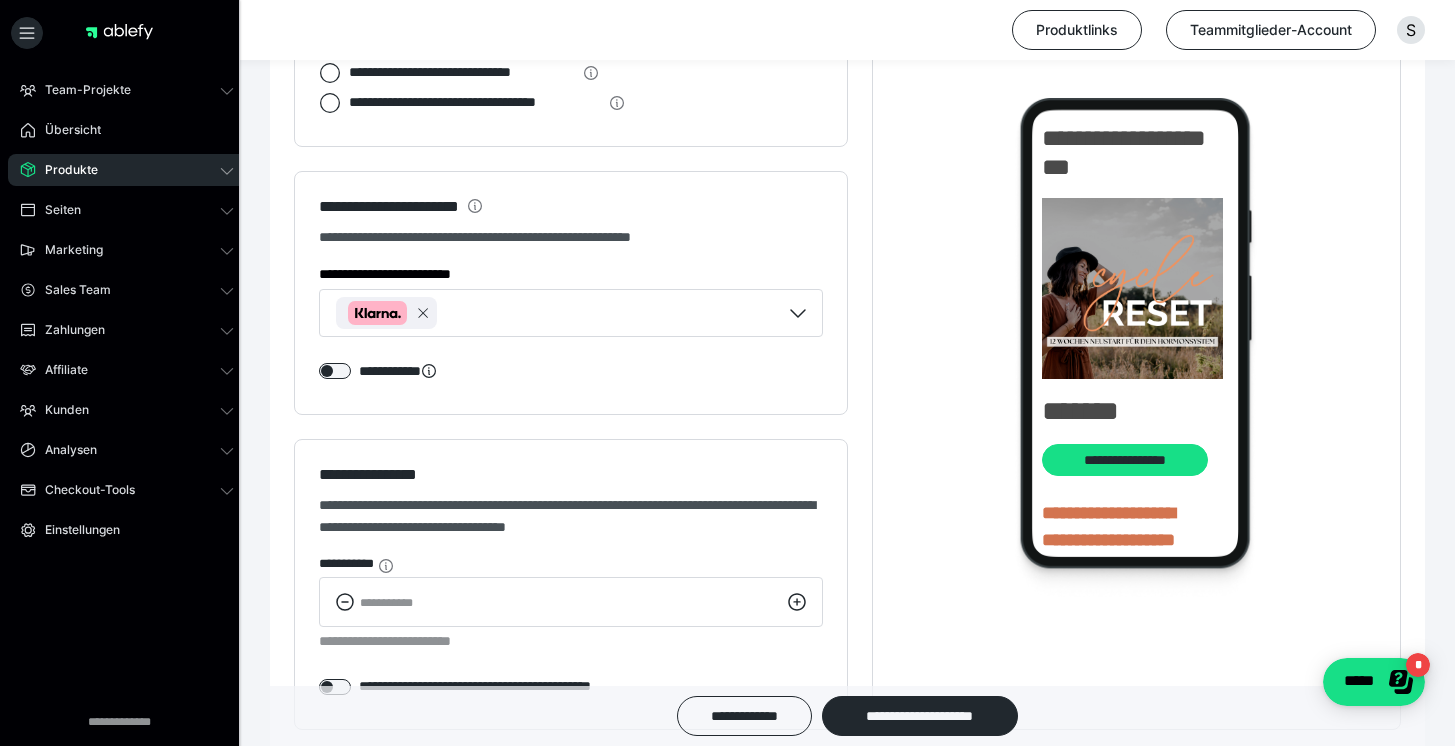scroll, scrollTop: 2222, scrollLeft: 0, axis: vertical 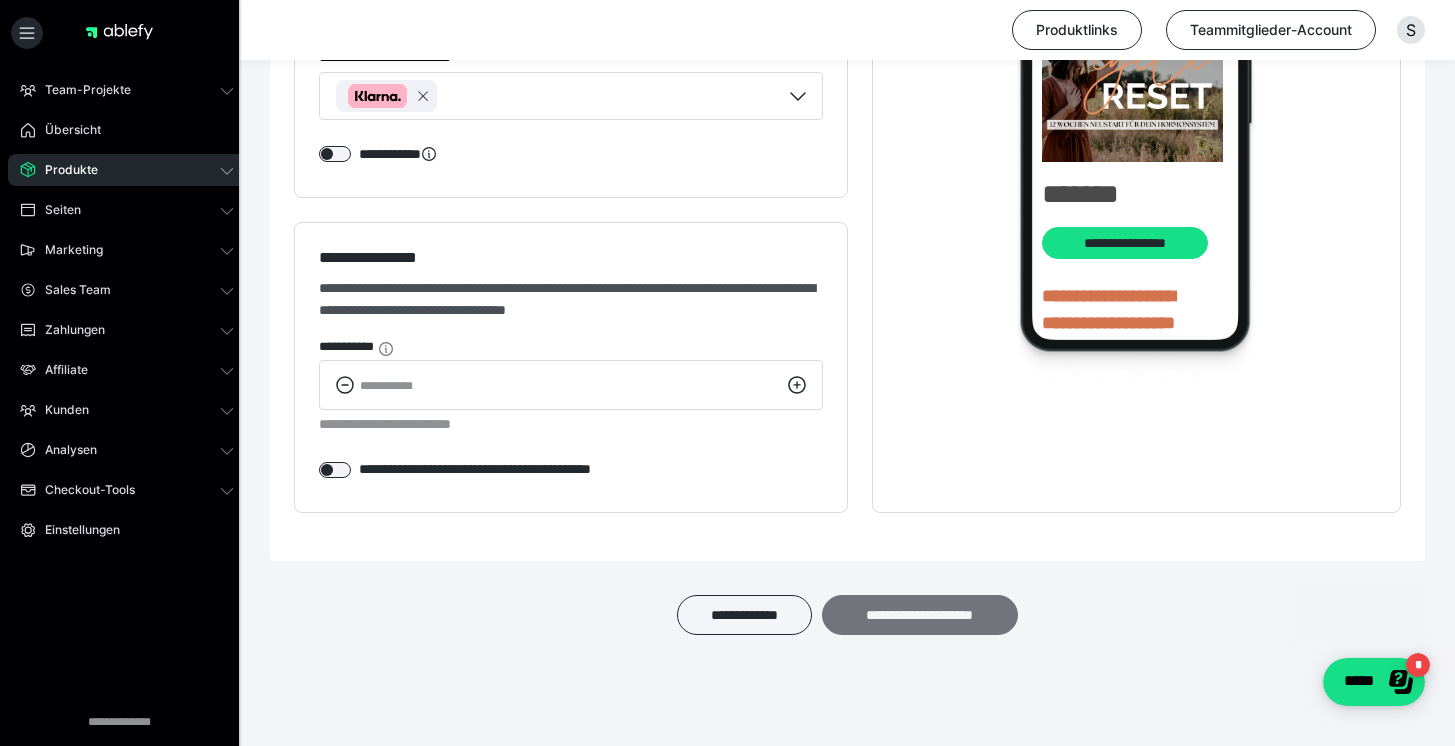 click on "**********" at bounding box center (920, 615) 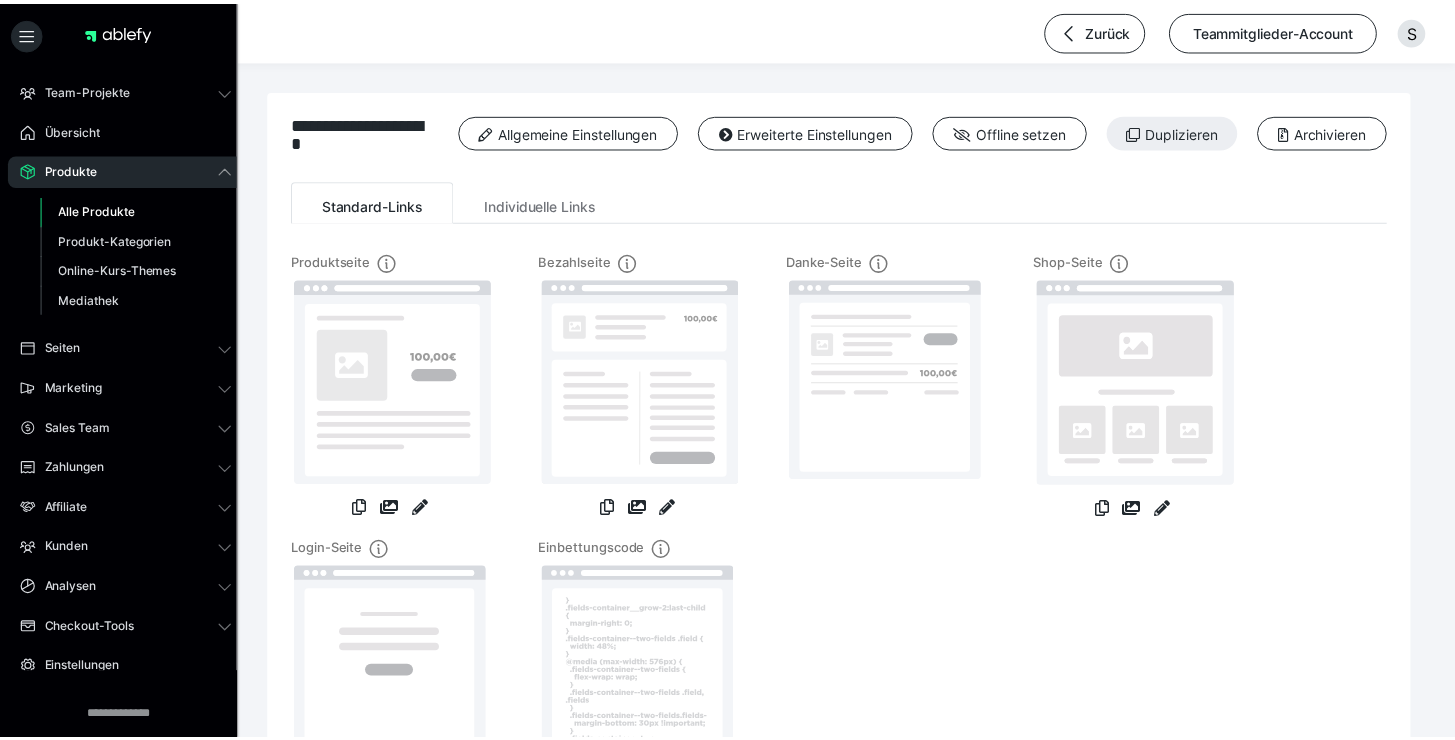 scroll, scrollTop: 0, scrollLeft: 0, axis: both 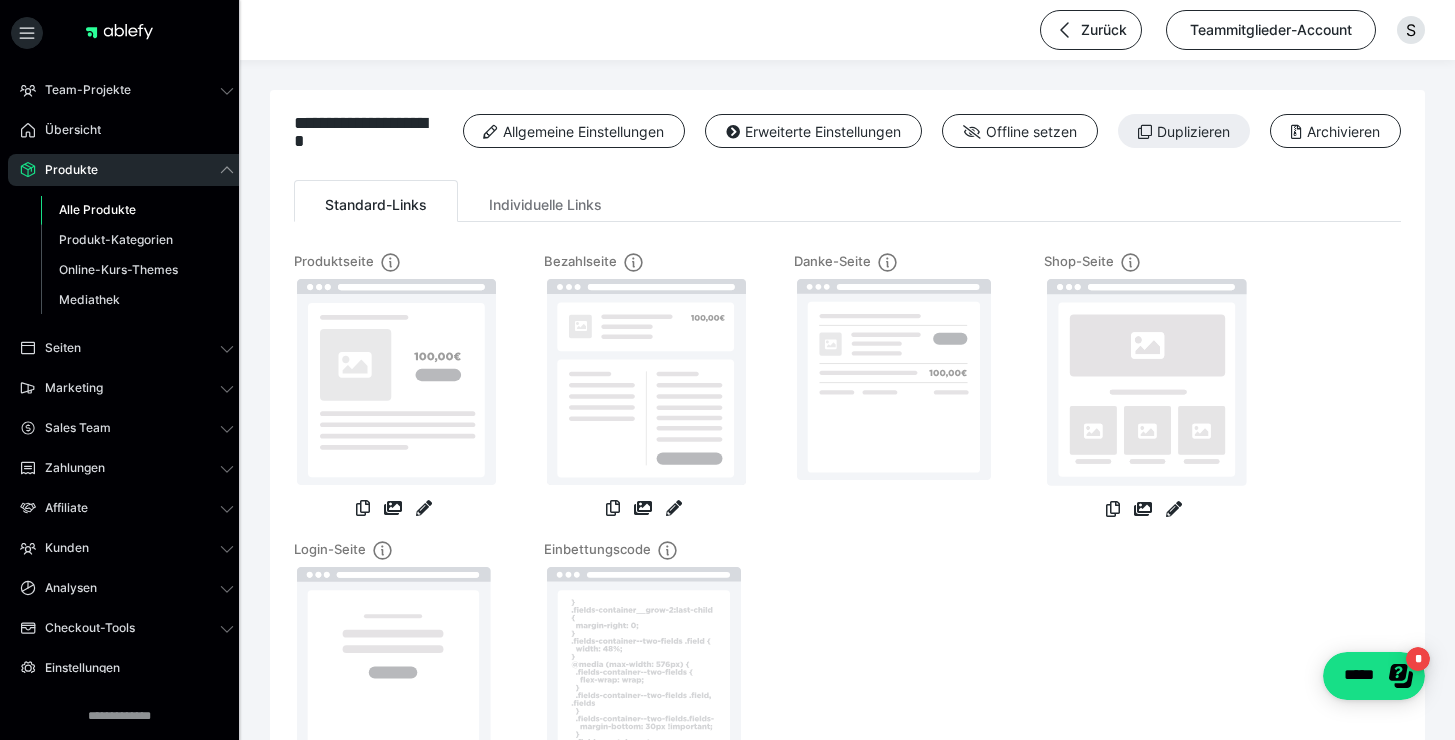 click on "Alle Produkte" at bounding box center (97, 209) 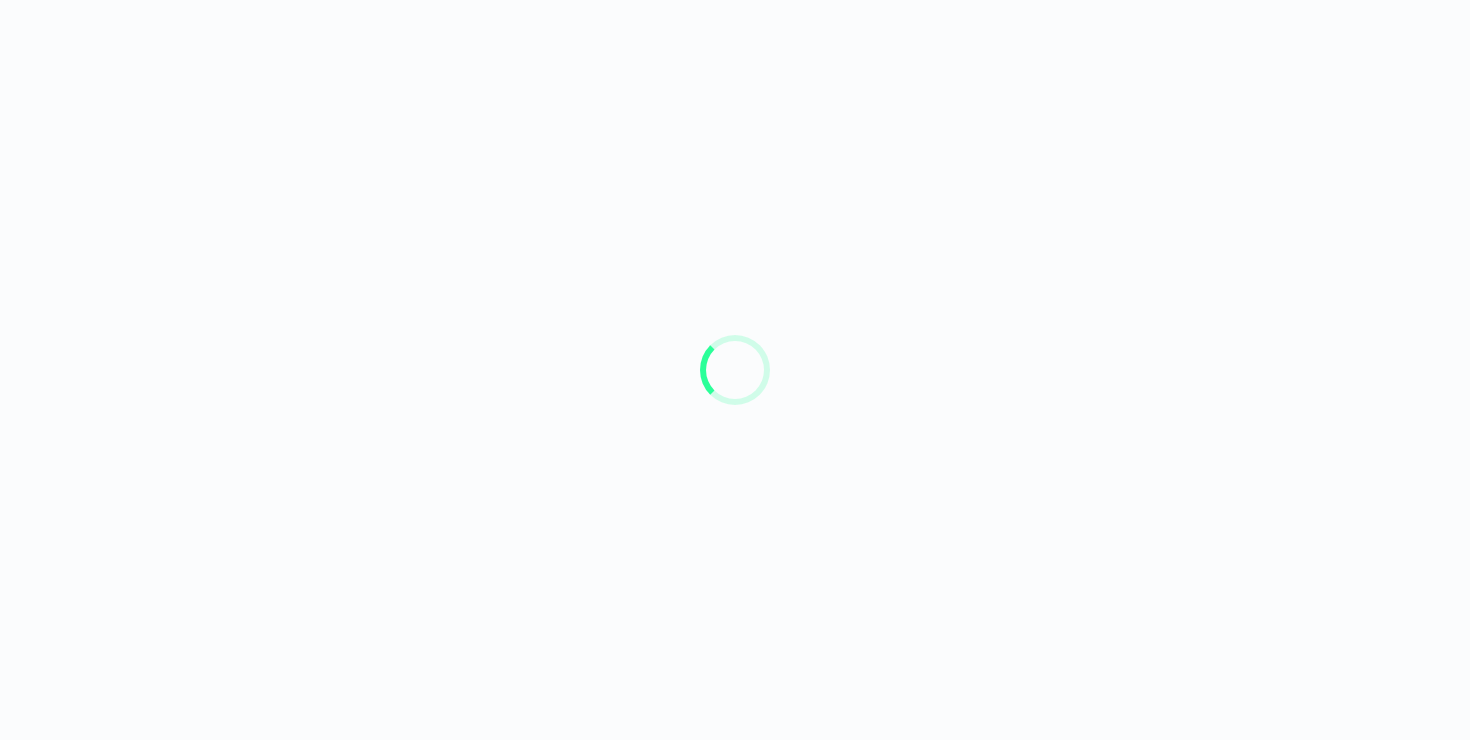 scroll, scrollTop: 0, scrollLeft: 0, axis: both 